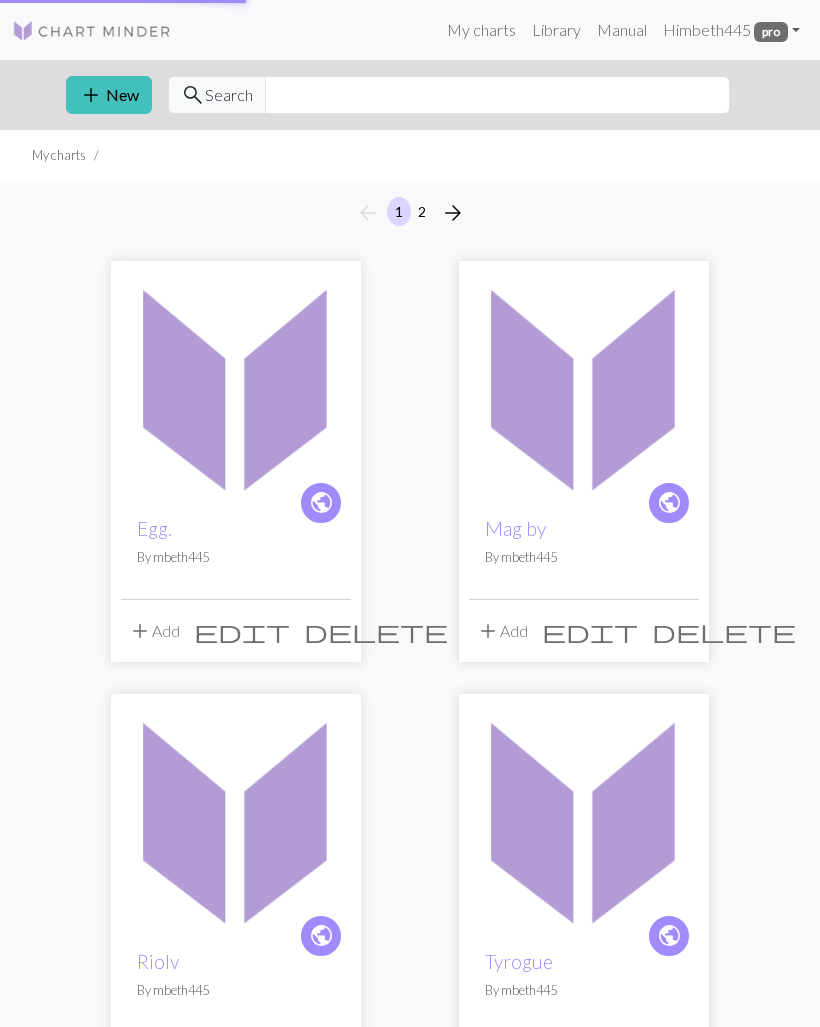 scroll, scrollTop: 0, scrollLeft: 0, axis: both 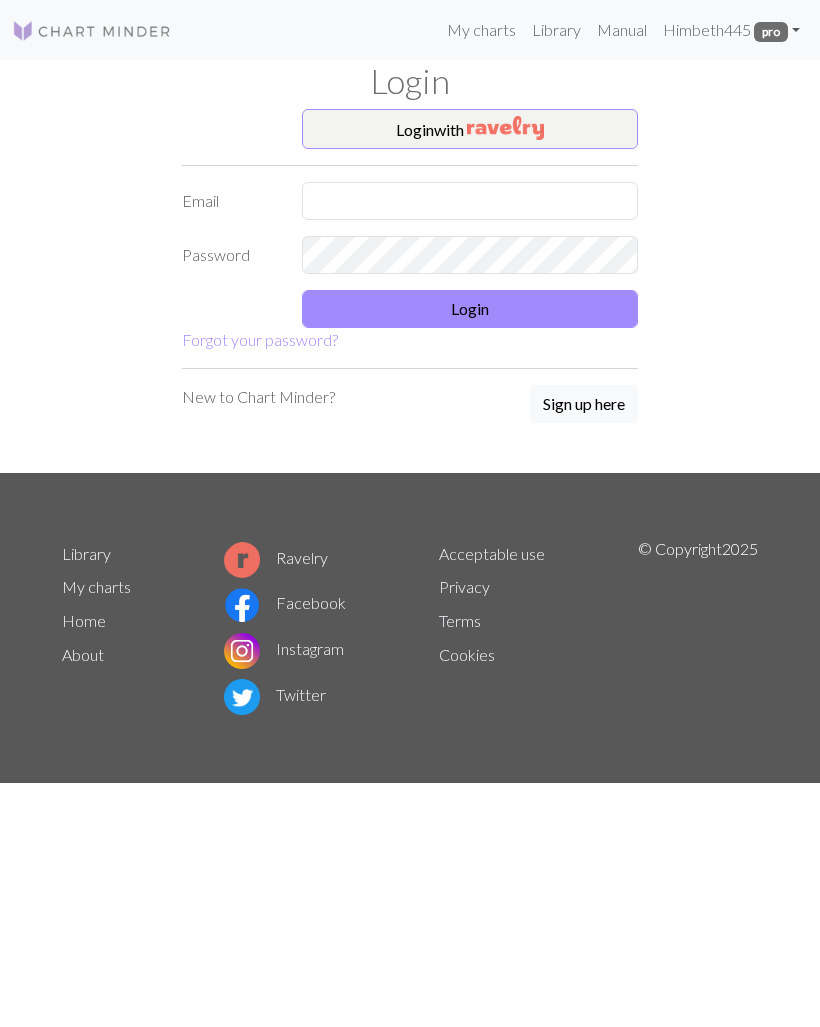 click at bounding box center (505, 128) 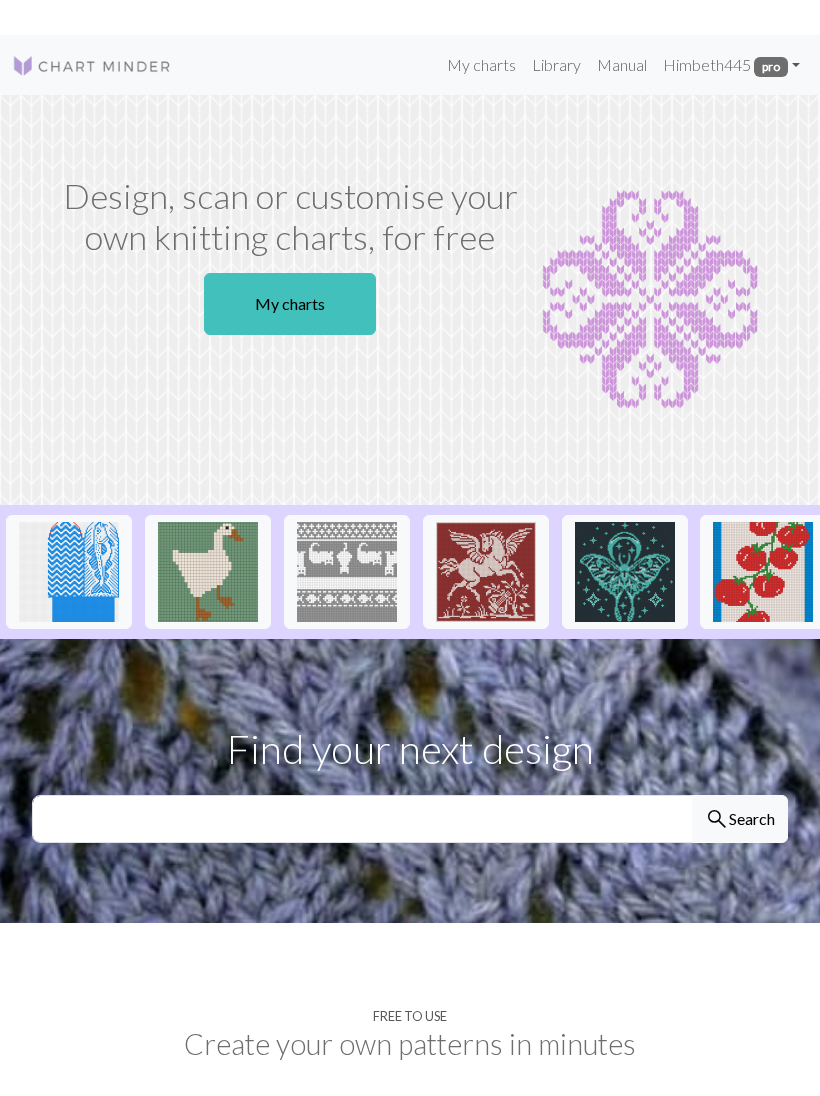 scroll, scrollTop: 0, scrollLeft: 0, axis: both 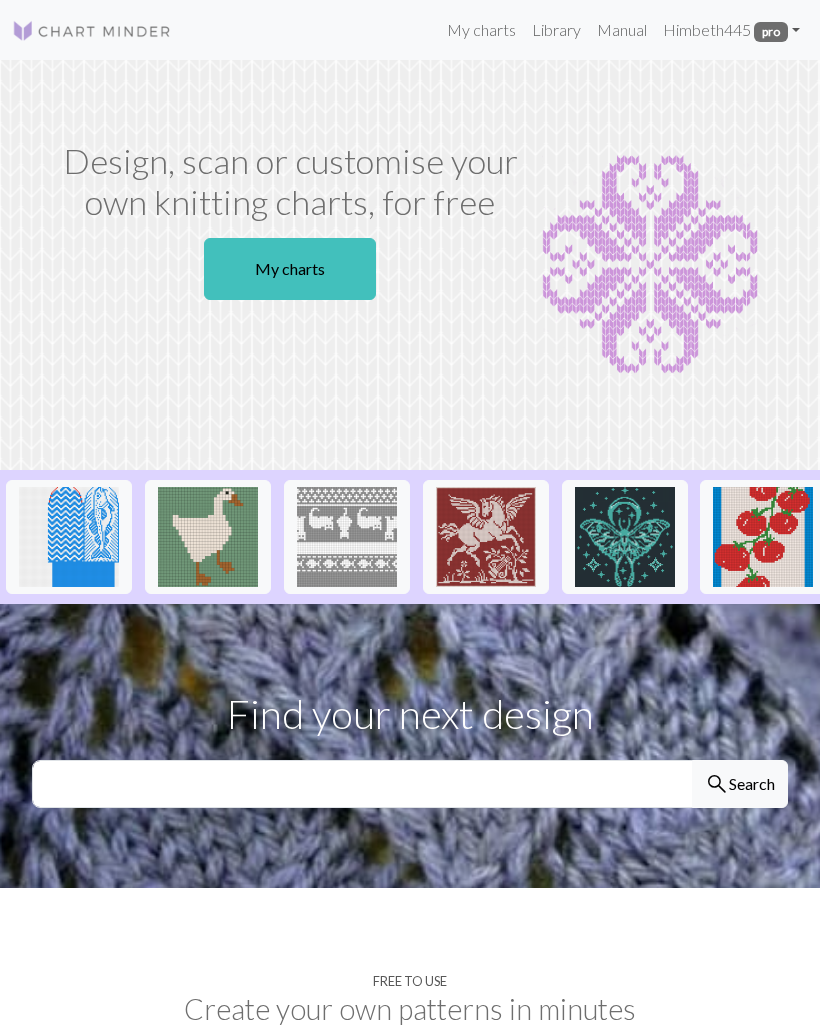 click on "Hi  mbeth445   pro" at bounding box center [731, 30] 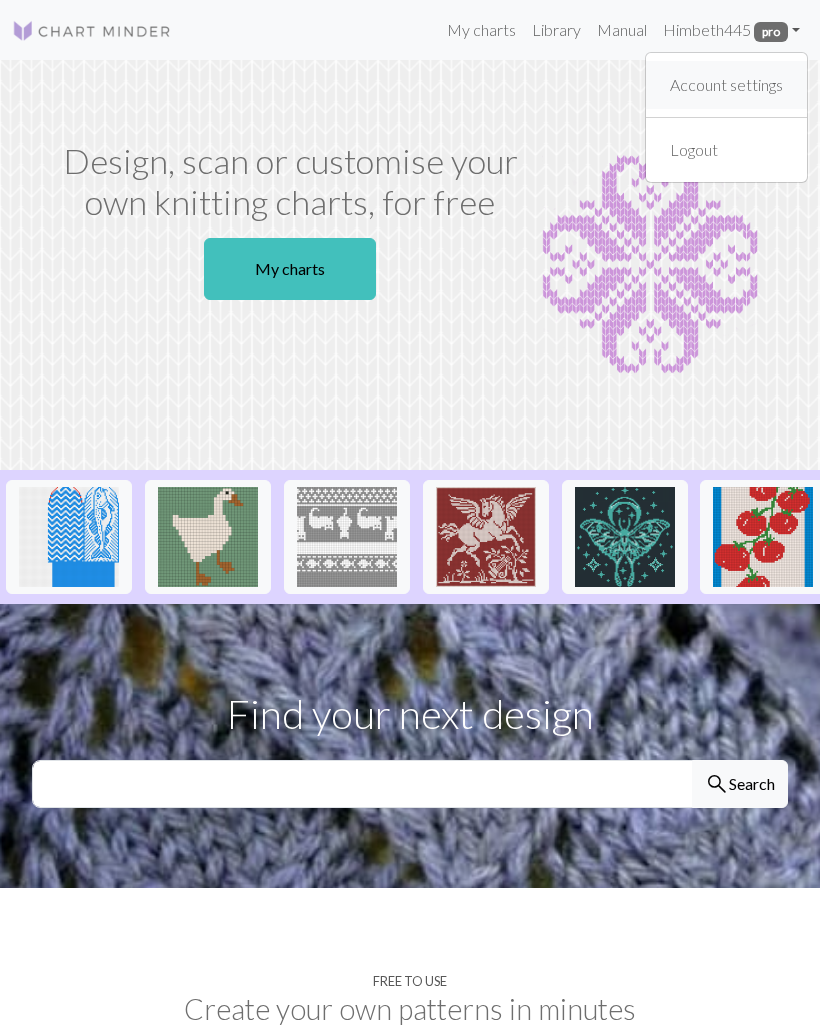 click on "Account settings" at bounding box center [726, 85] 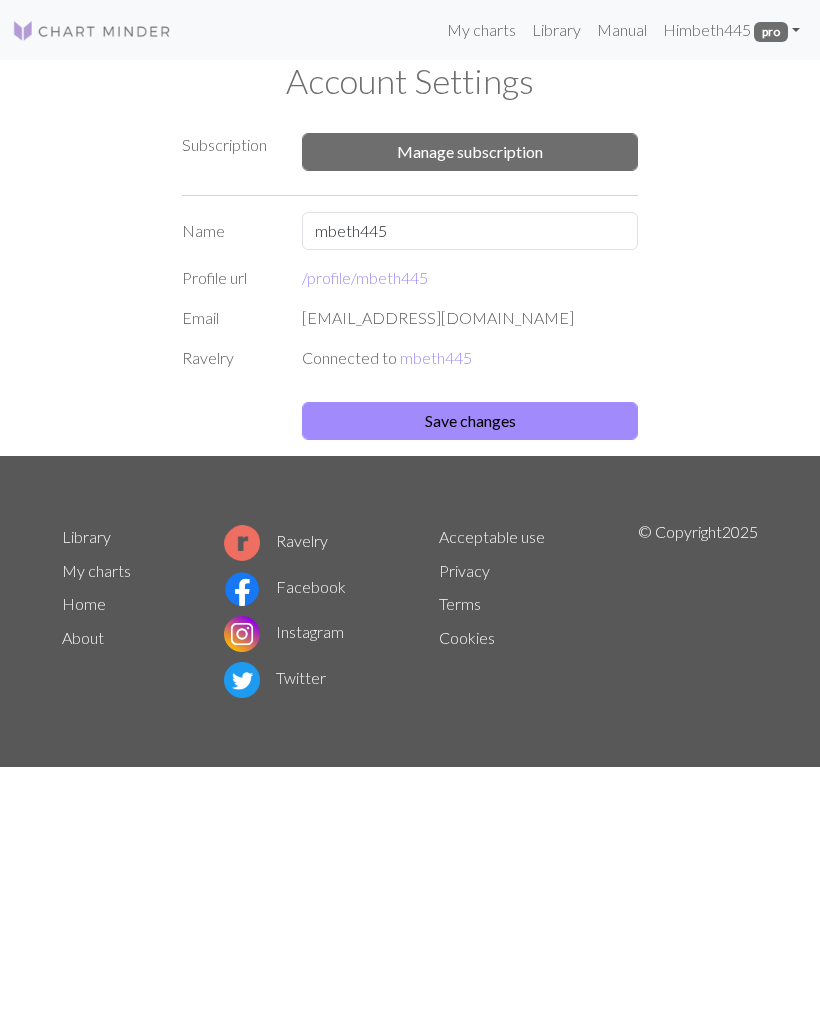 click on "Hi  mbeth445   pro" at bounding box center [731, 30] 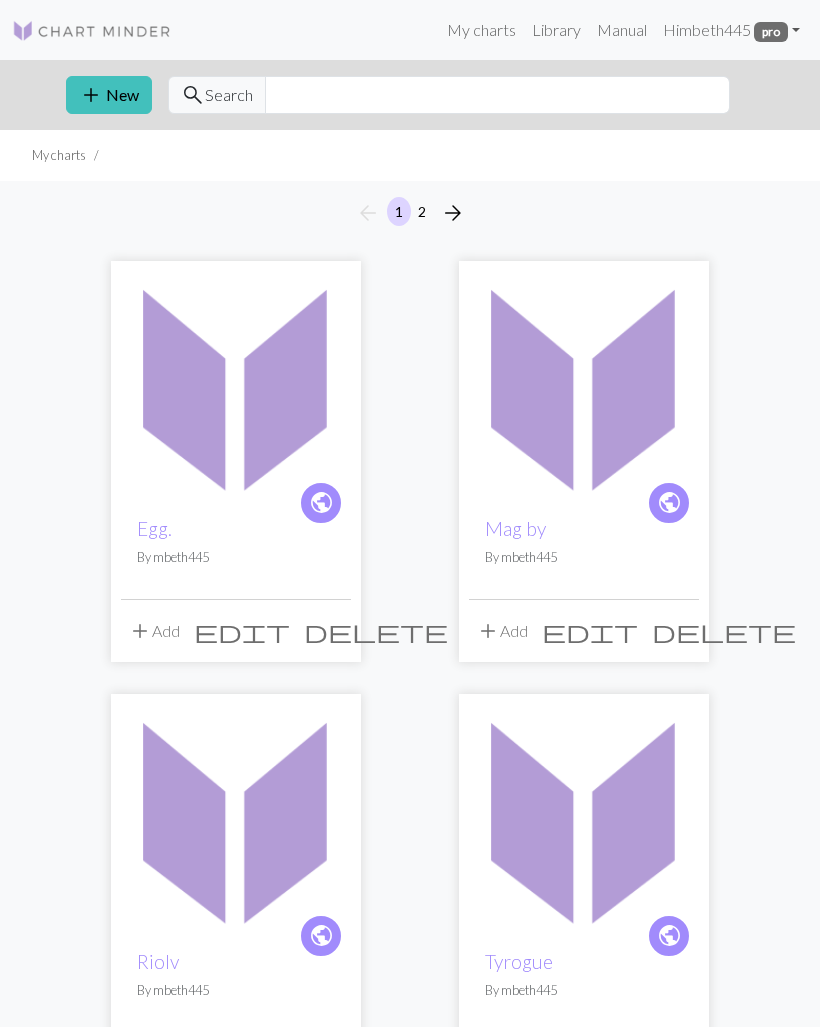 click at bounding box center (236, 386) 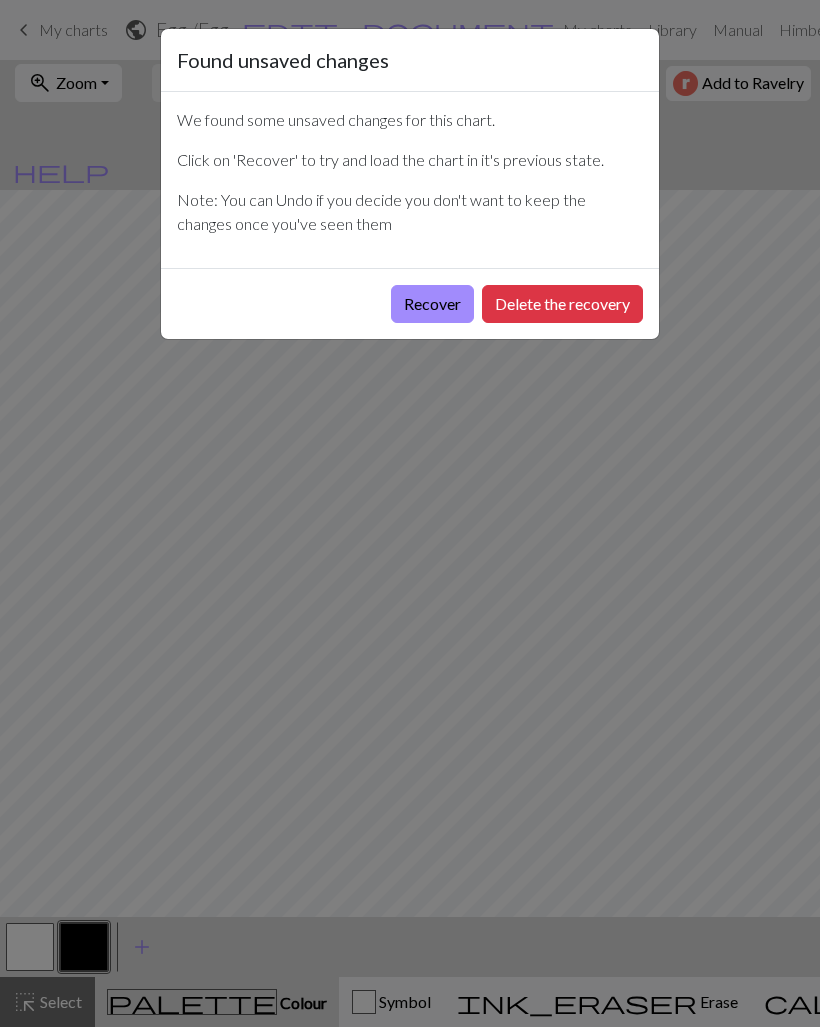 click on "Delete the recovery" at bounding box center (562, 304) 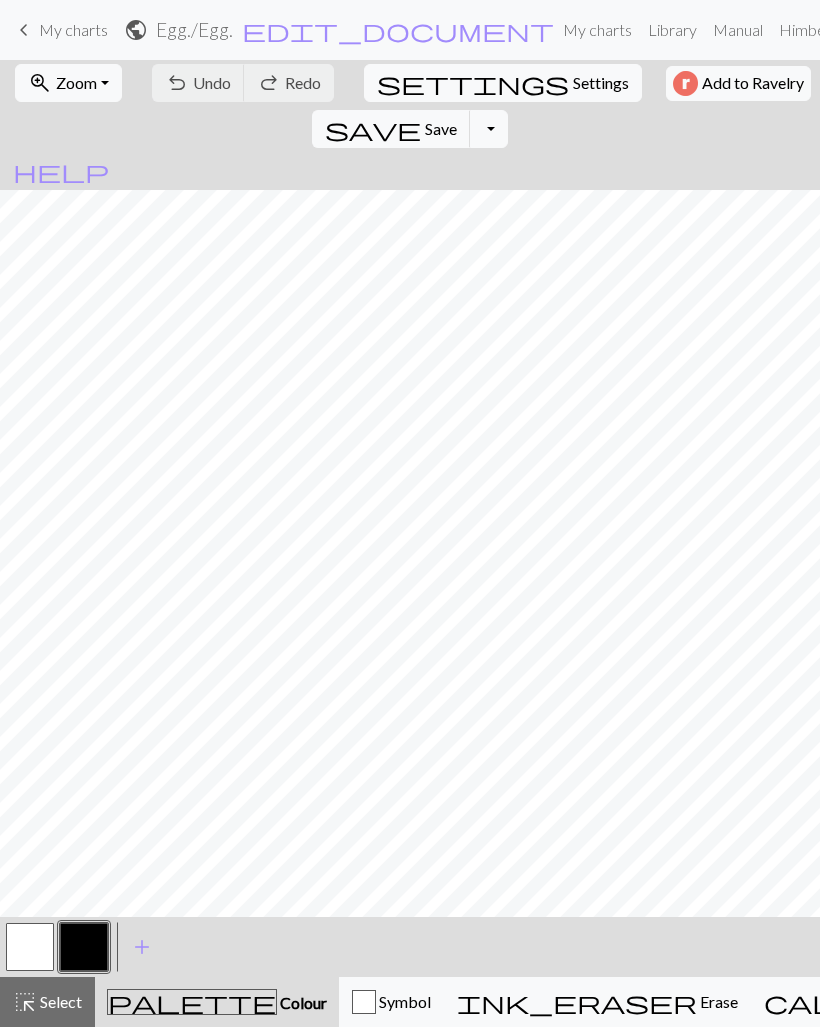 click at bounding box center (30, 947) 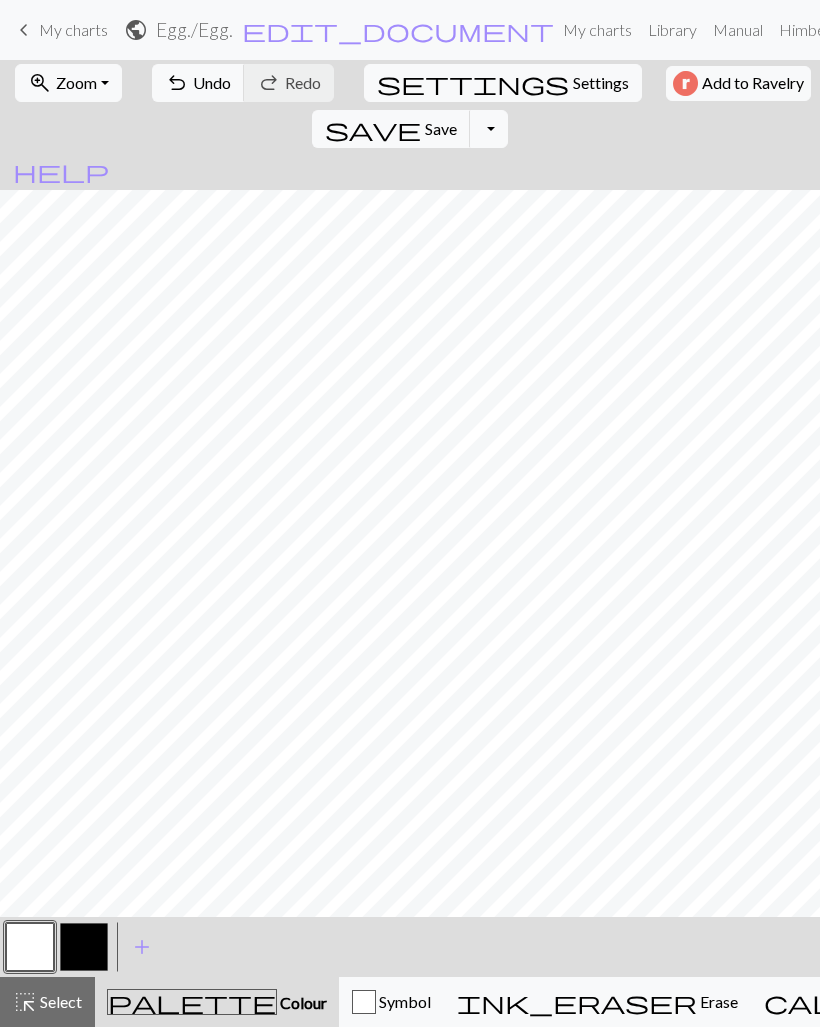 click at bounding box center (84, 947) 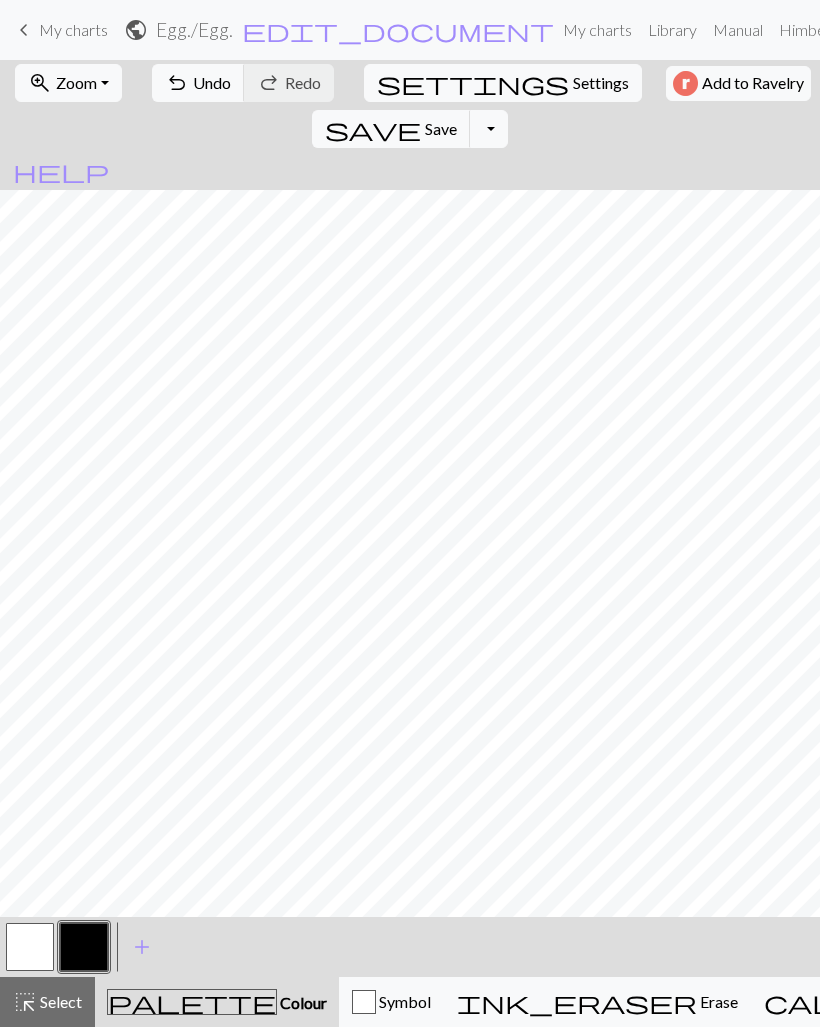 click at bounding box center [30, 947] 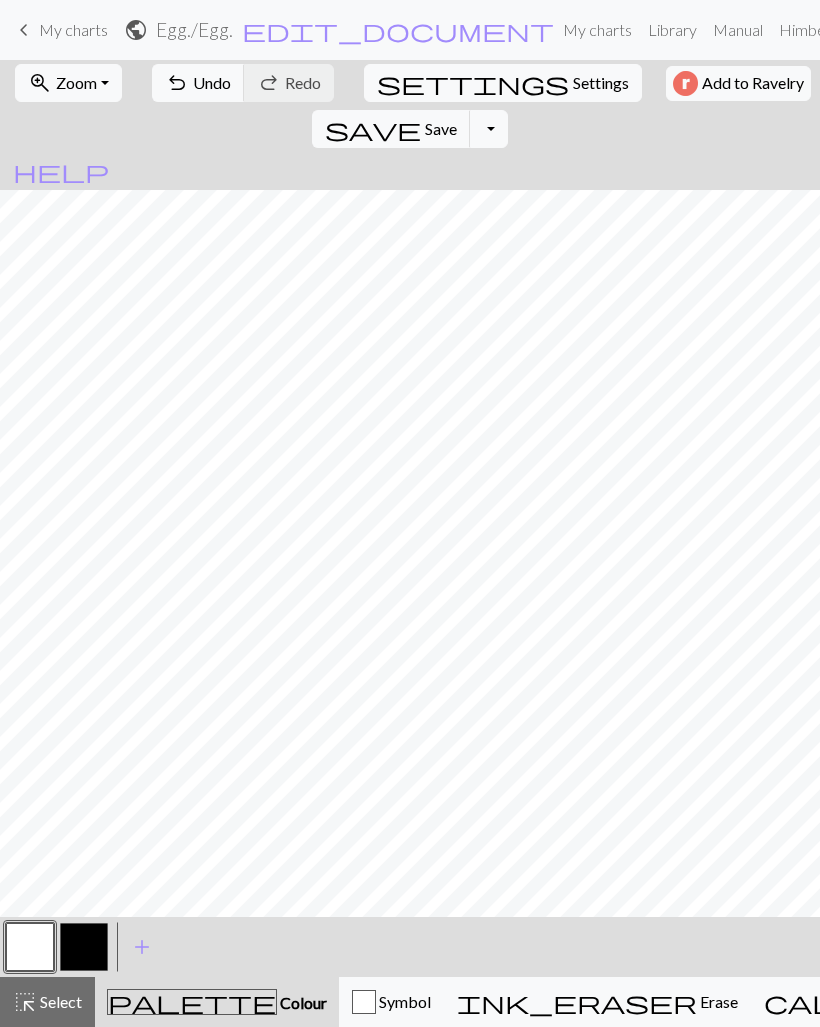 click on "Settings" at bounding box center (601, 83) 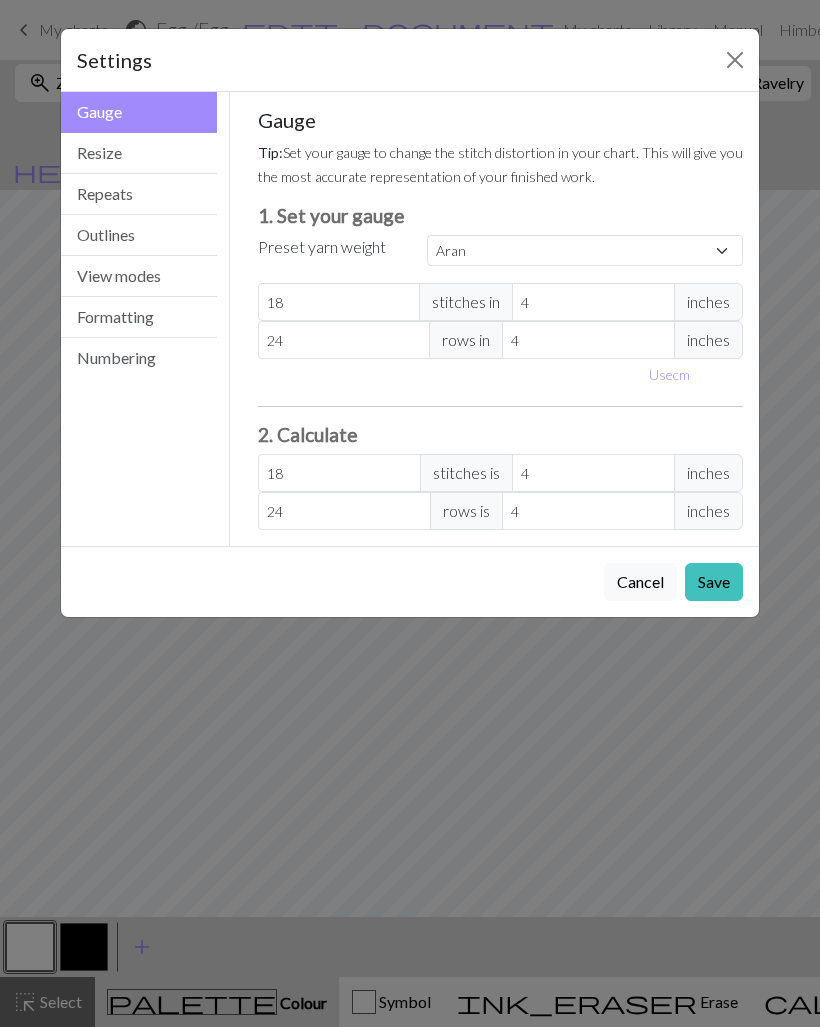 click on "Resize" at bounding box center (139, 153) 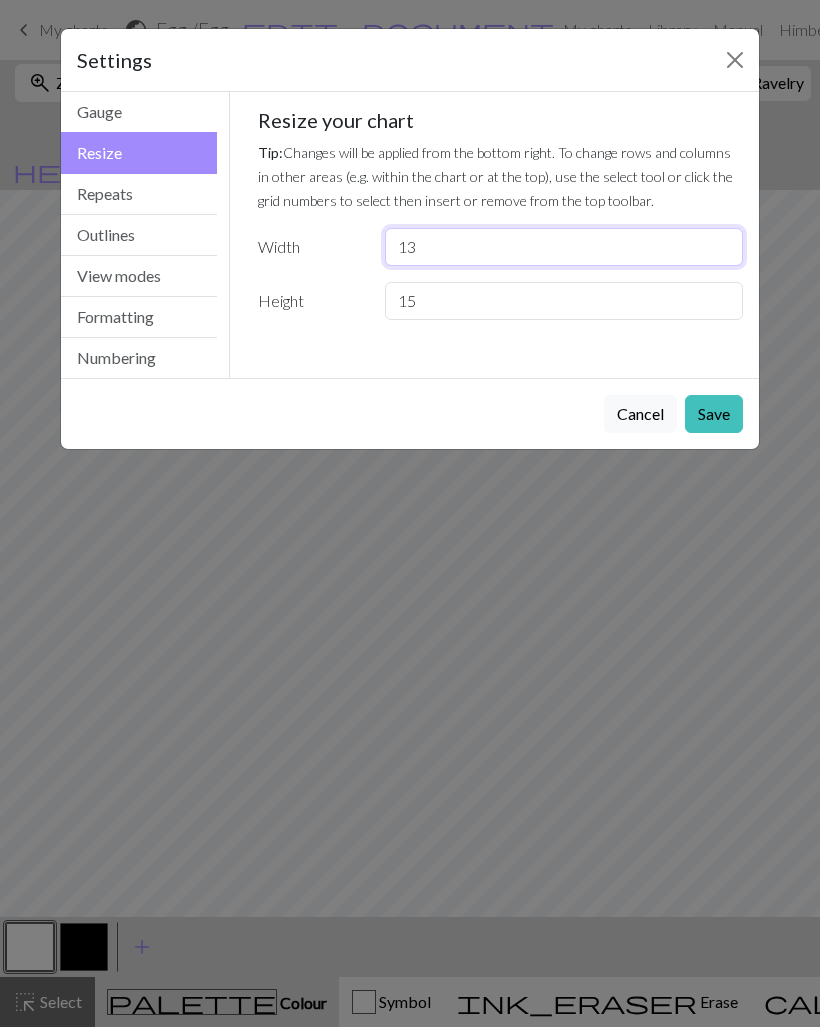 click on "13" at bounding box center [564, 247] 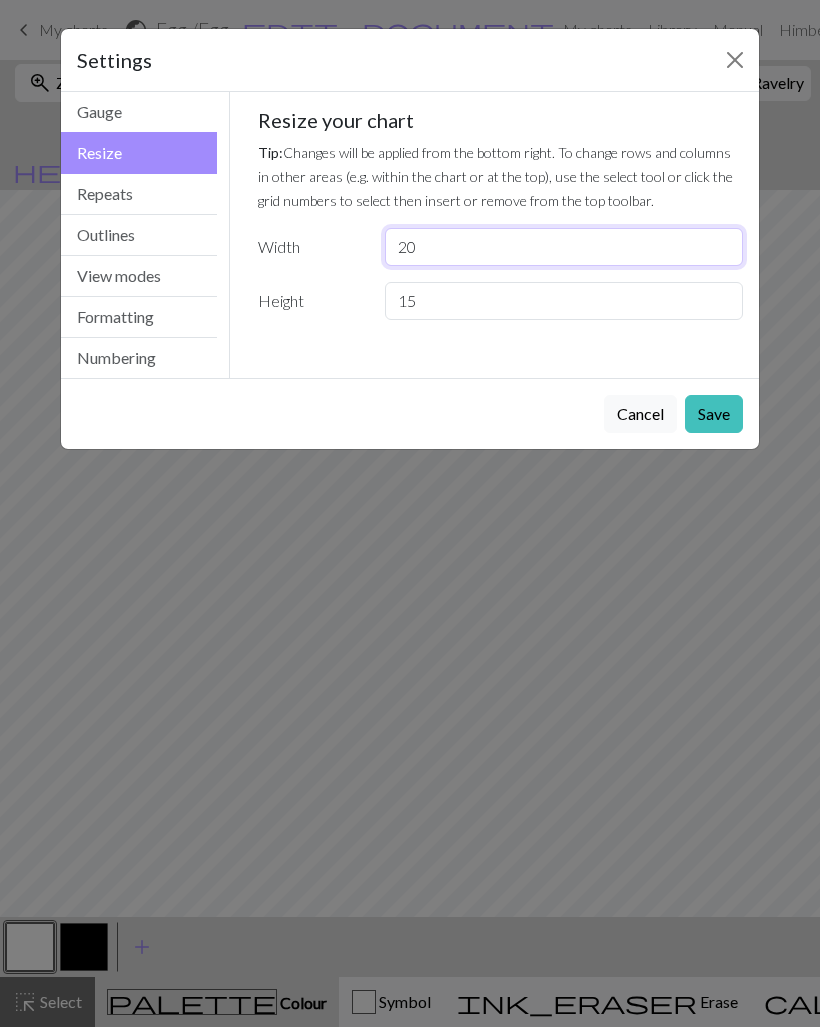 type on "20" 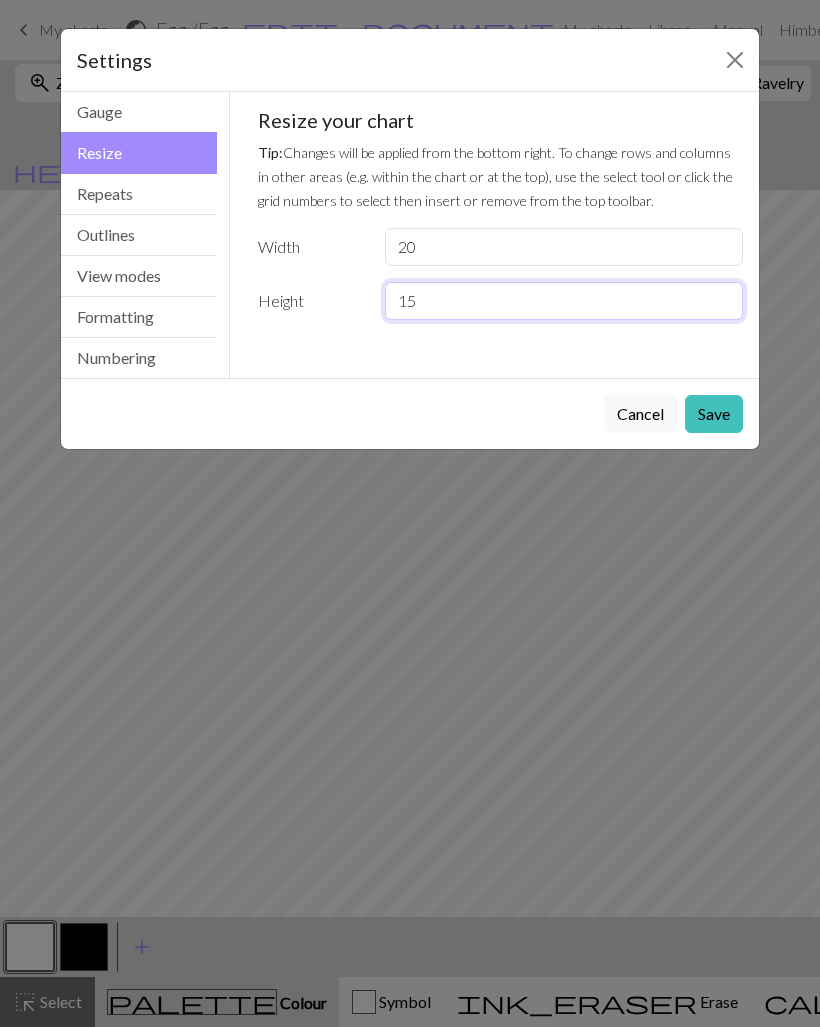 click on "15" at bounding box center (564, 301) 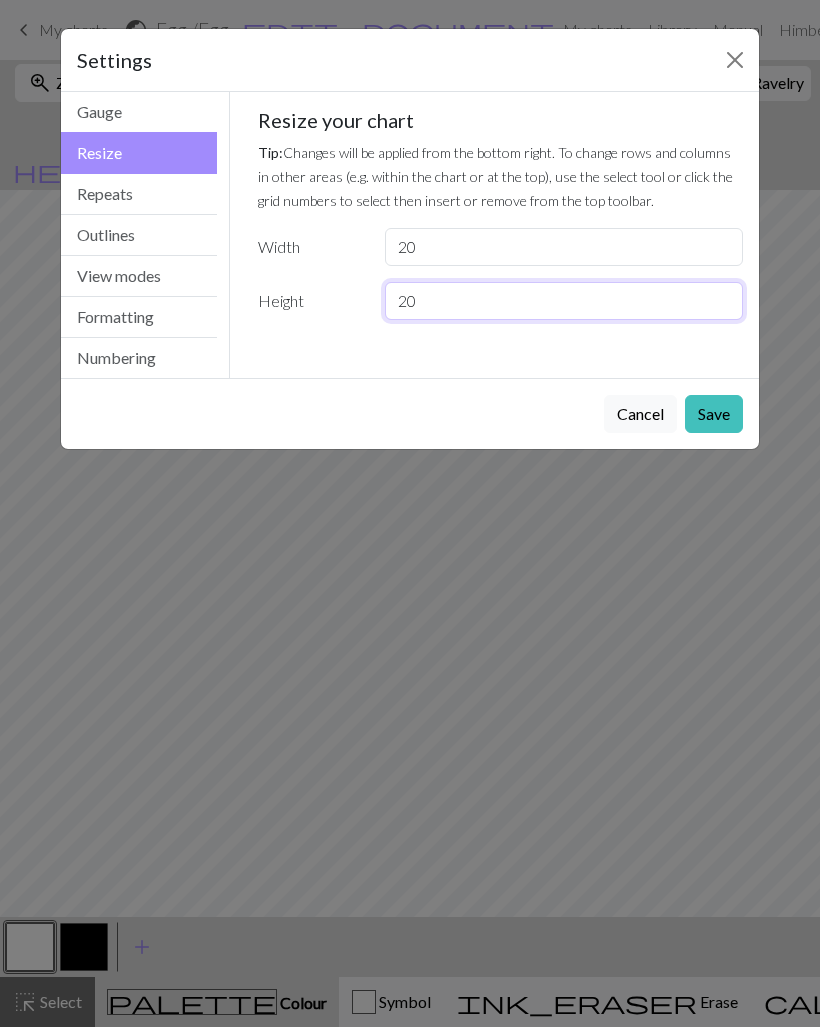 type on "20" 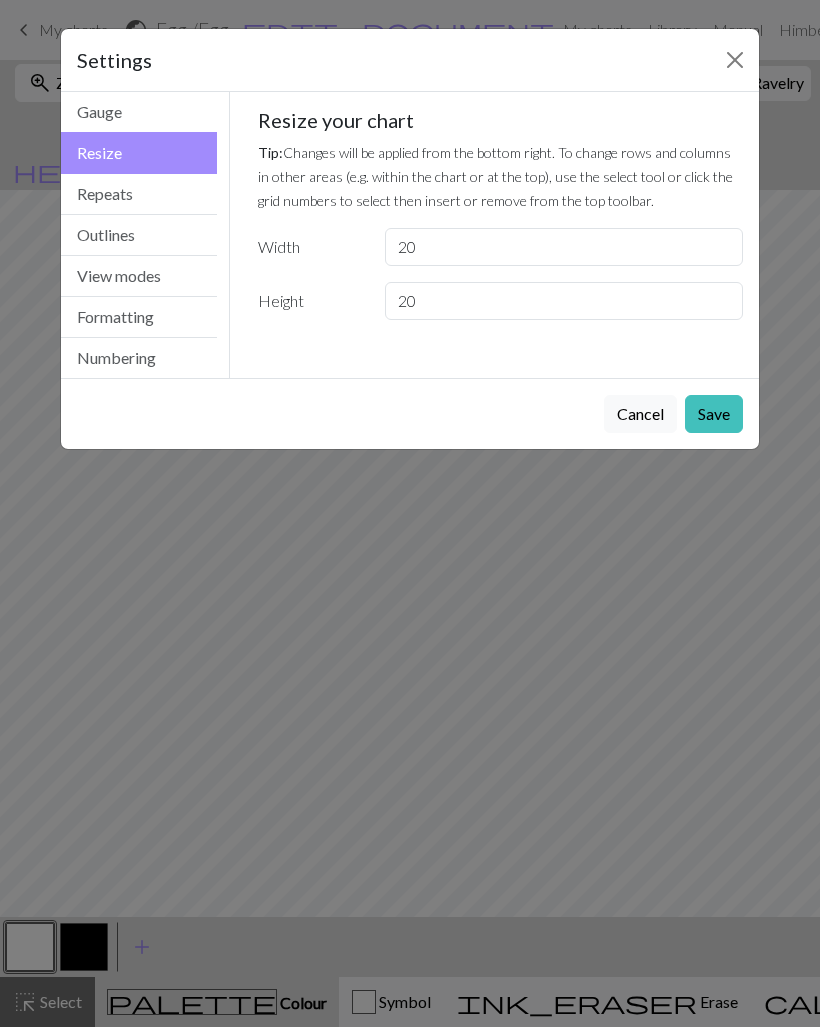 click on "Save" at bounding box center [714, 414] 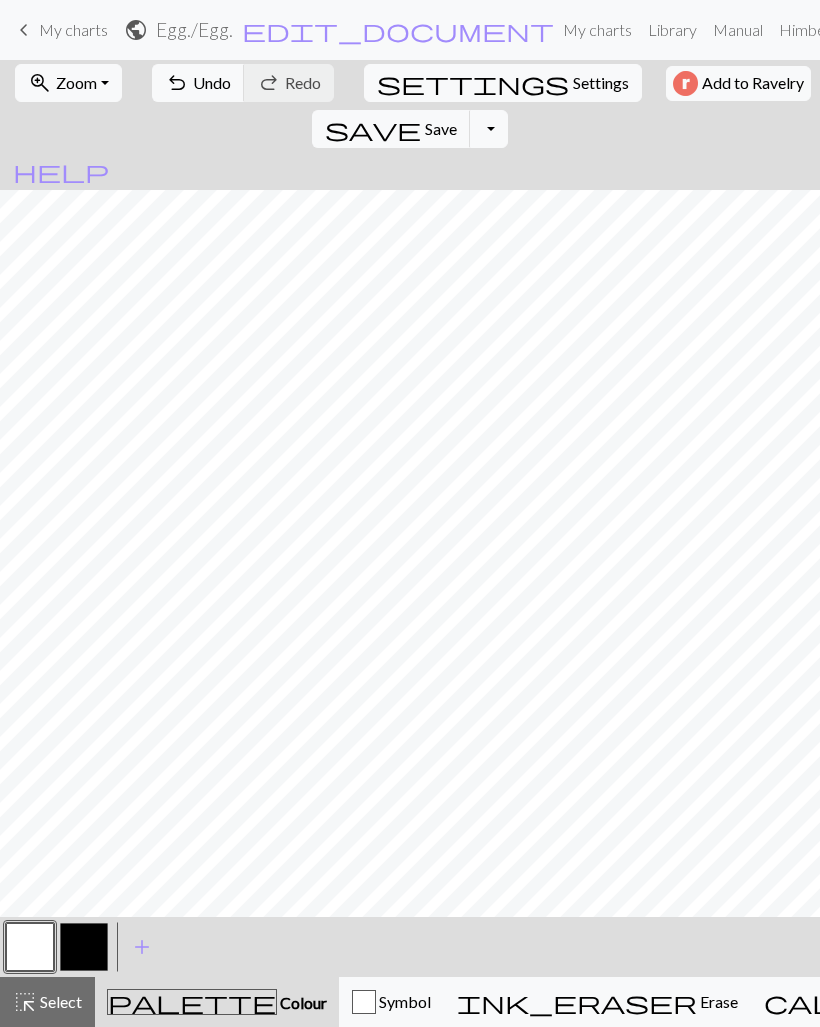 click at bounding box center [84, 947] 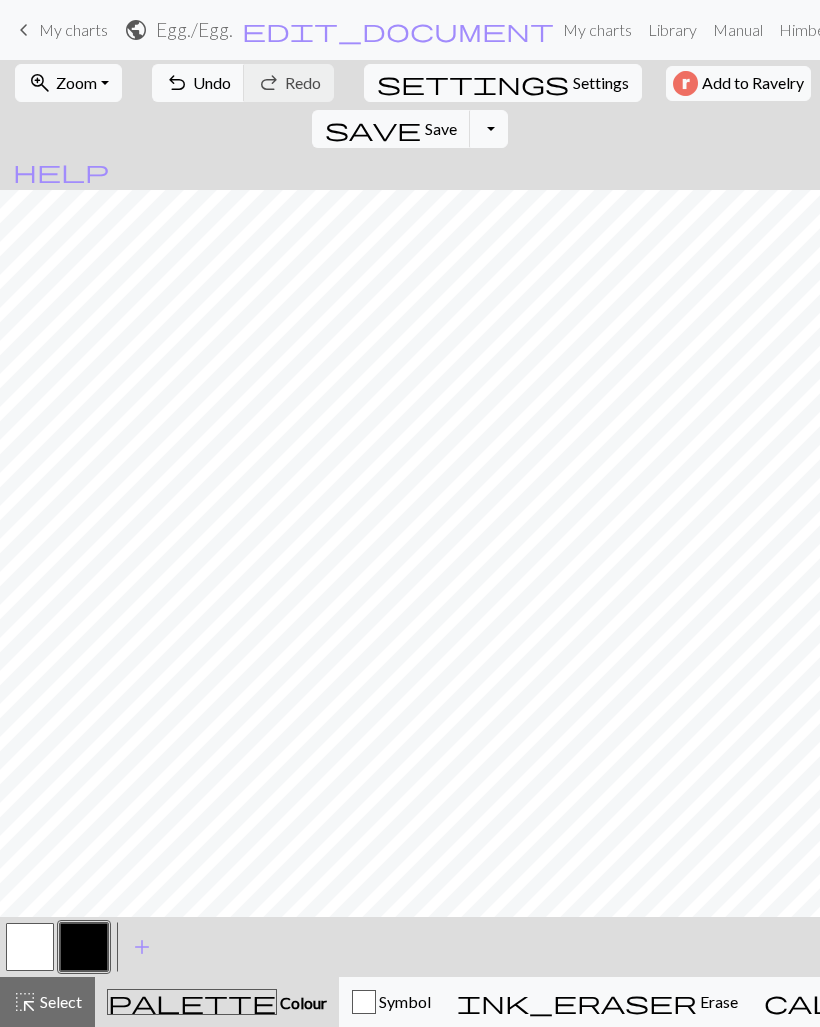 click at bounding box center [30, 947] 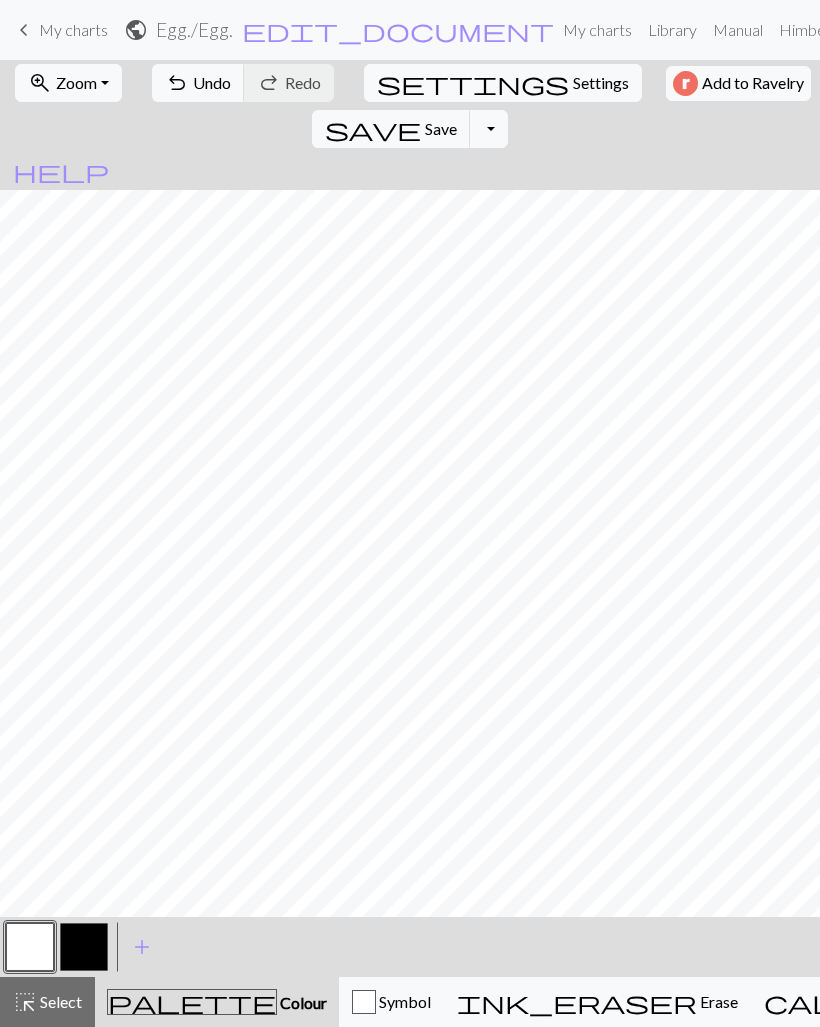 click at bounding box center [84, 947] 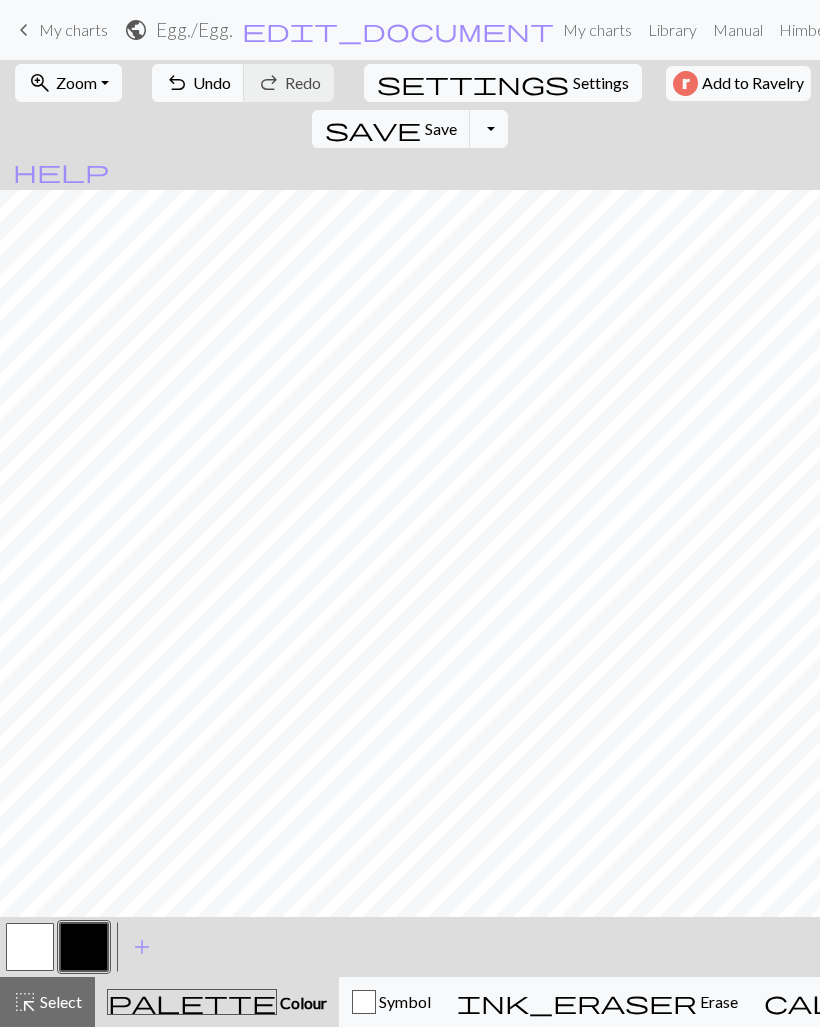 click at bounding box center (30, 947) 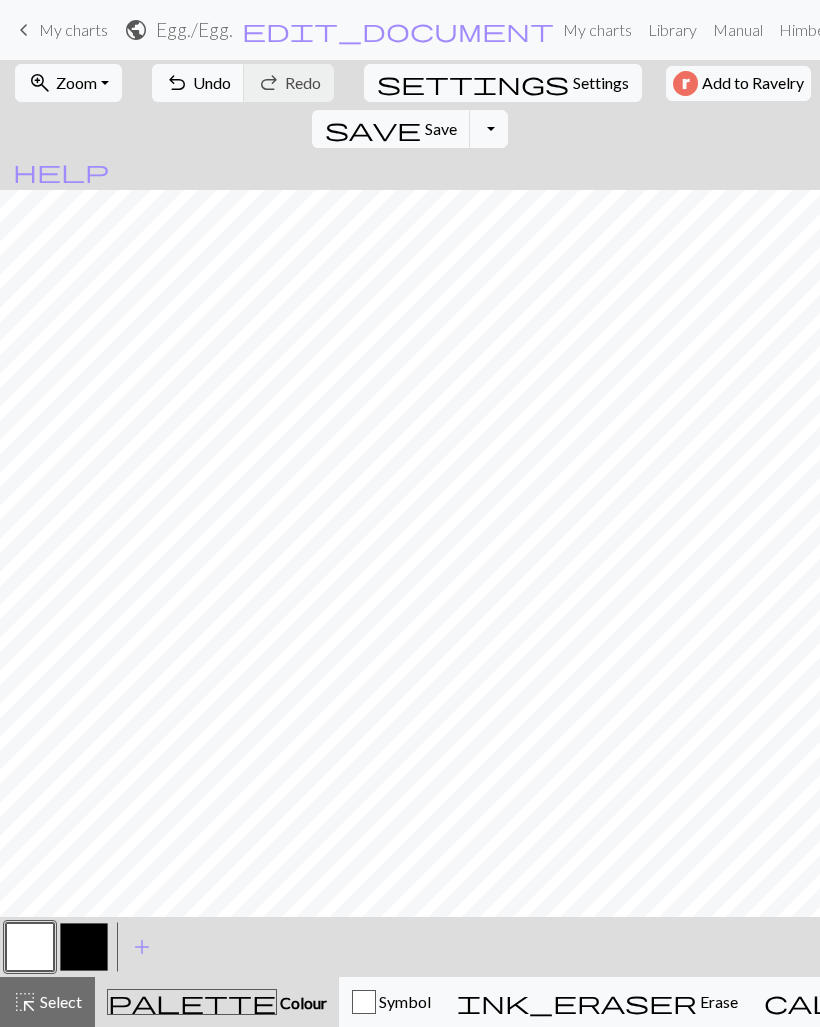 click at bounding box center (84, 947) 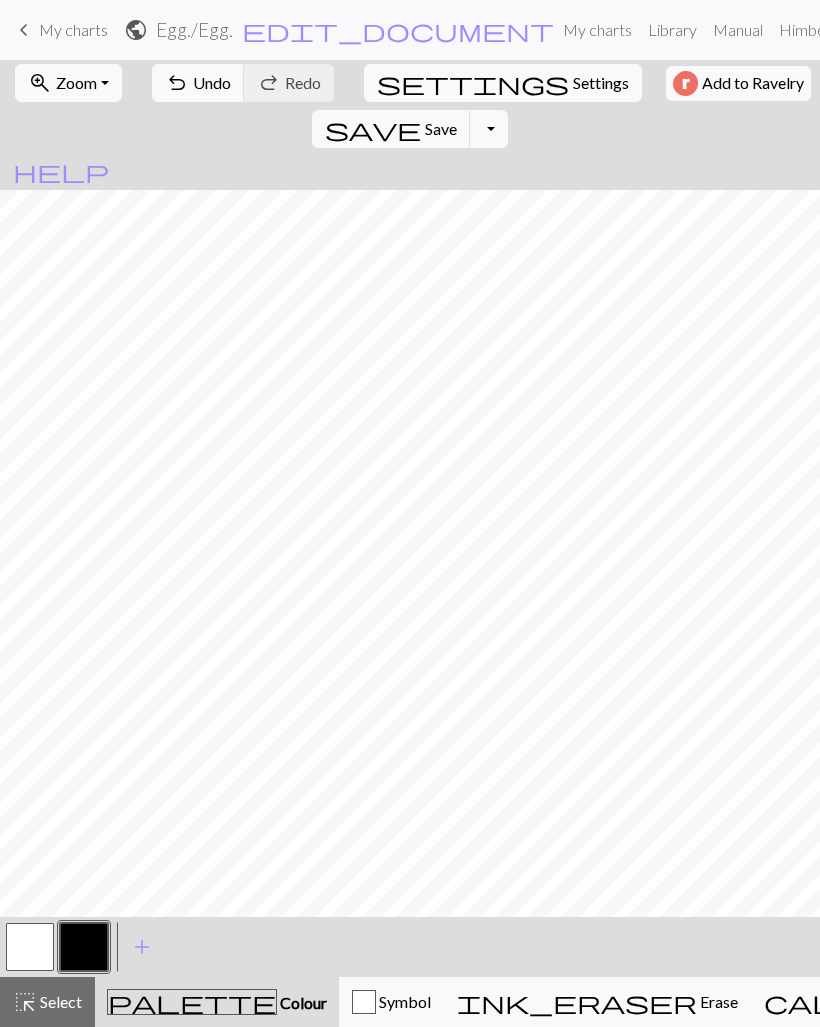 click on "My charts" at bounding box center [73, 29] 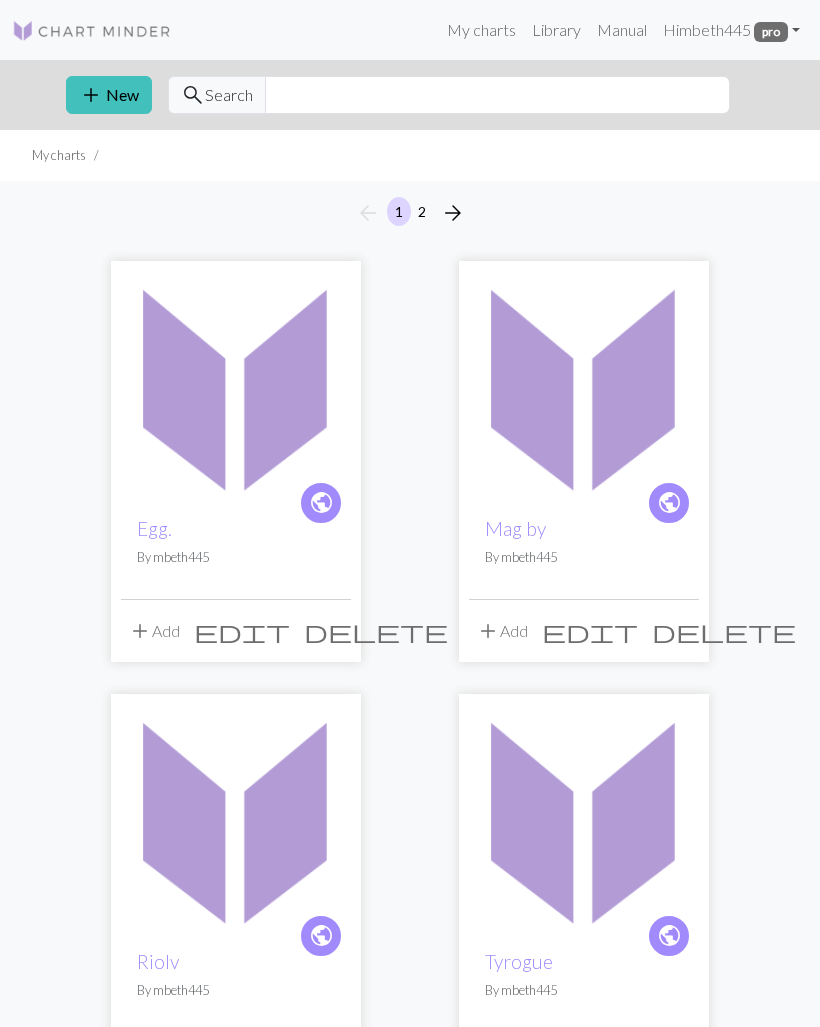 click on "add" at bounding box center (91, 95) 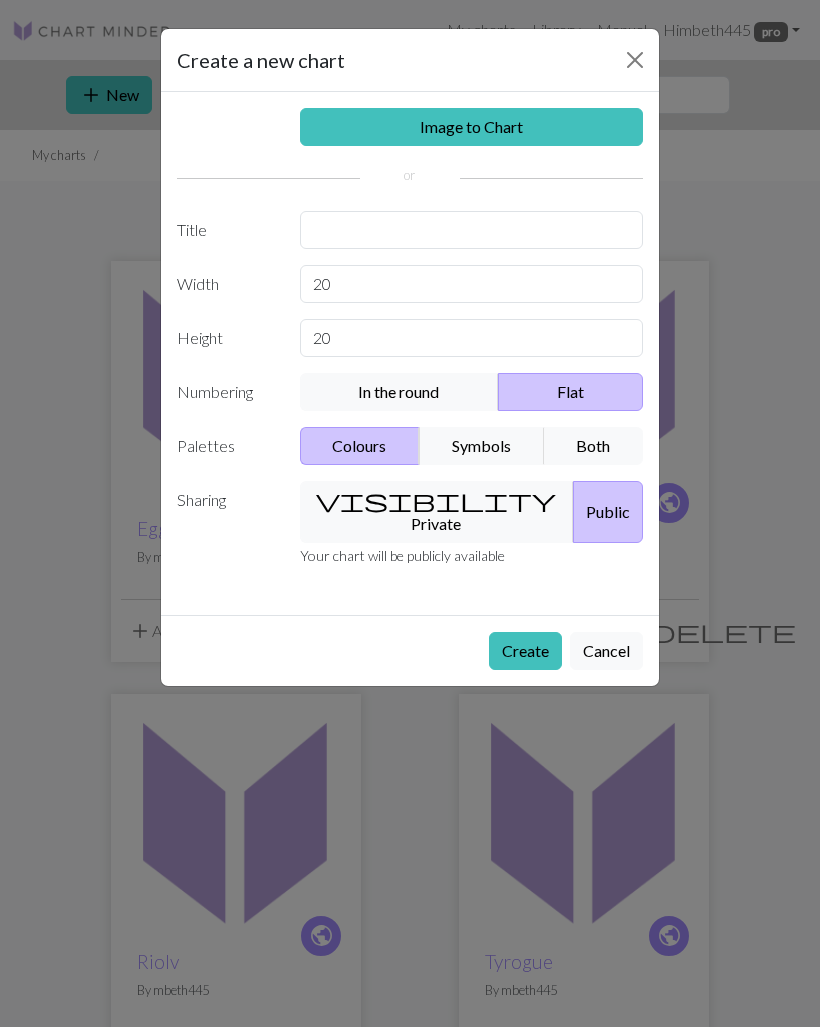 click on "Image to Chart" at bounding box center (472, 127) 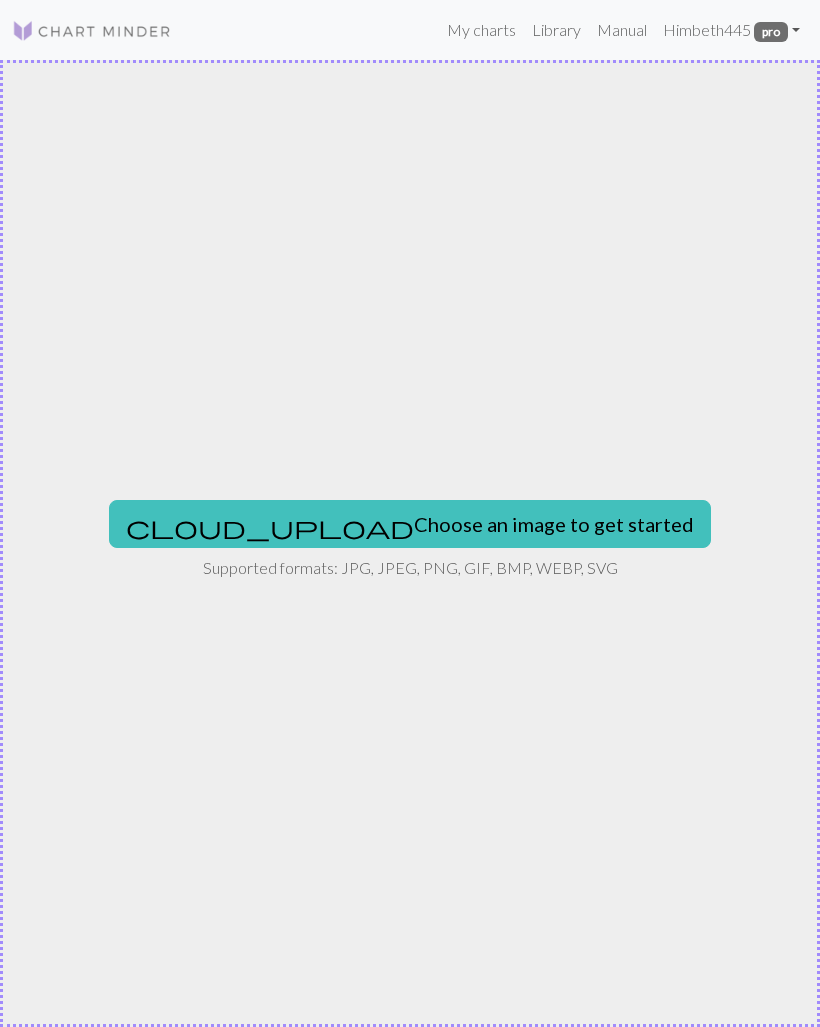 click on "cloud_upload  Choose an image to get started" at bounding box center [410, 524] 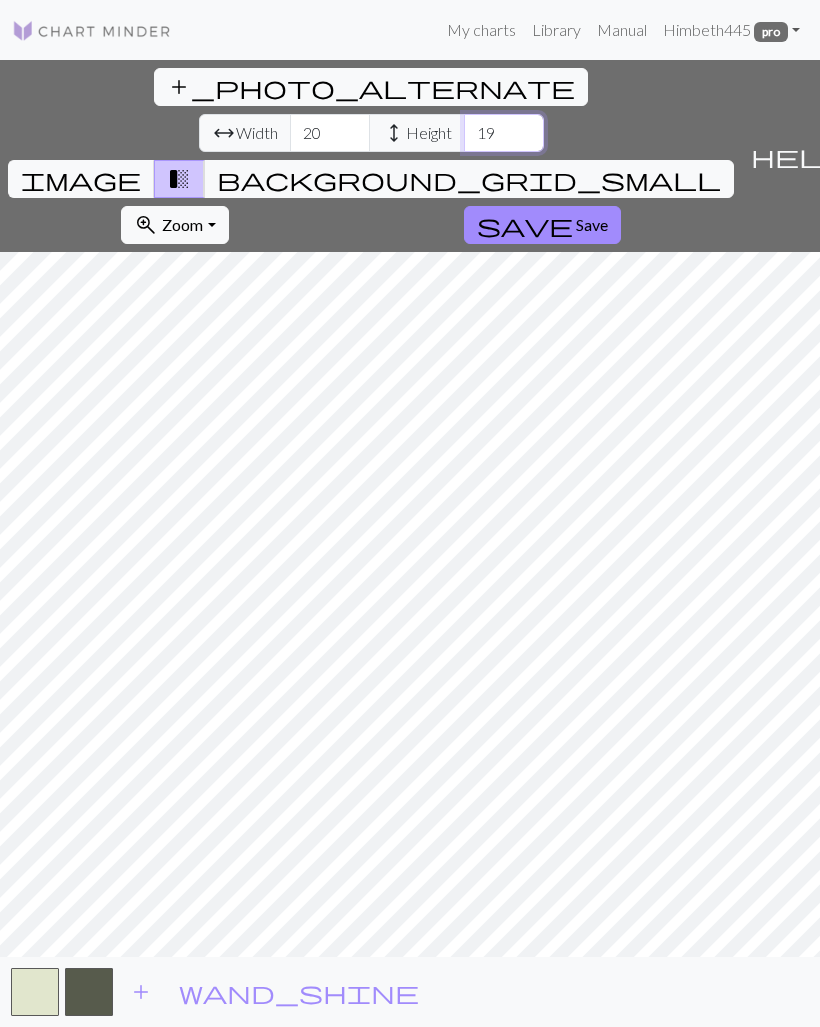 click on "19" at bounding box center (504, 133) 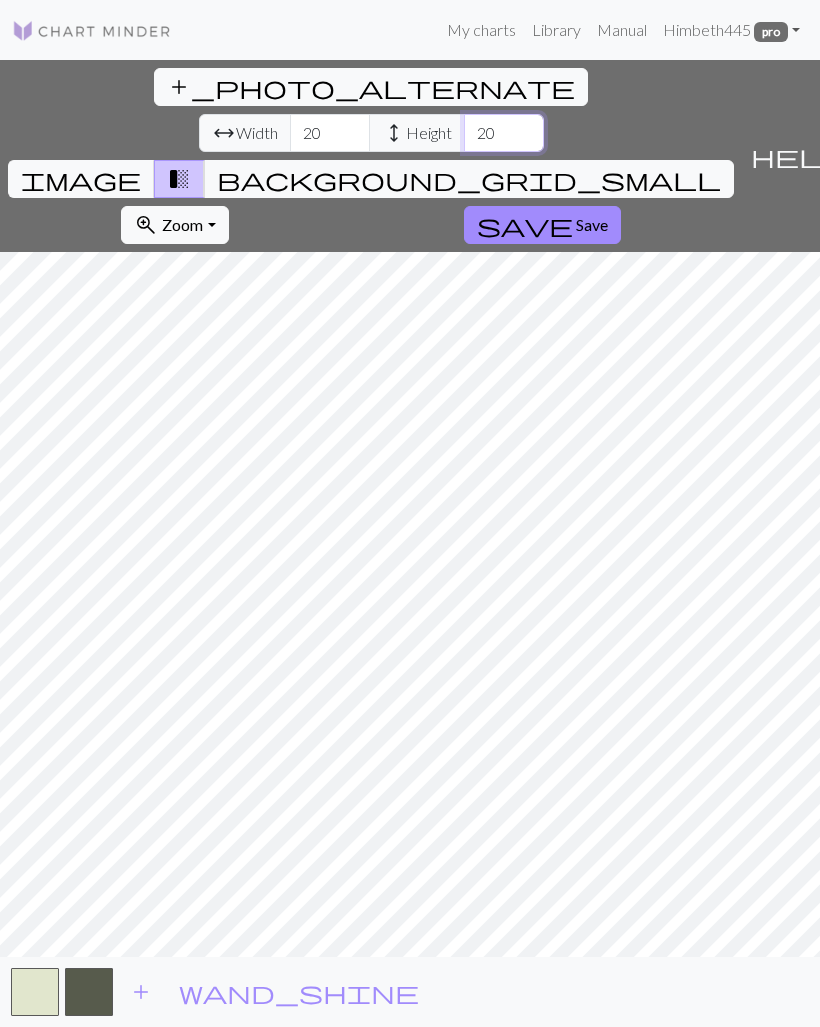 type on "20" 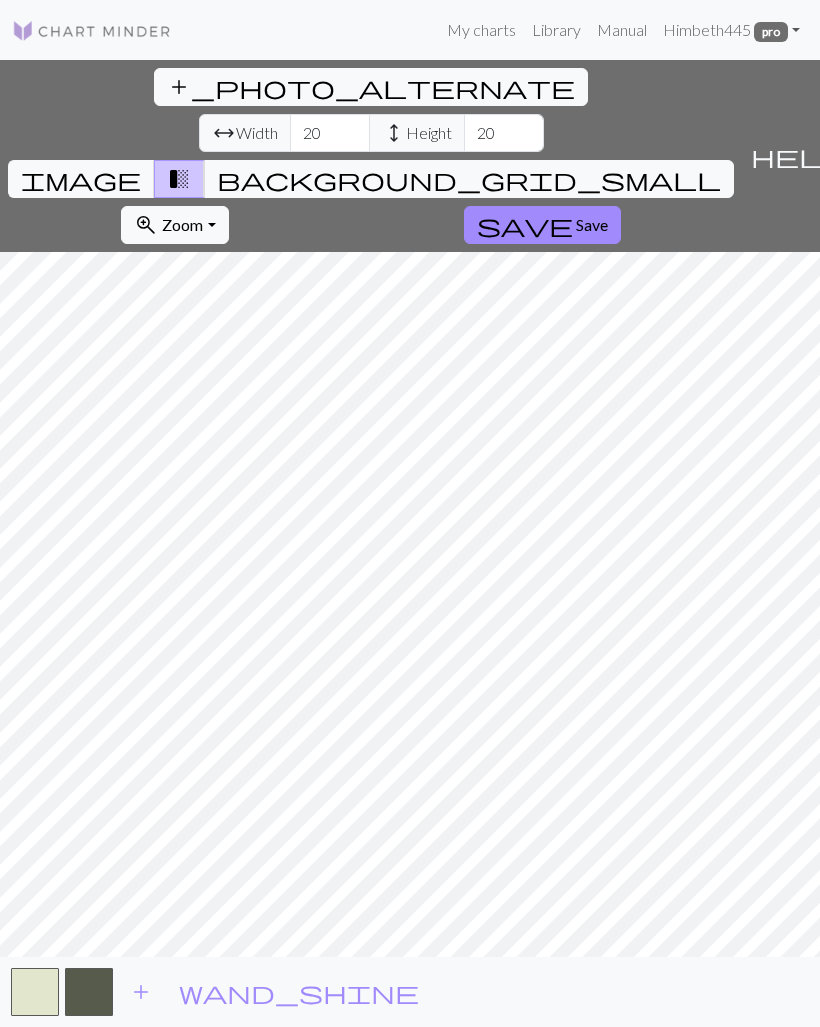 click on "Save" at bounding box center (592, 224) 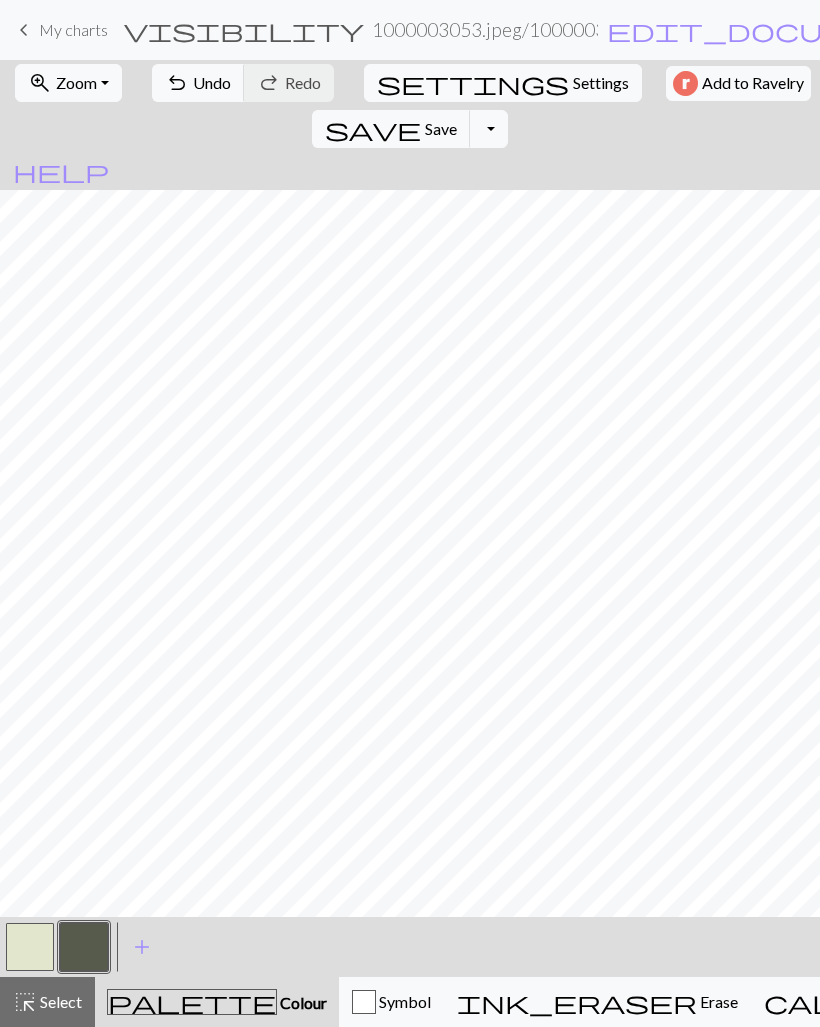 click at bounding box center [30, 947] 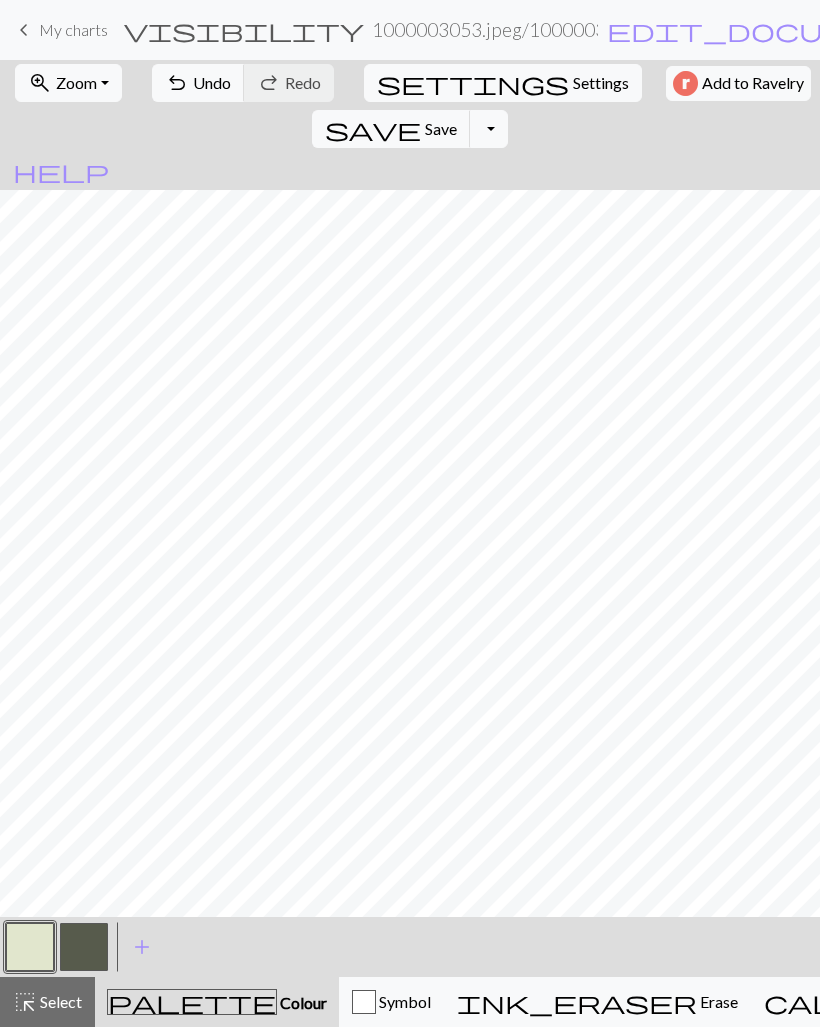 click at bounding box center [84, 947] 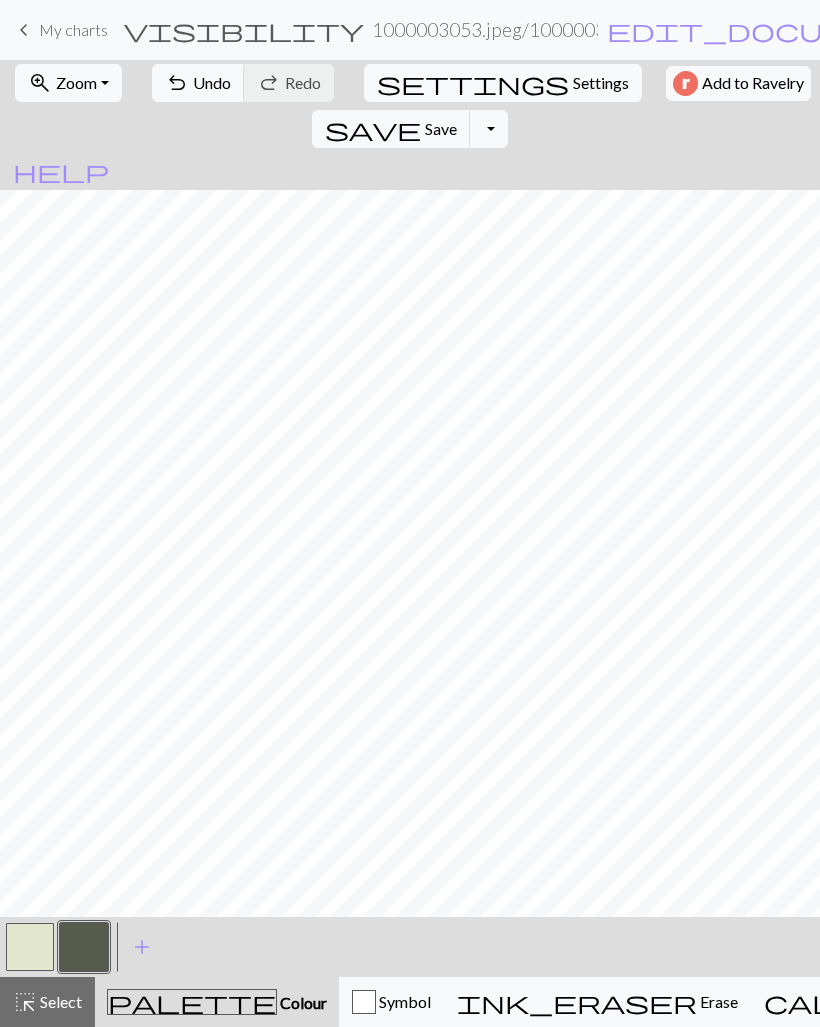 click at bounding box center [30, 947] 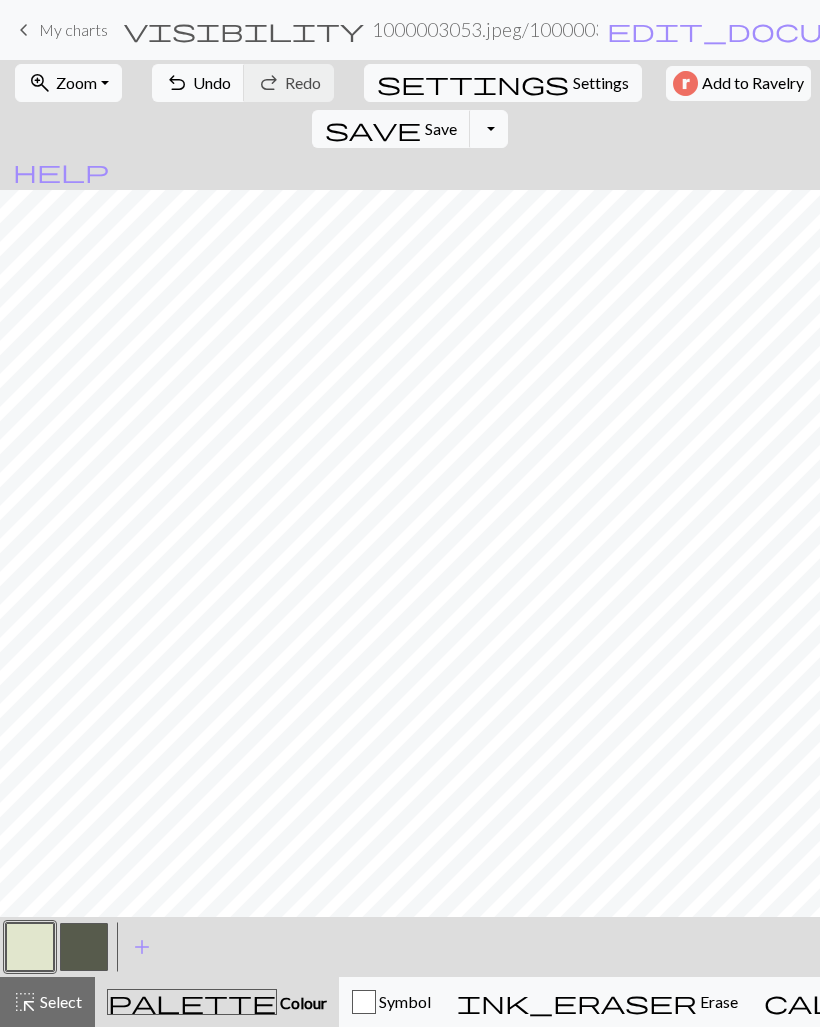 click at bounding box center [84, 947] 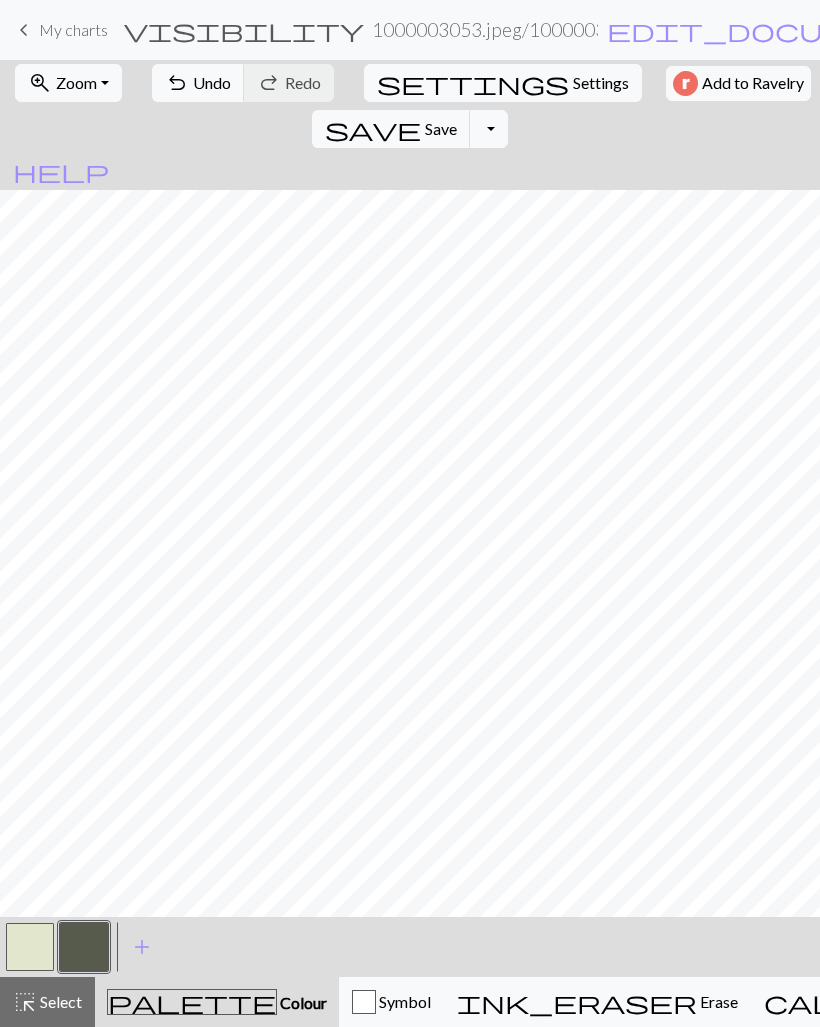 click at bounding box center [30, 947] 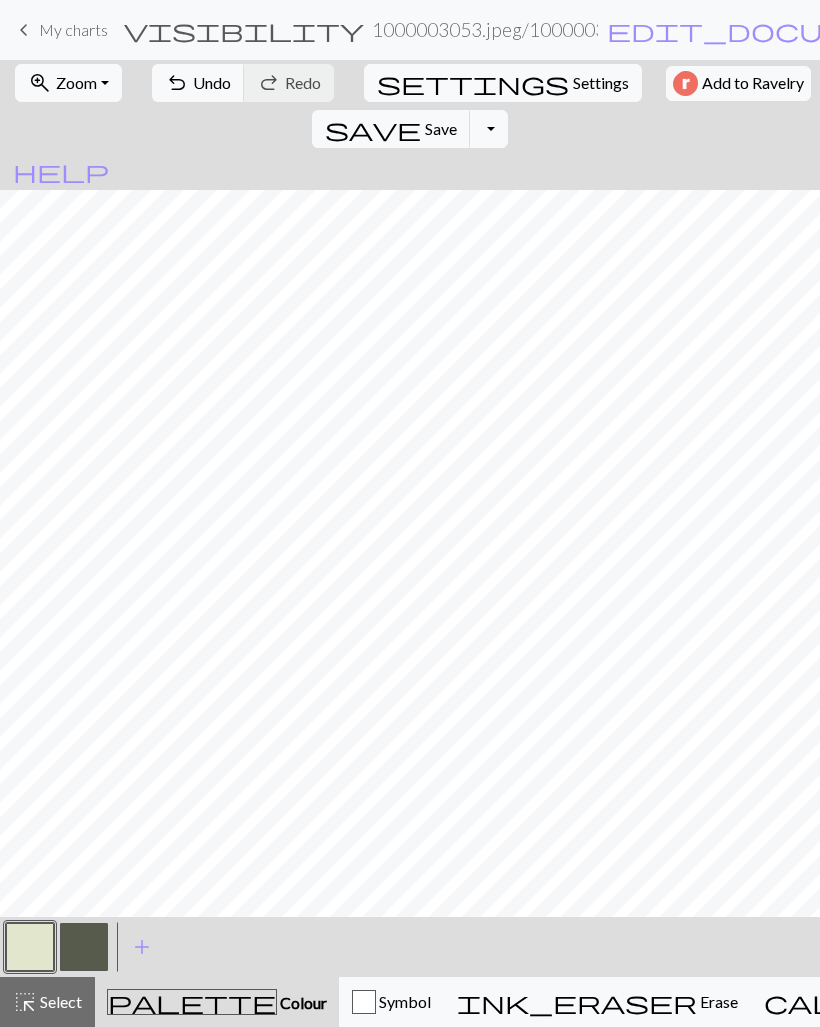 click at bounding box center [84, 947] 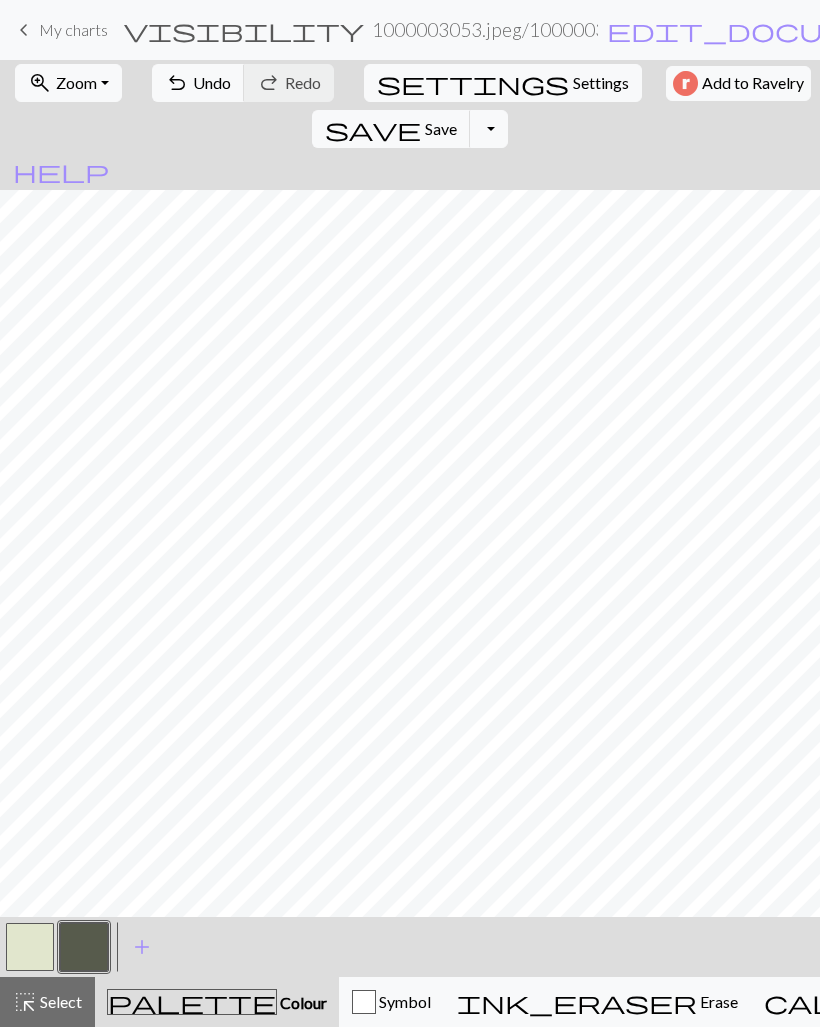 click at bounding box center [30, 947] 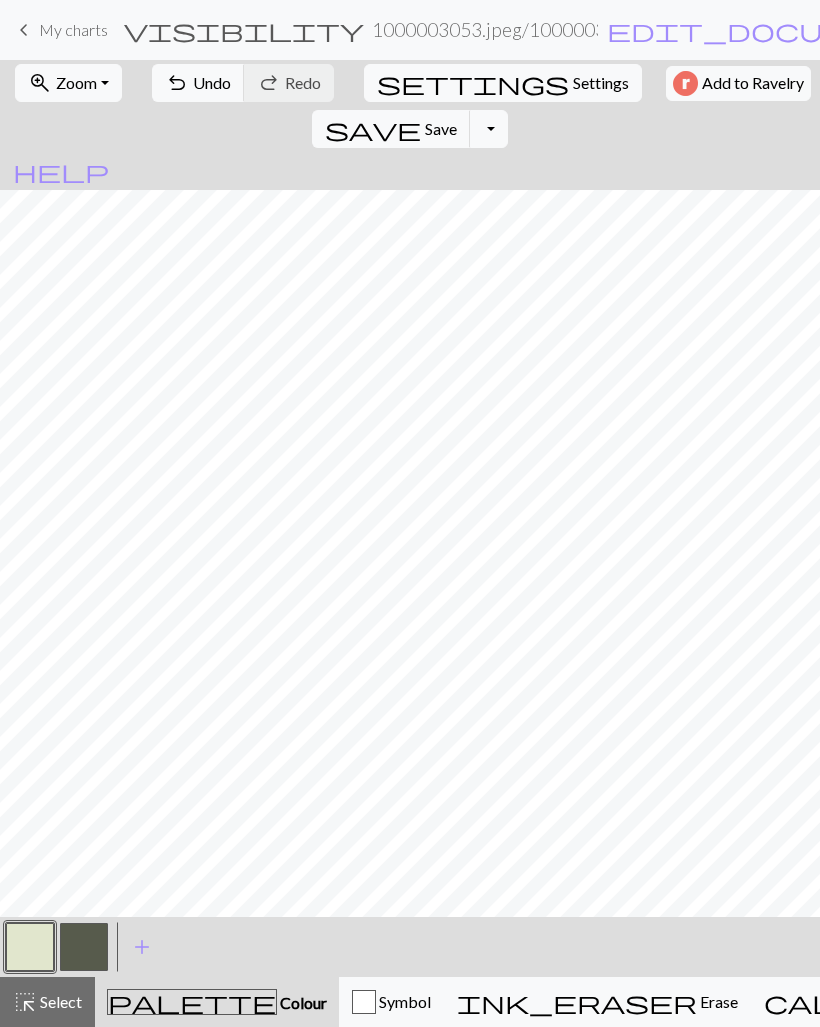 click at bounding box center (84, 947) 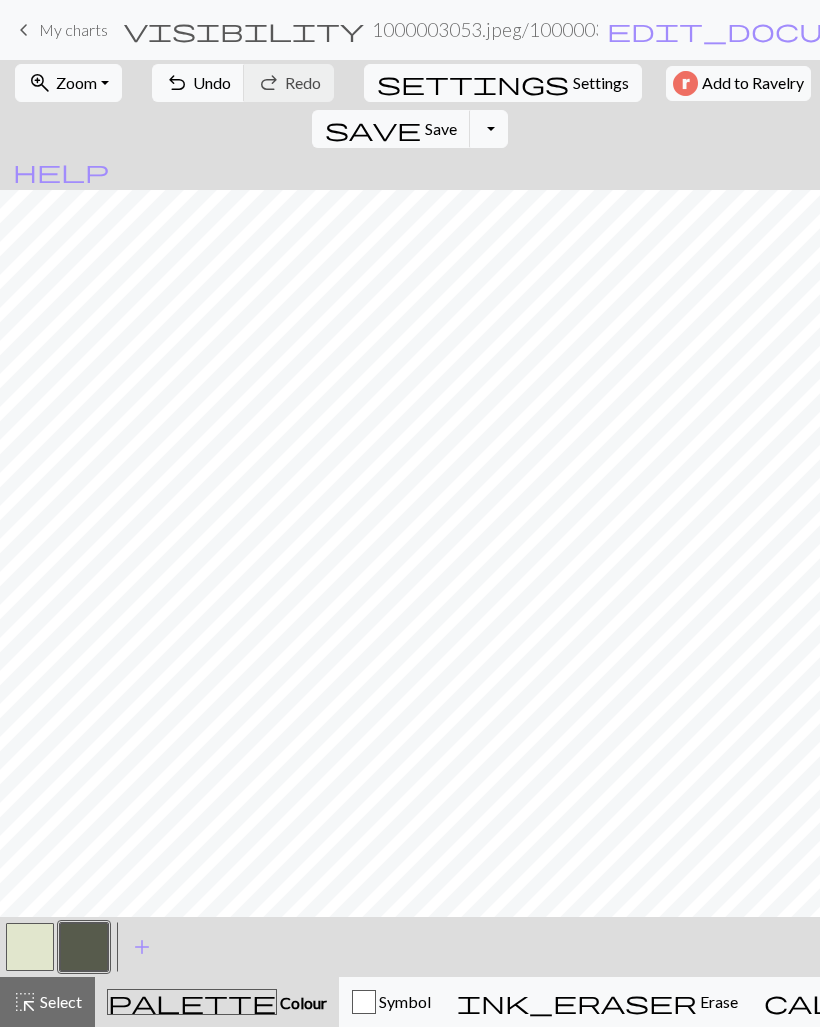 click at bounding box center (84, 947) 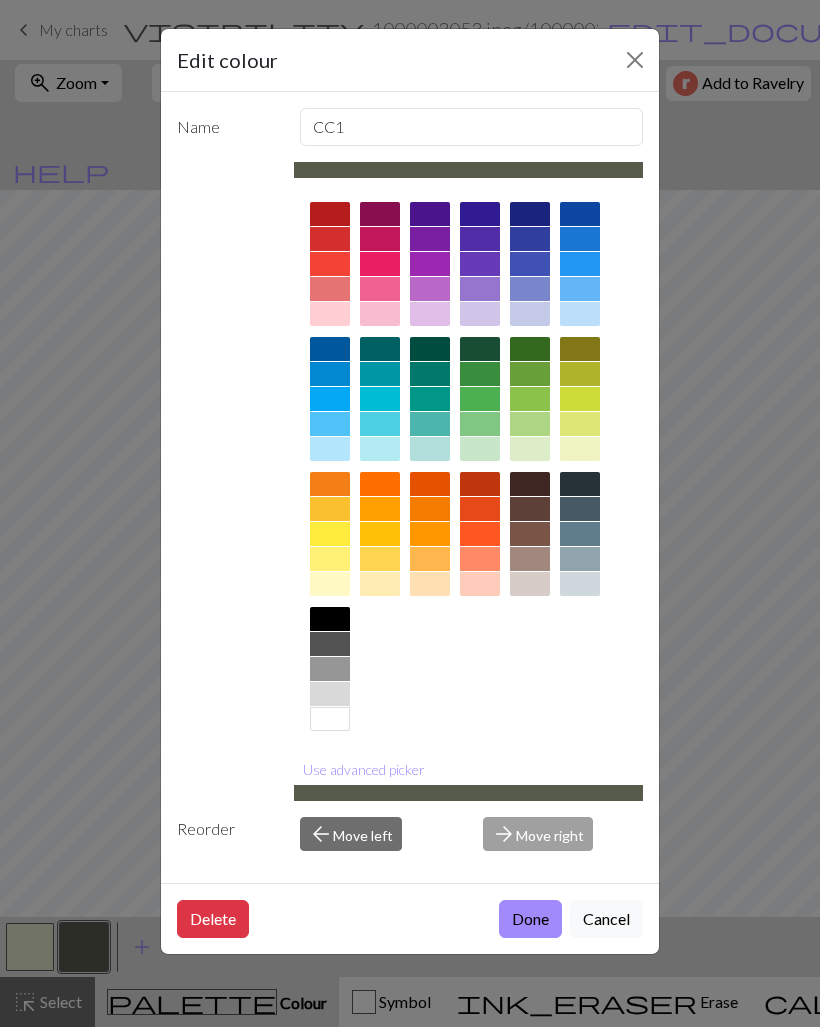 click at bounding box center [330, 619] 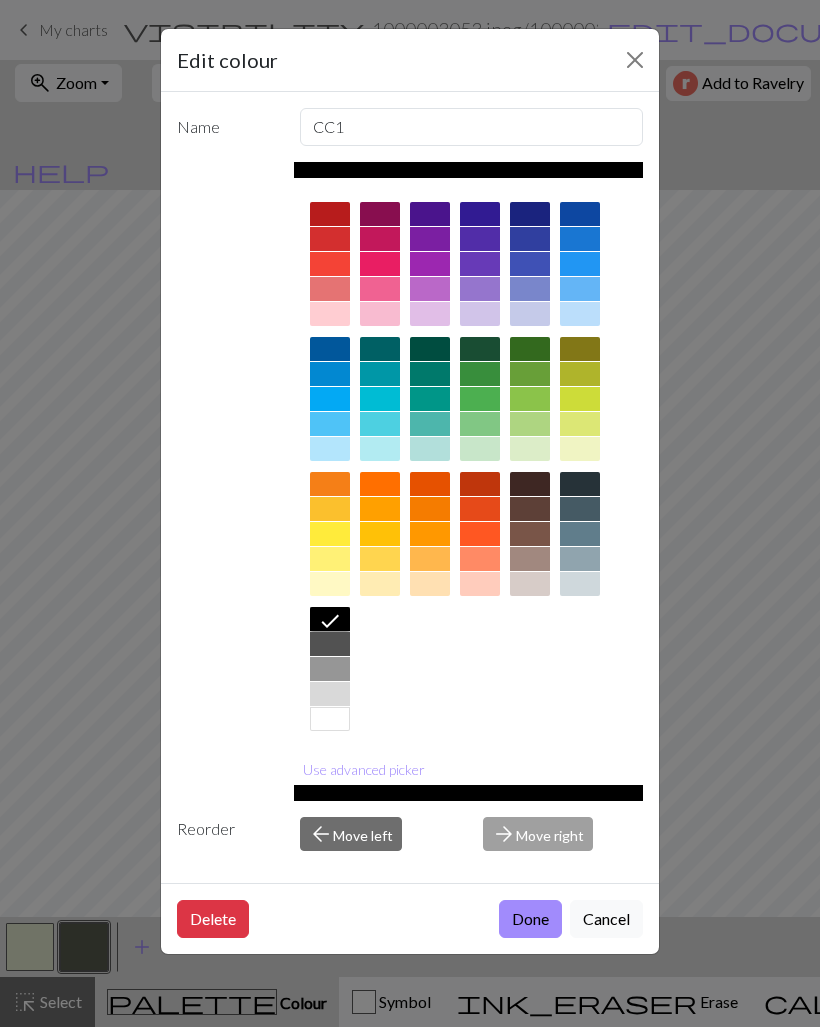 click on "Done" at bounding box center [530, 919] 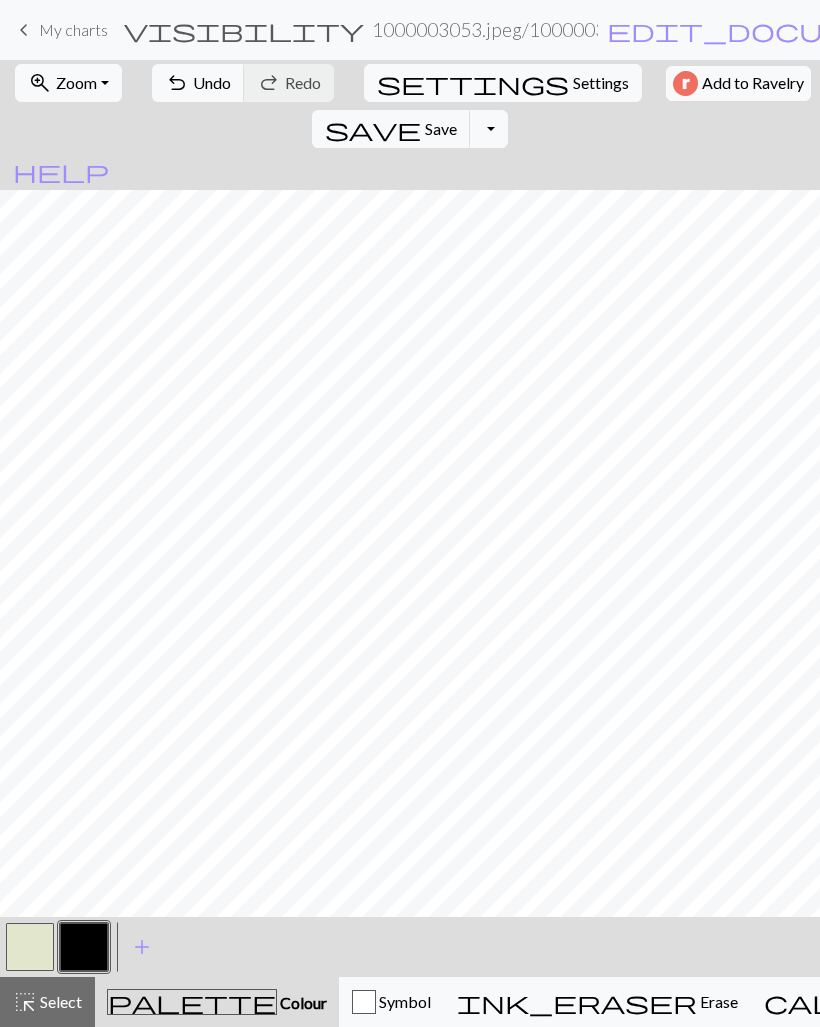 click at bounding box center [30, 947] 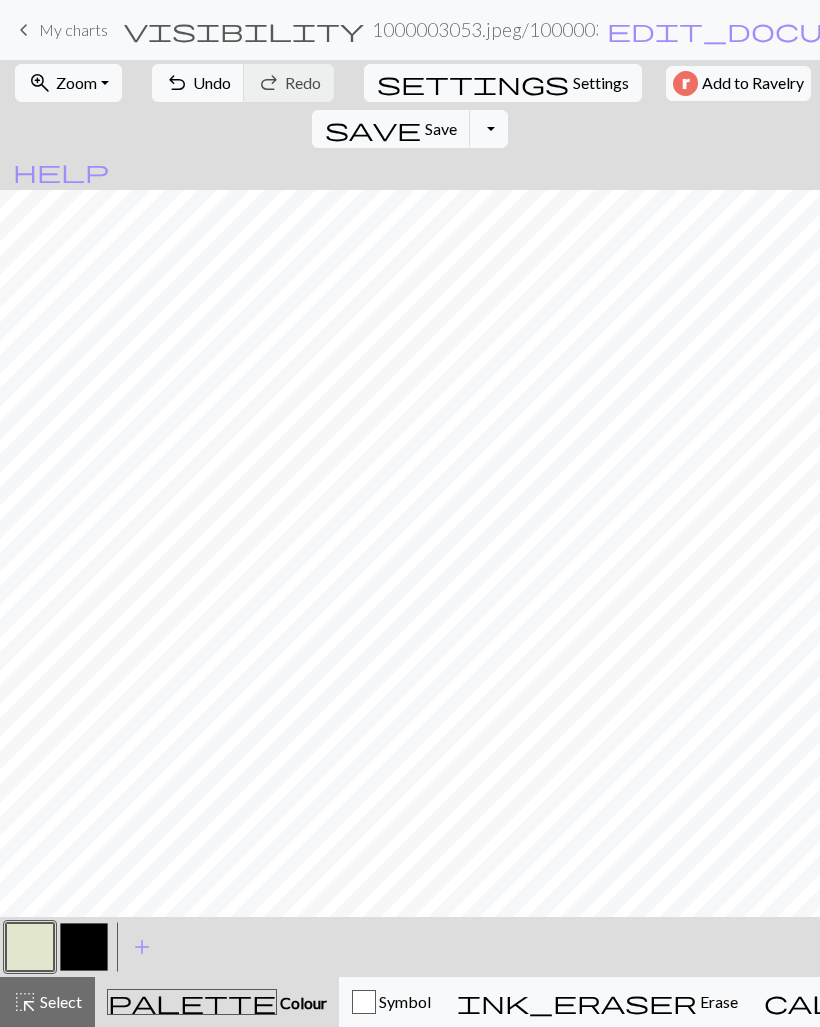 click at bounding box center [30, 947] 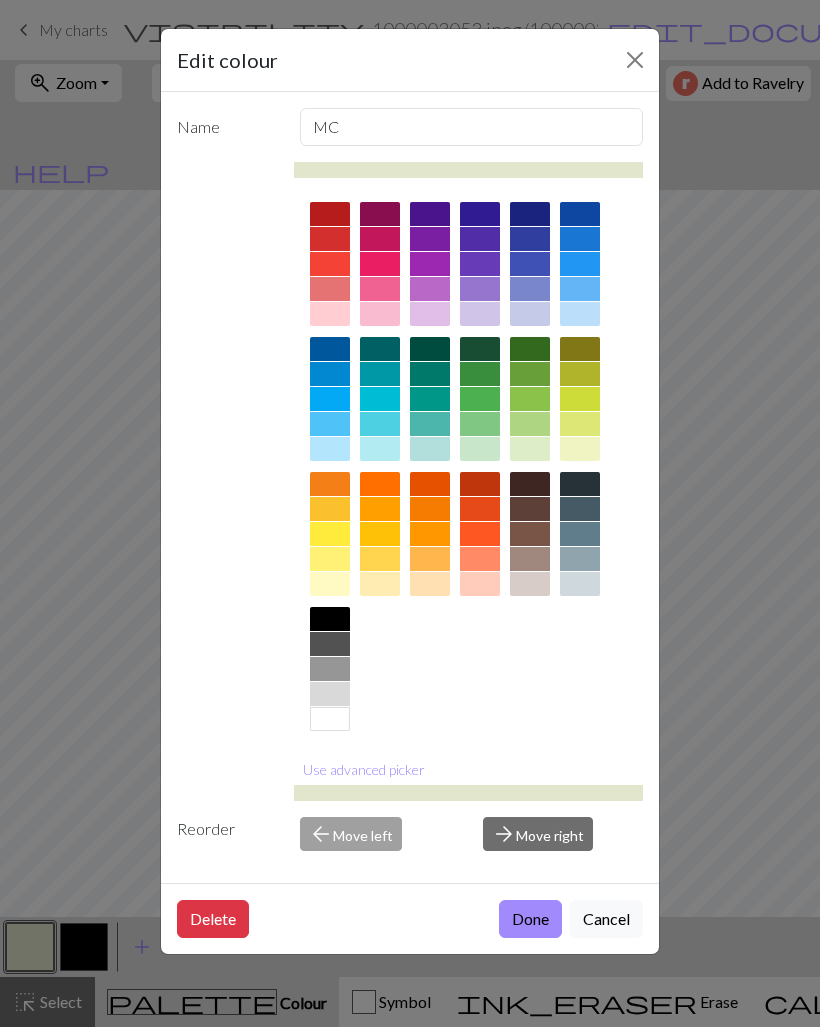 click at bounding box center [330, 719] 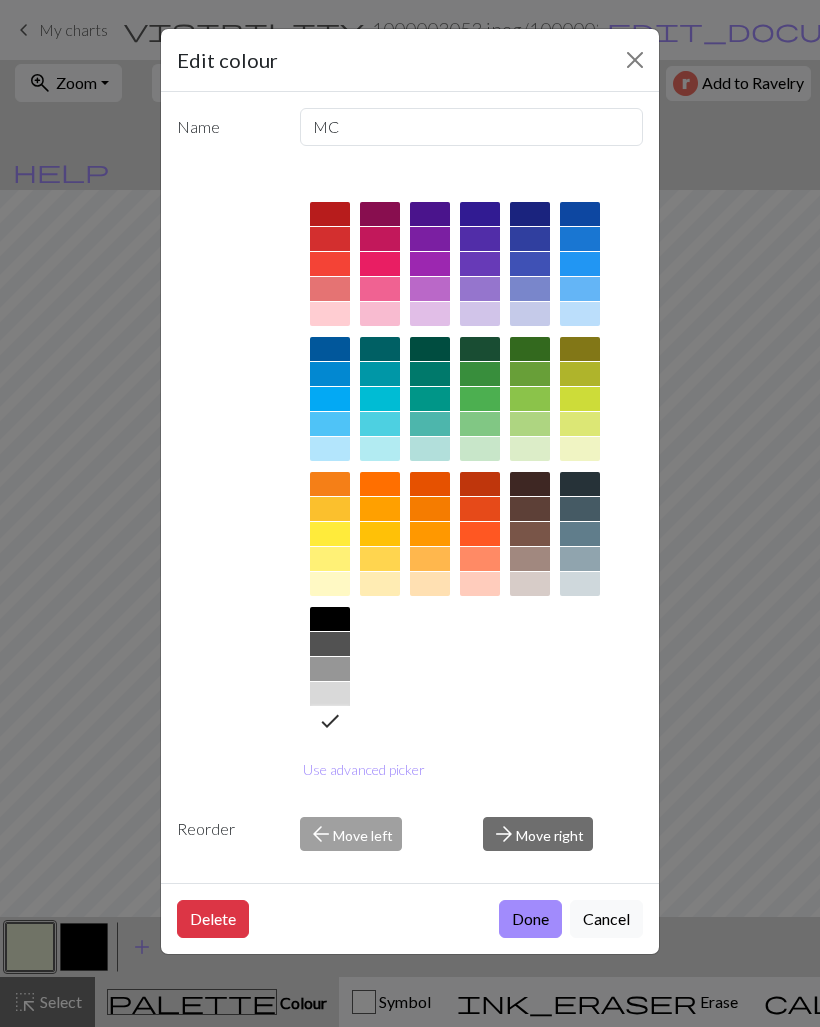 click on "Done" at bounding box center [530, 919] 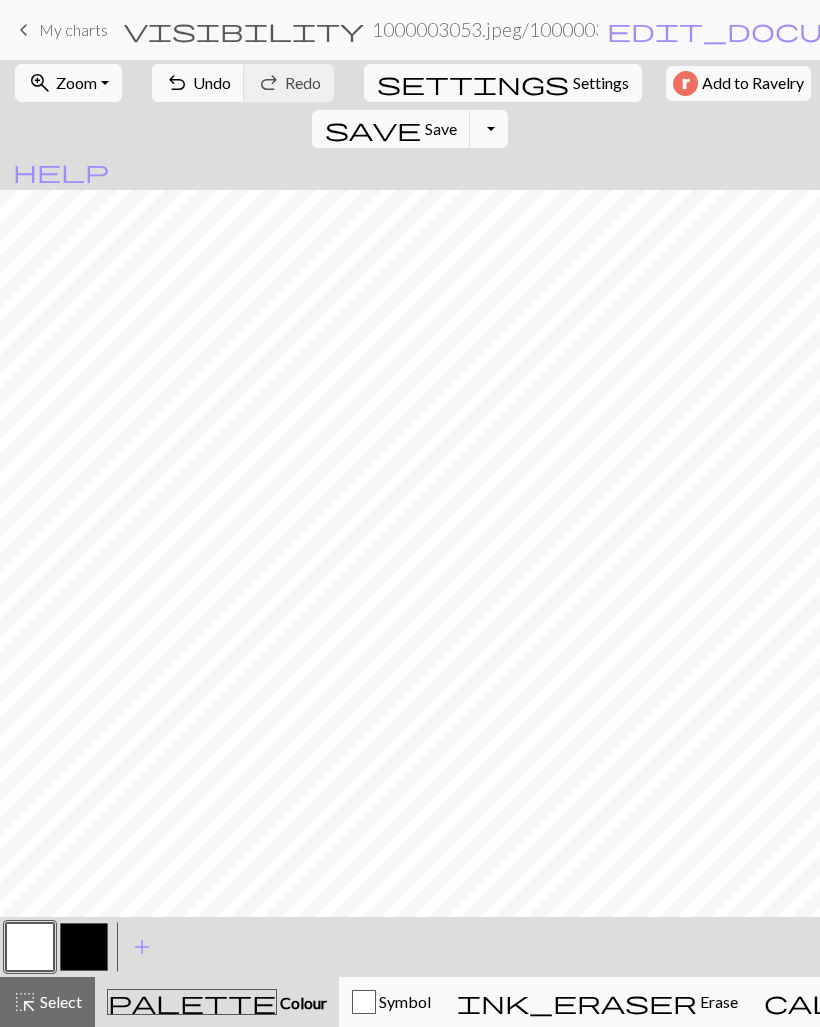 click at bounding box center [84, 947] 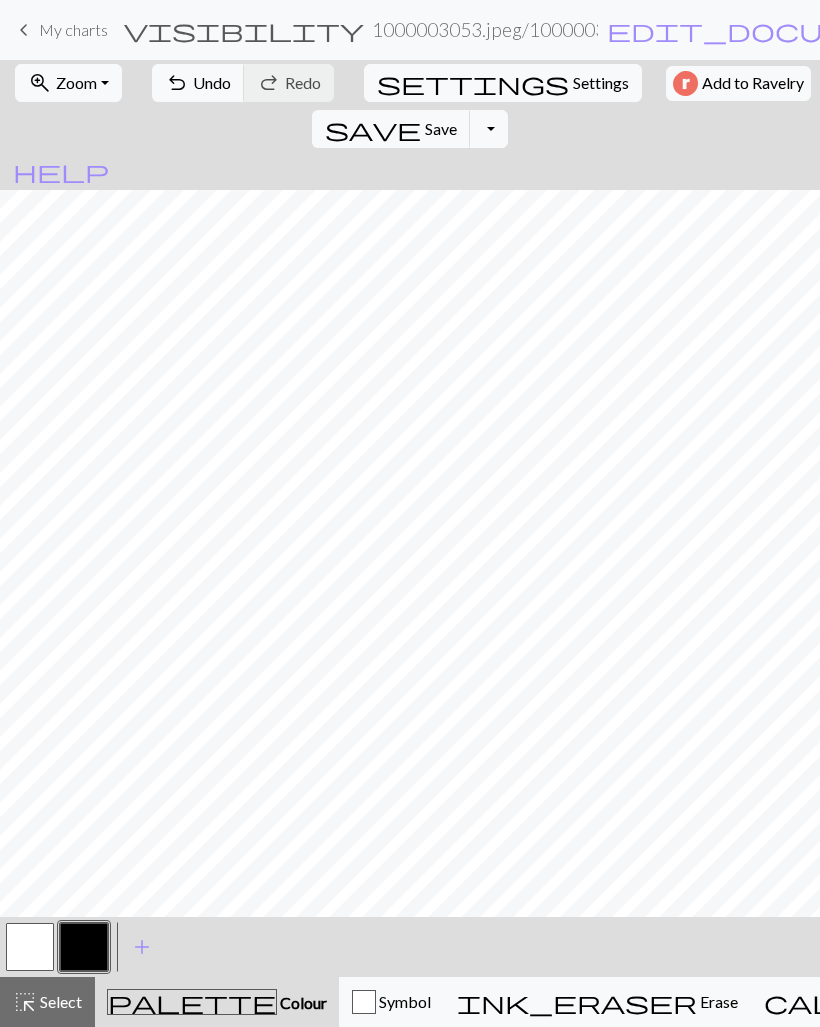 click at bounding box center (30, 947) 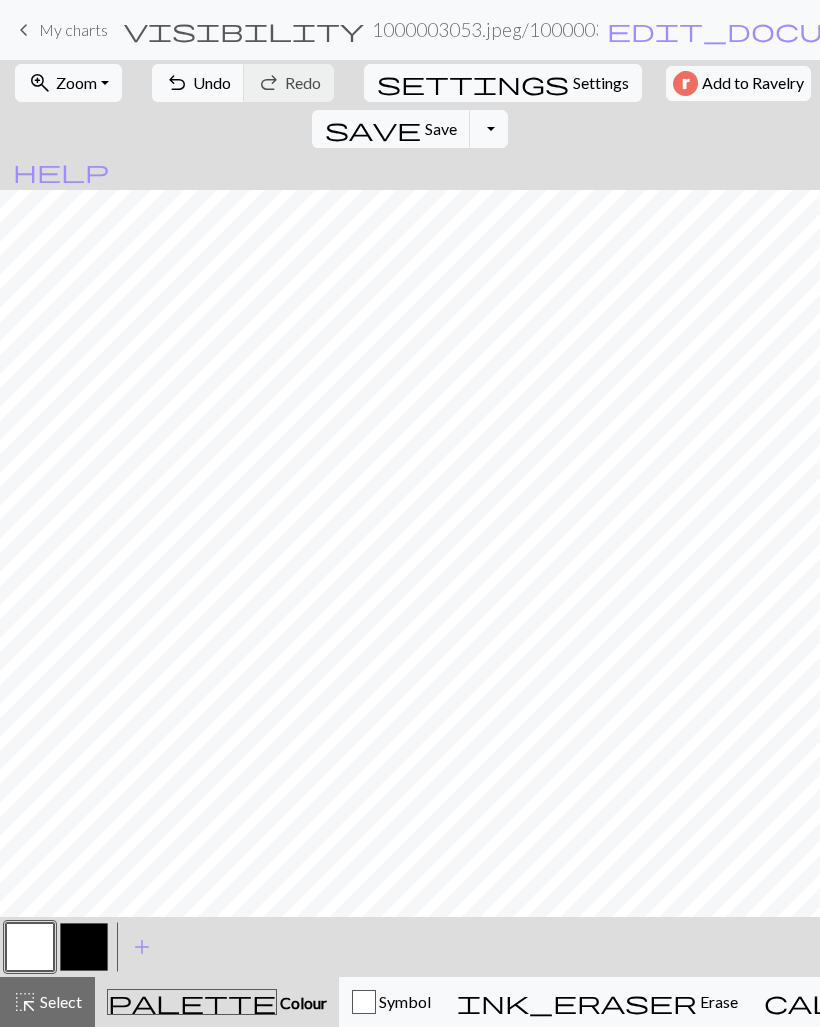 click at bounding box center [84, 947] 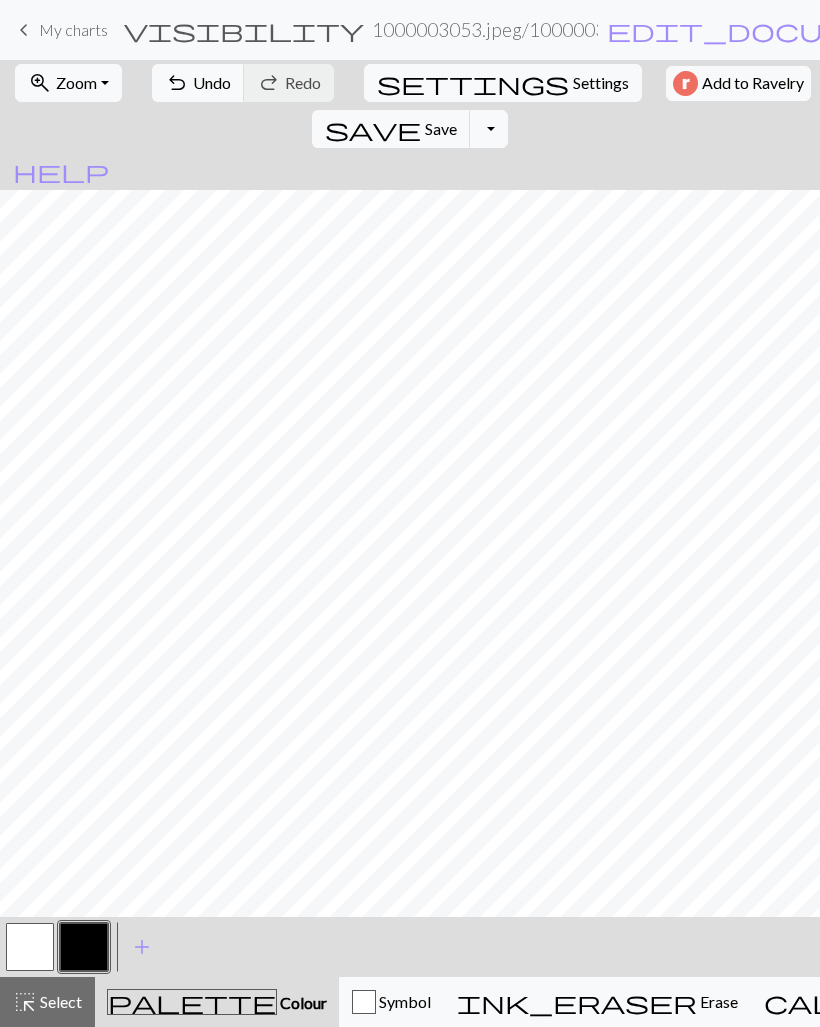 click at bounding box center (30, 947) 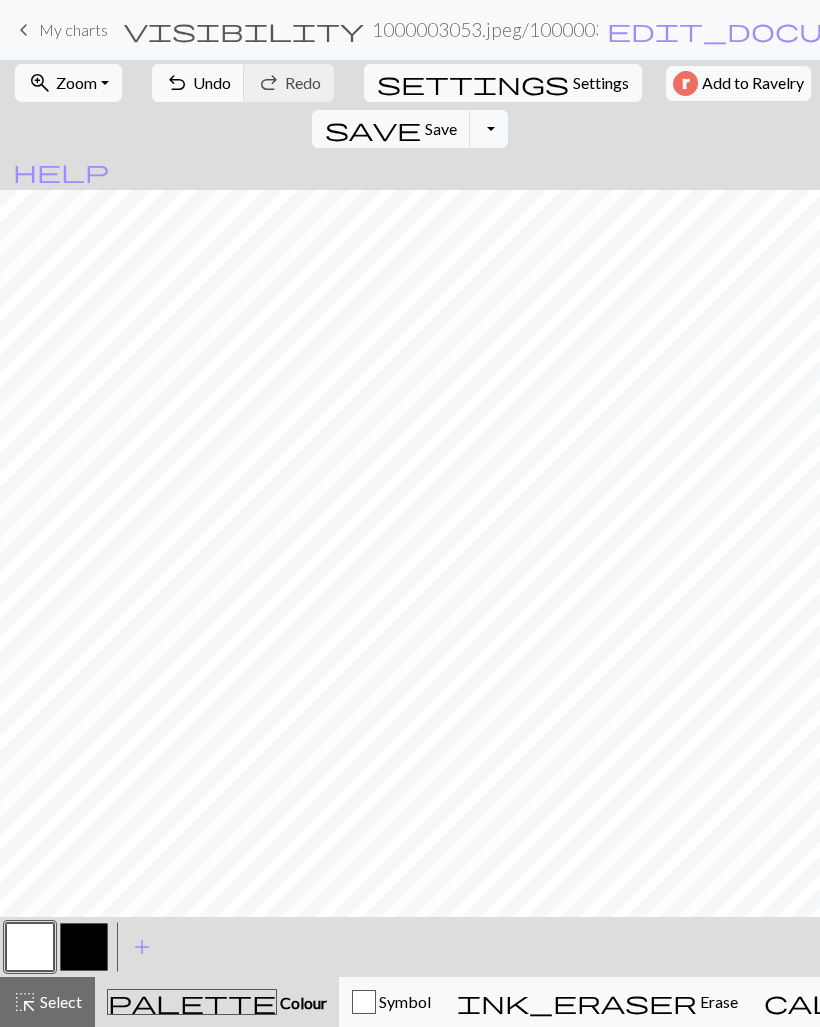 click on "Save" at bounding box center (441, 128) 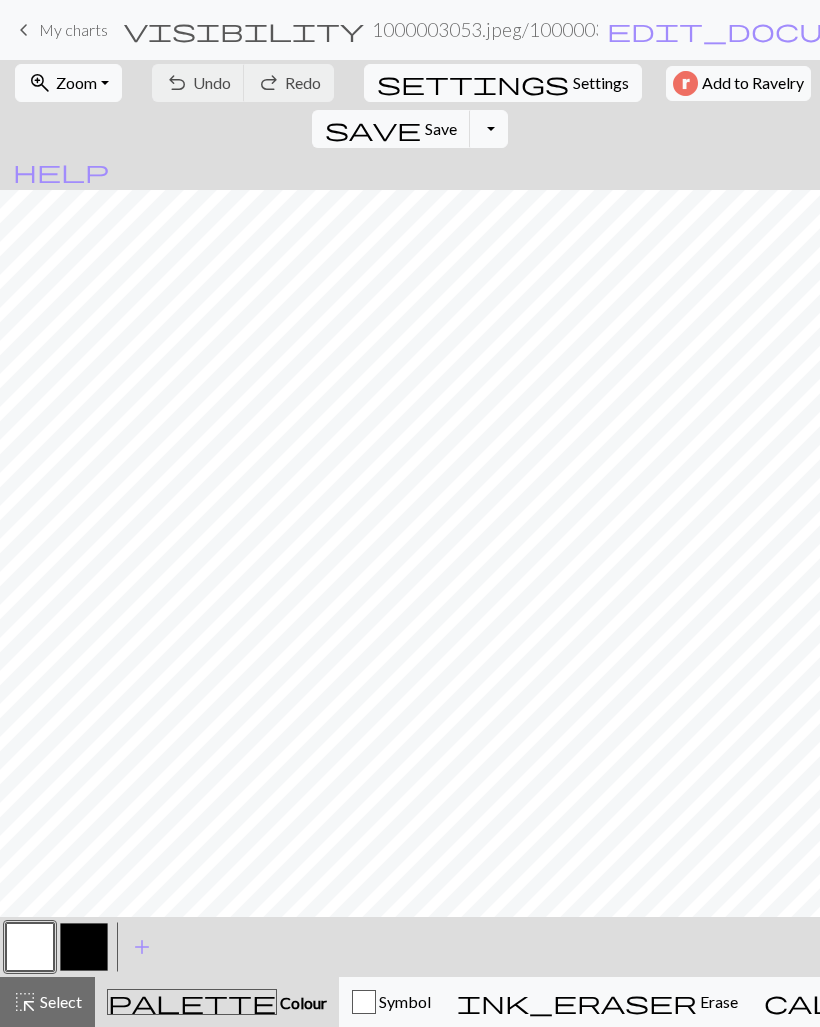 click on "My charts" at bounding box center [73, 29] 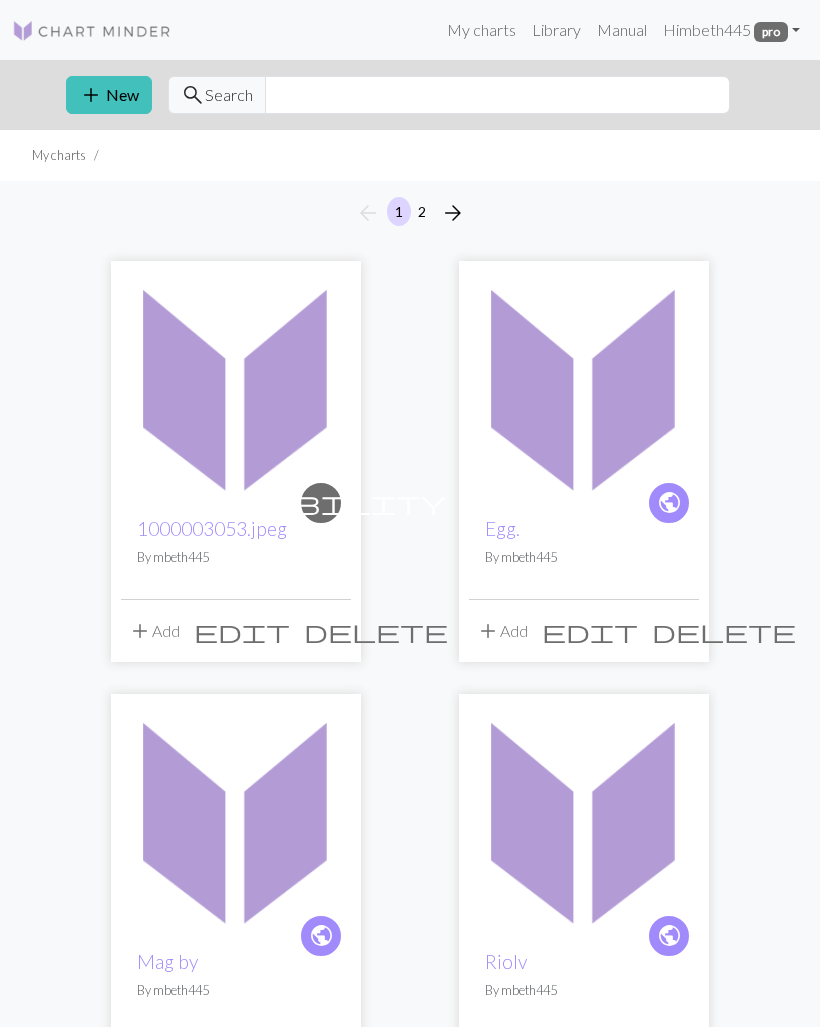 click on "add   New" at bounding box center (109, 95) 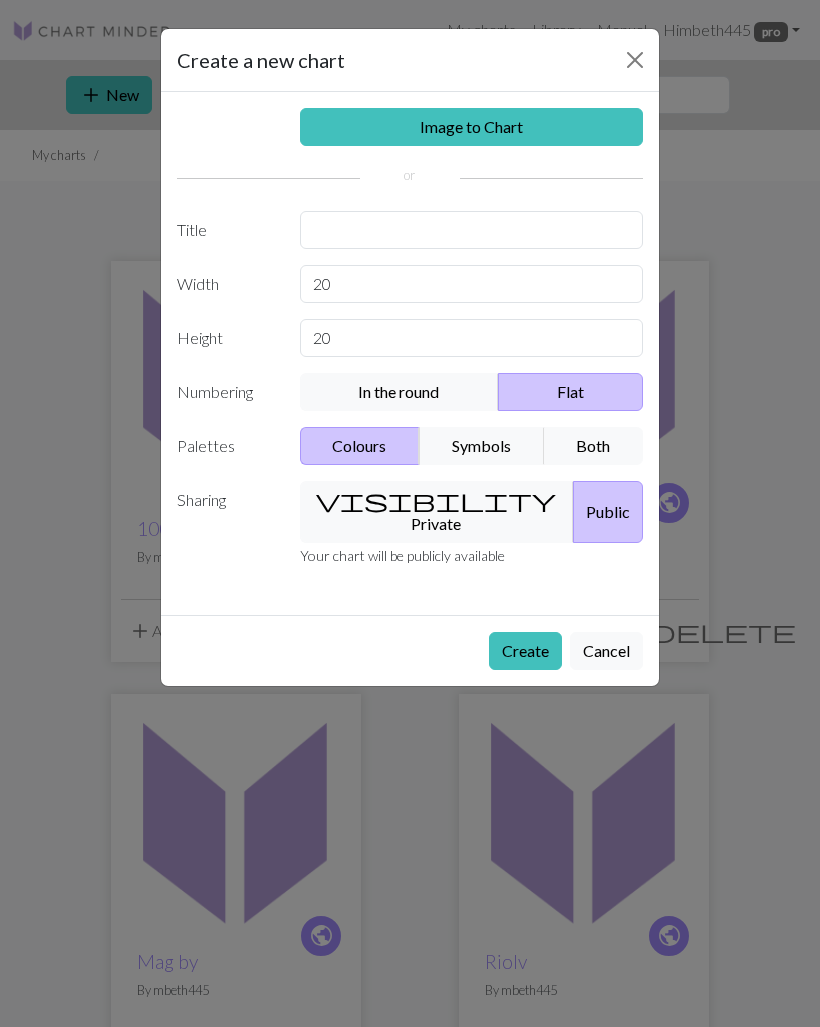 click on "Image to Chart" at bounding box center (472, 127) 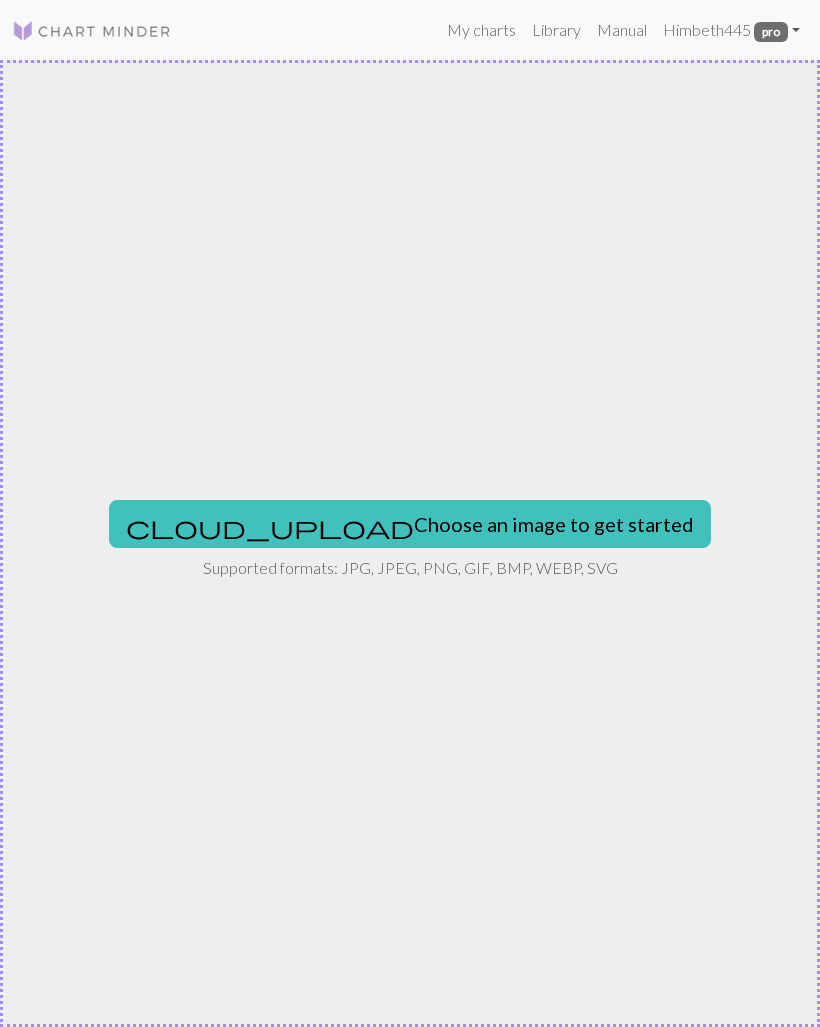 click on "cloud_upload  Choose an image to get started" at bounding box center (410, 524) 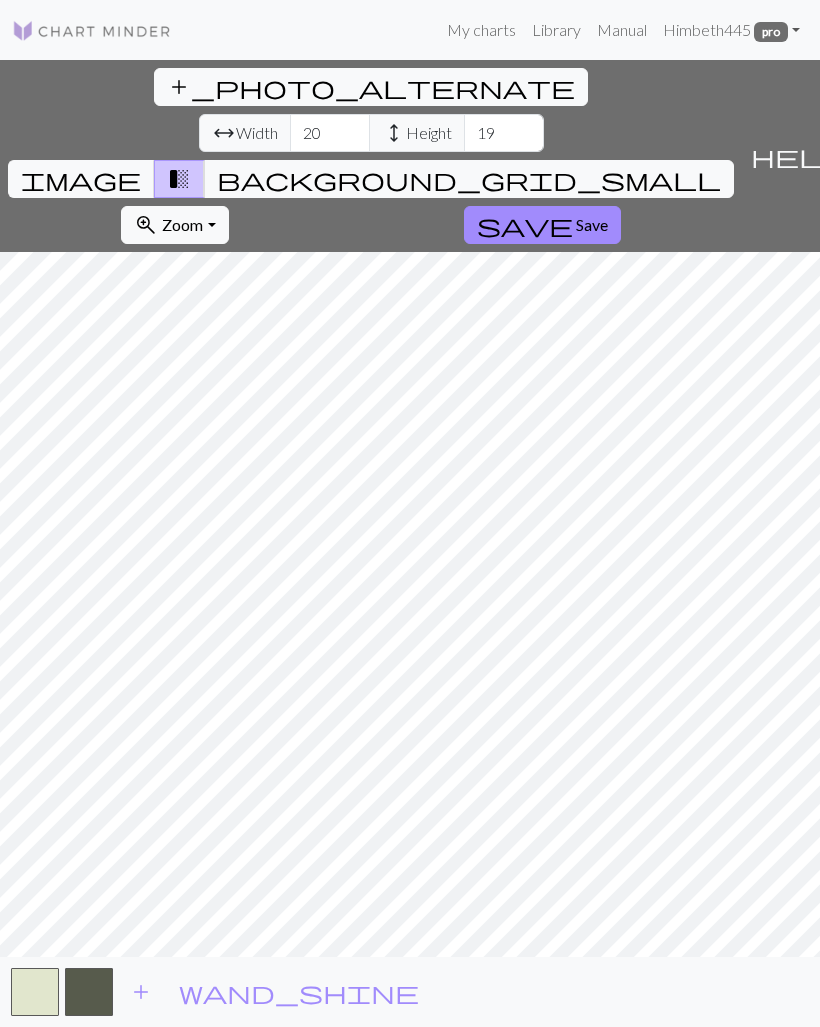 click on "wand_shine" at bounding box center (299, 992) 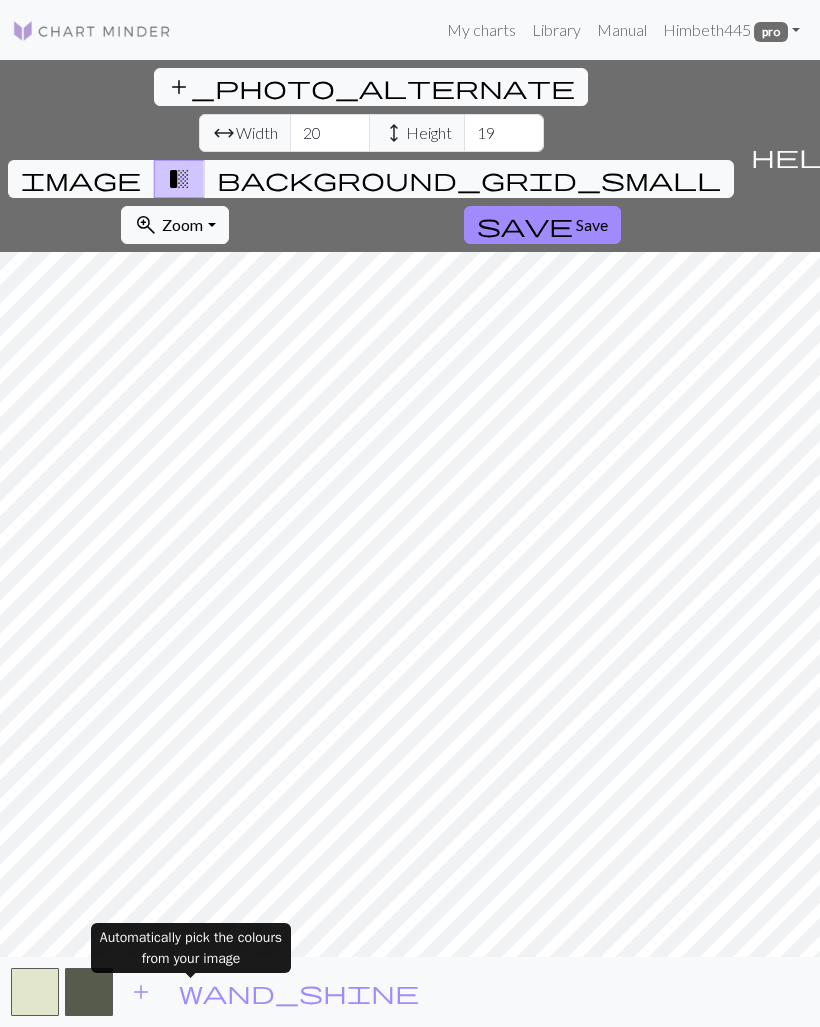 click on "add" at bounding box center [141, 992] 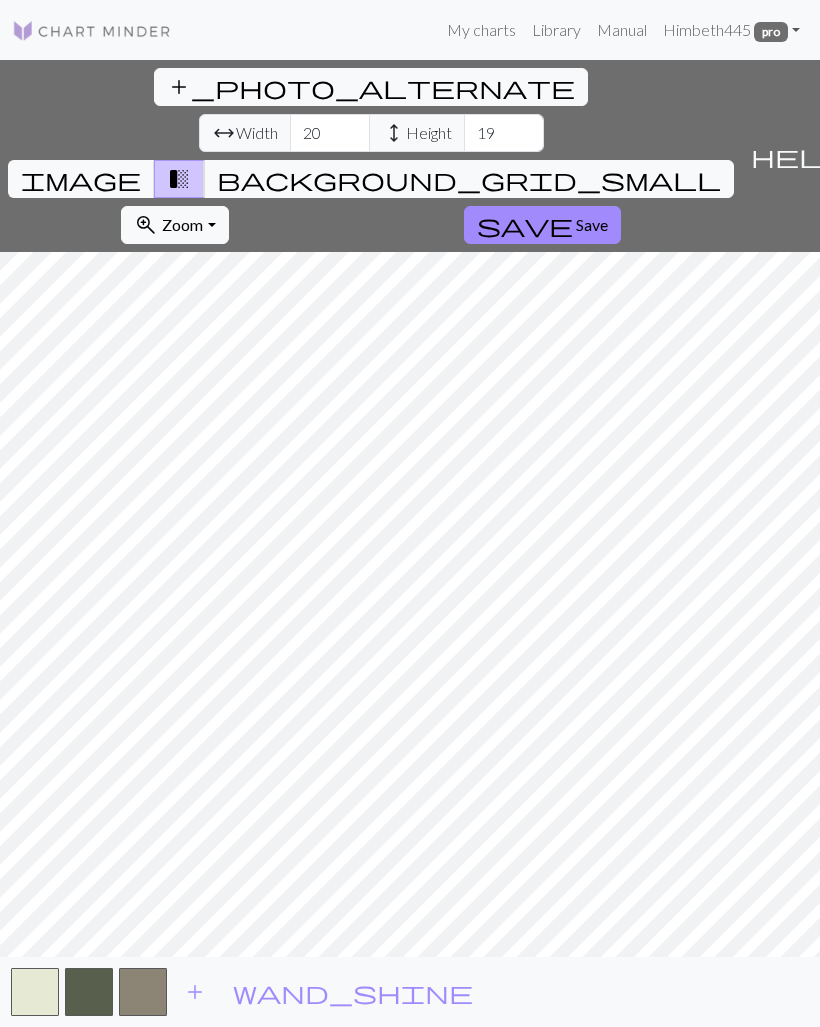 click at bounding box center (143, 992) 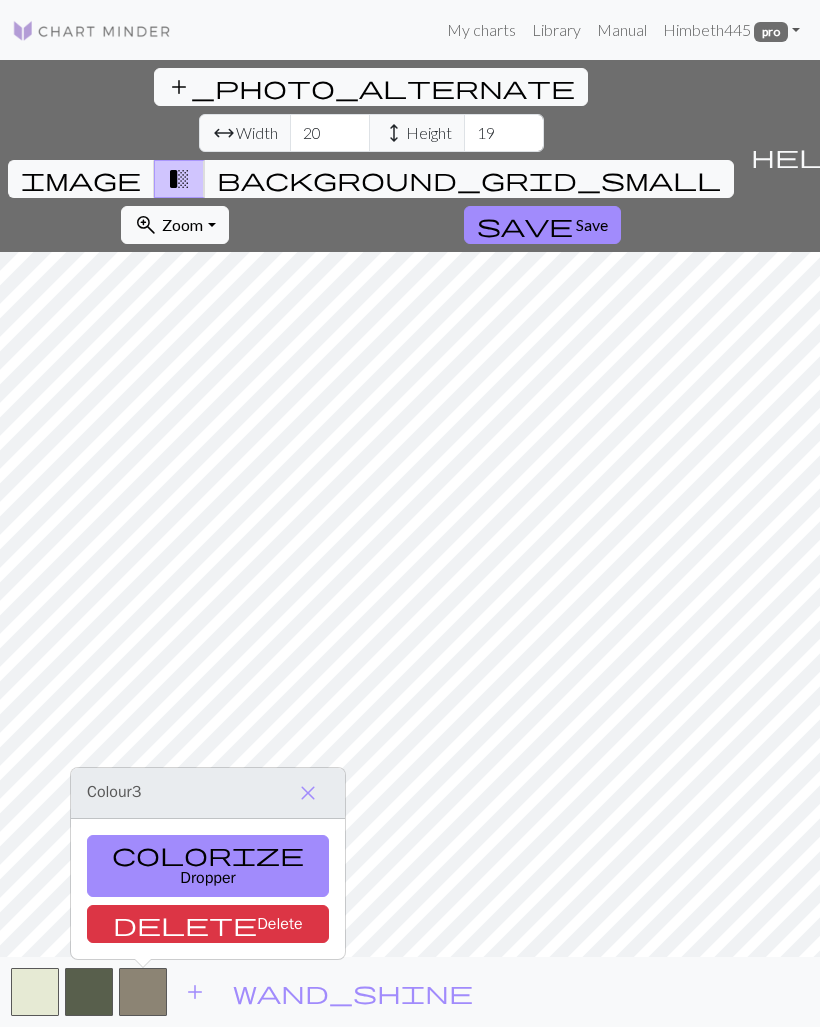 click at bounding box center [143, 992] 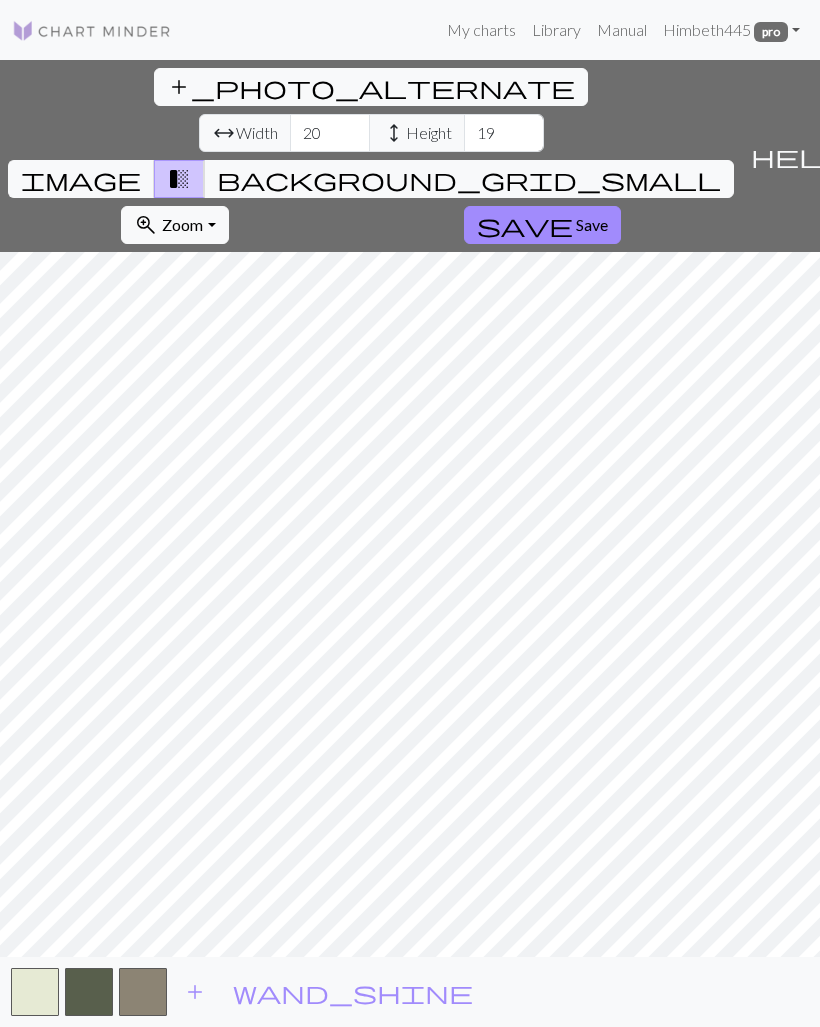 click on "add" at bounding box center (195, 992) 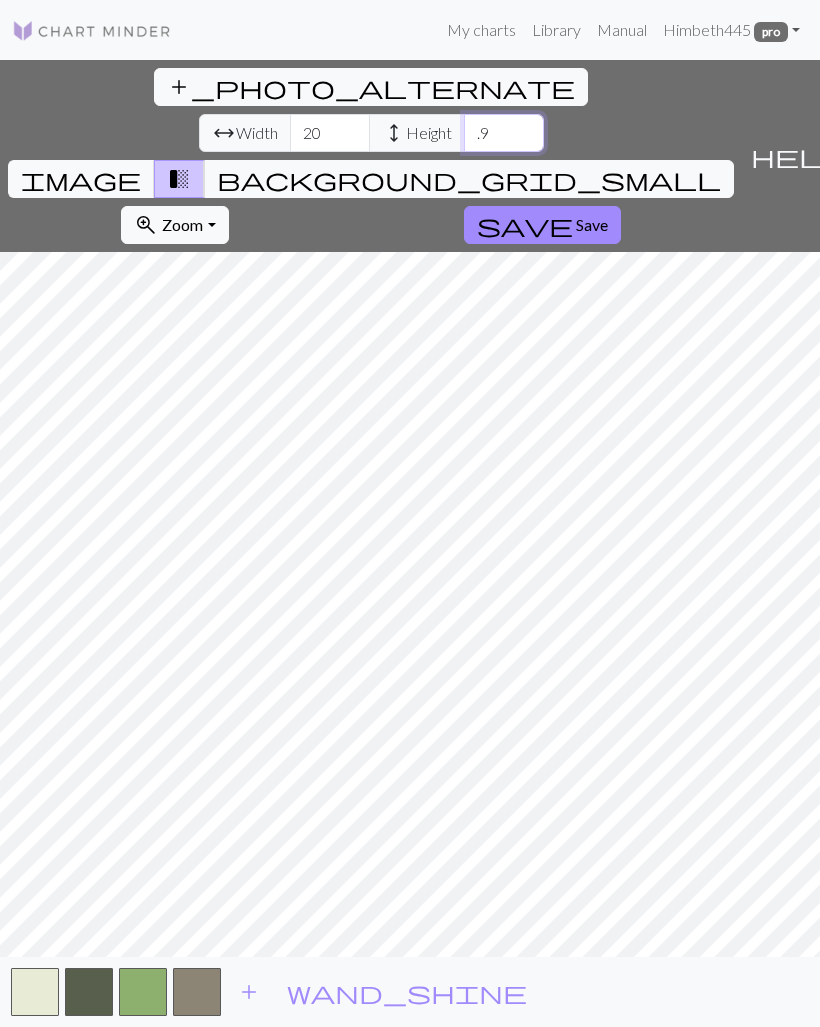type on ".9" 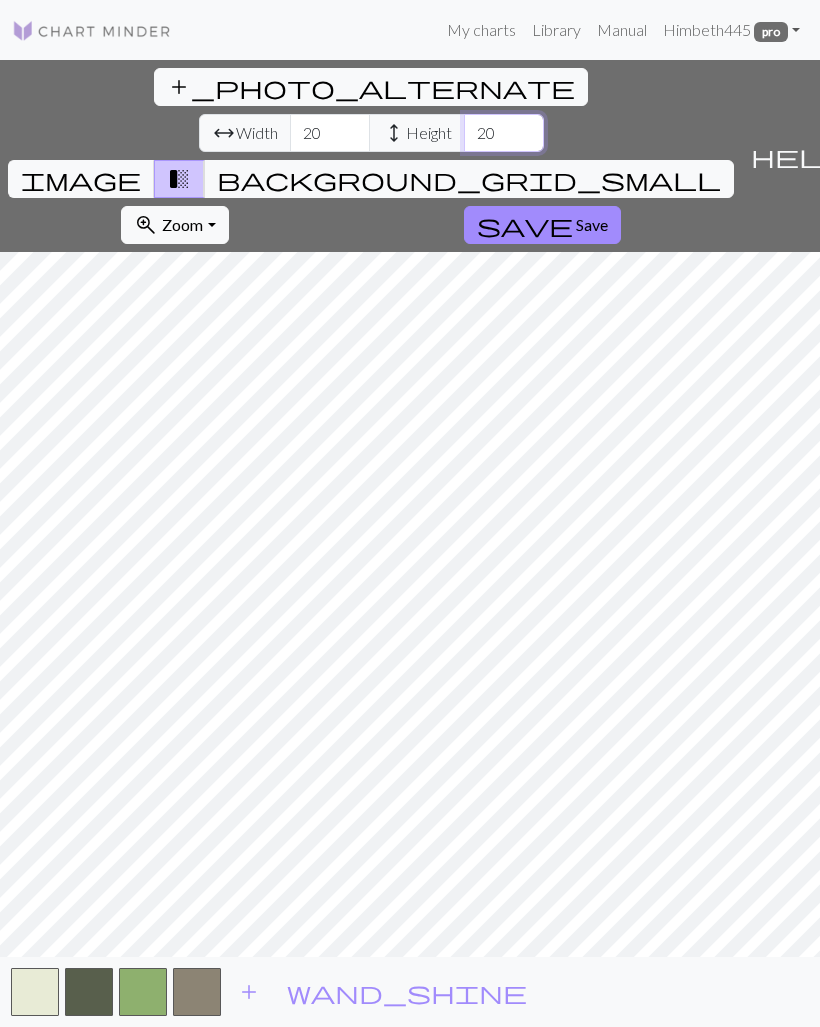 type on "20" 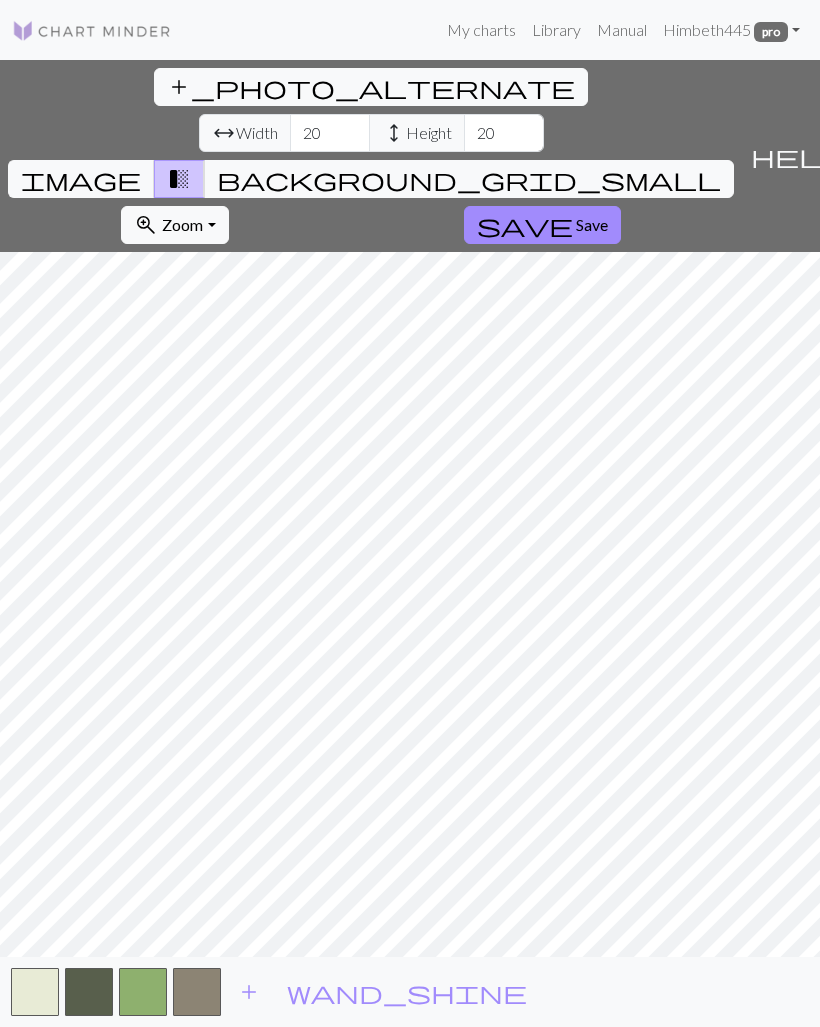 click on "save" at bounding box center [525, 225] 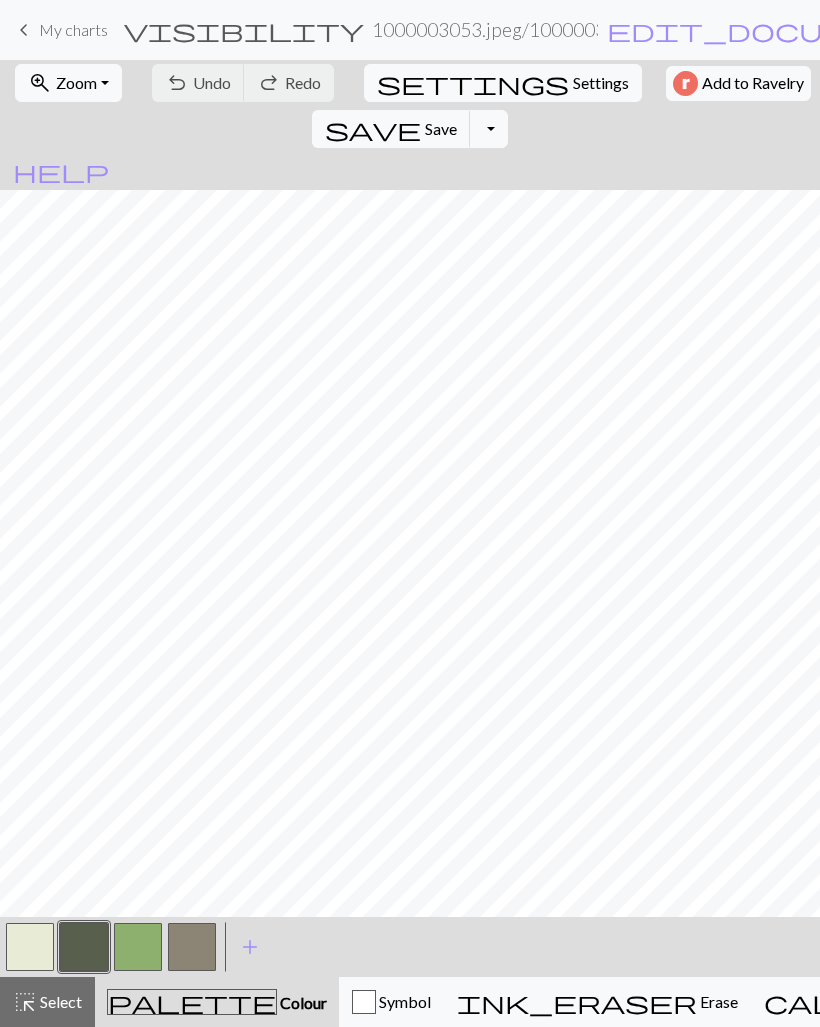 click at bounding box center [84, 947] 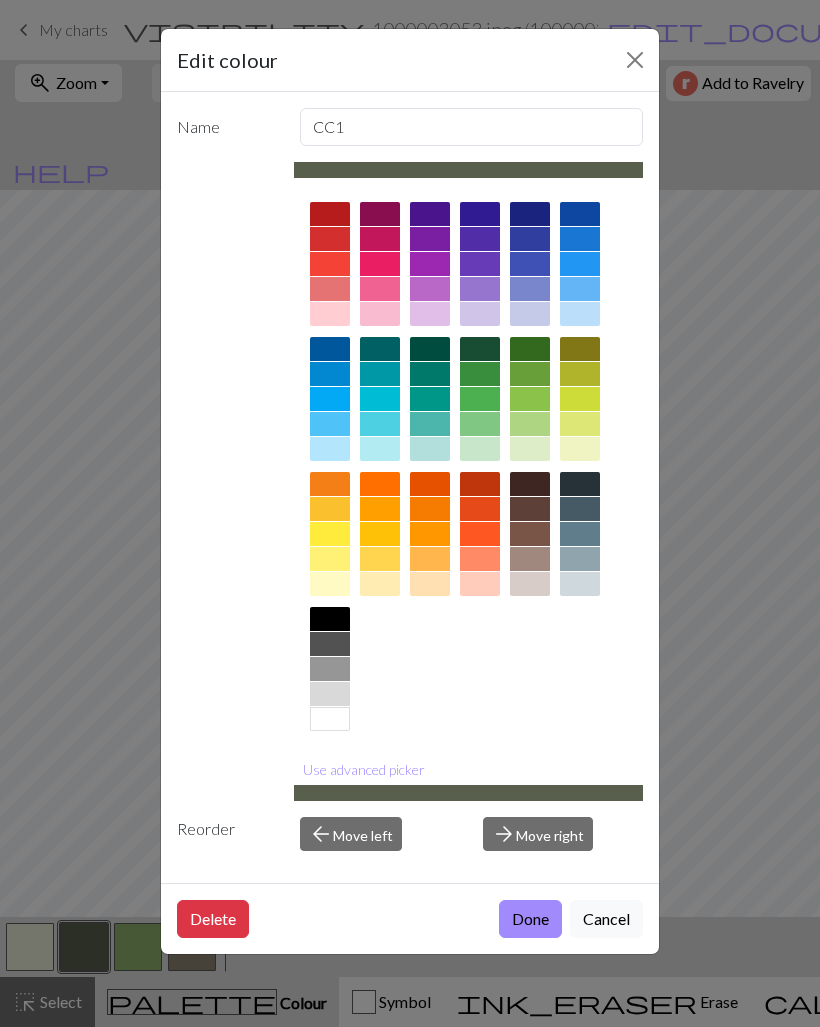 click at bounding box center (330, 619) 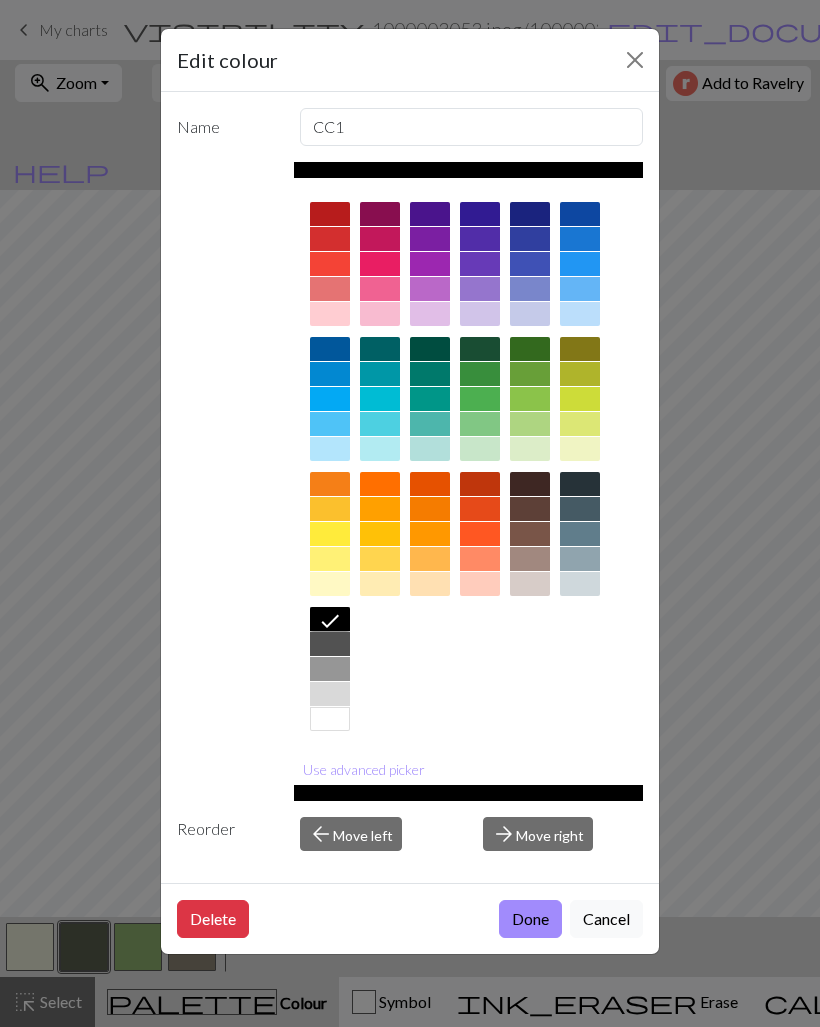 click on "Done" at bounding box center [530, 919] 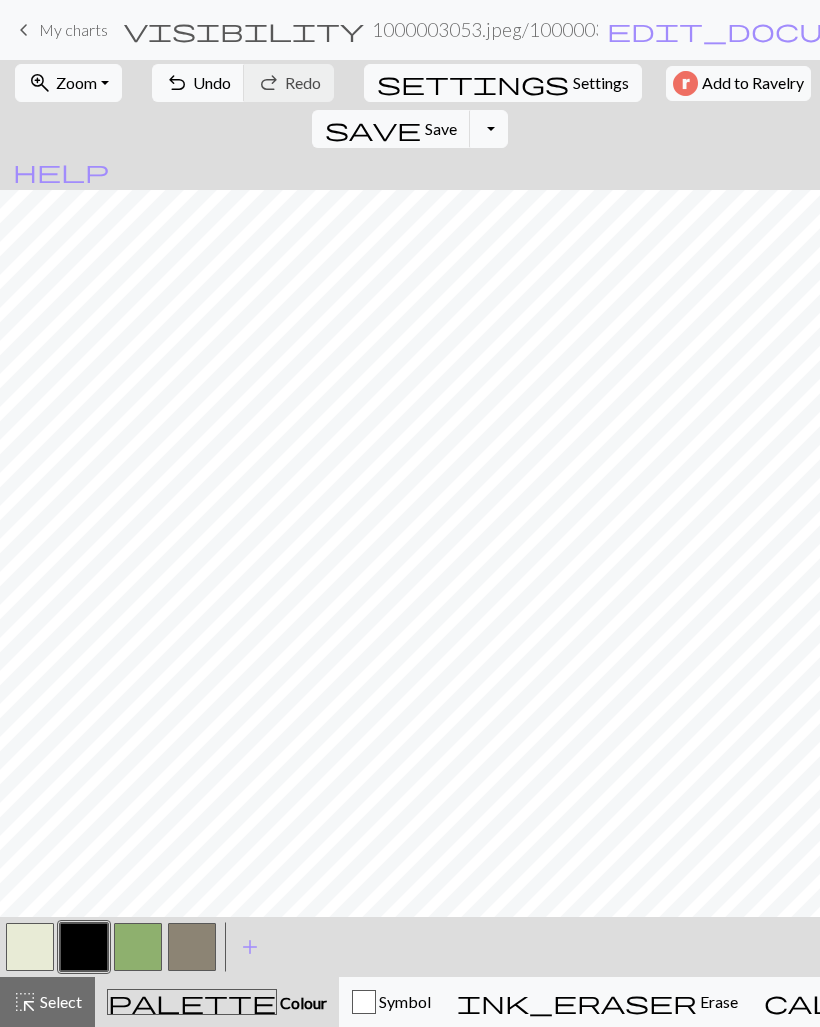 click at bounding box center (30, 947) 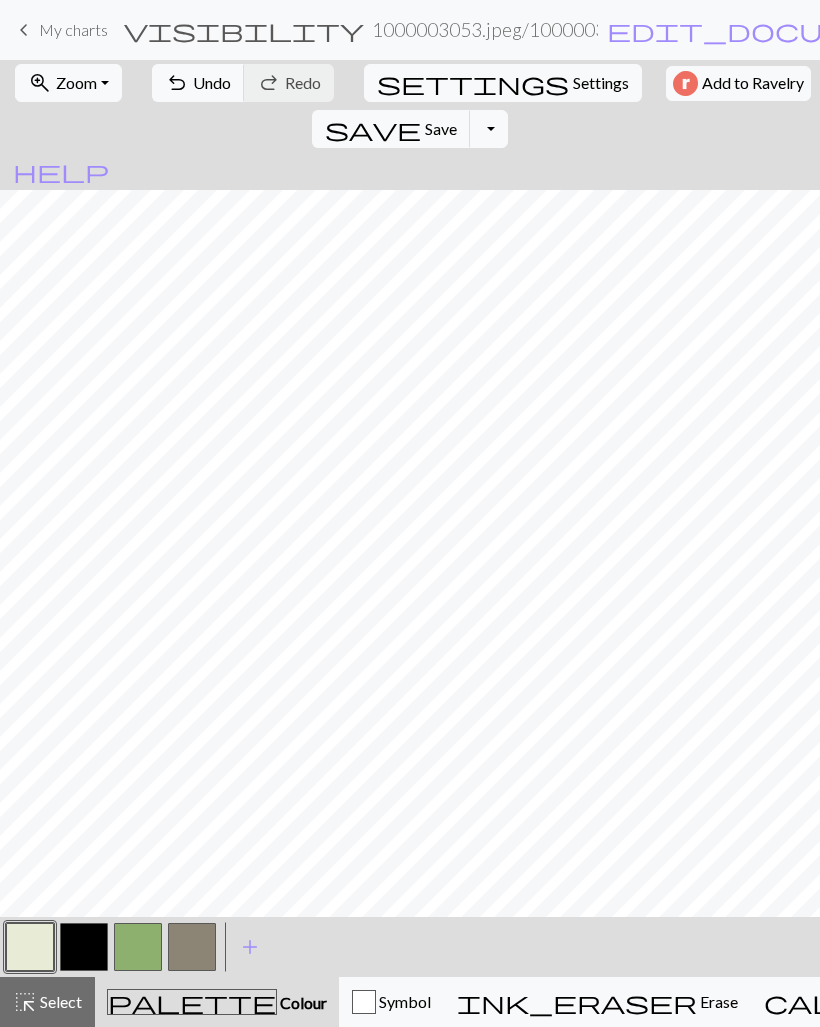 click at bounding box center (84, 947) 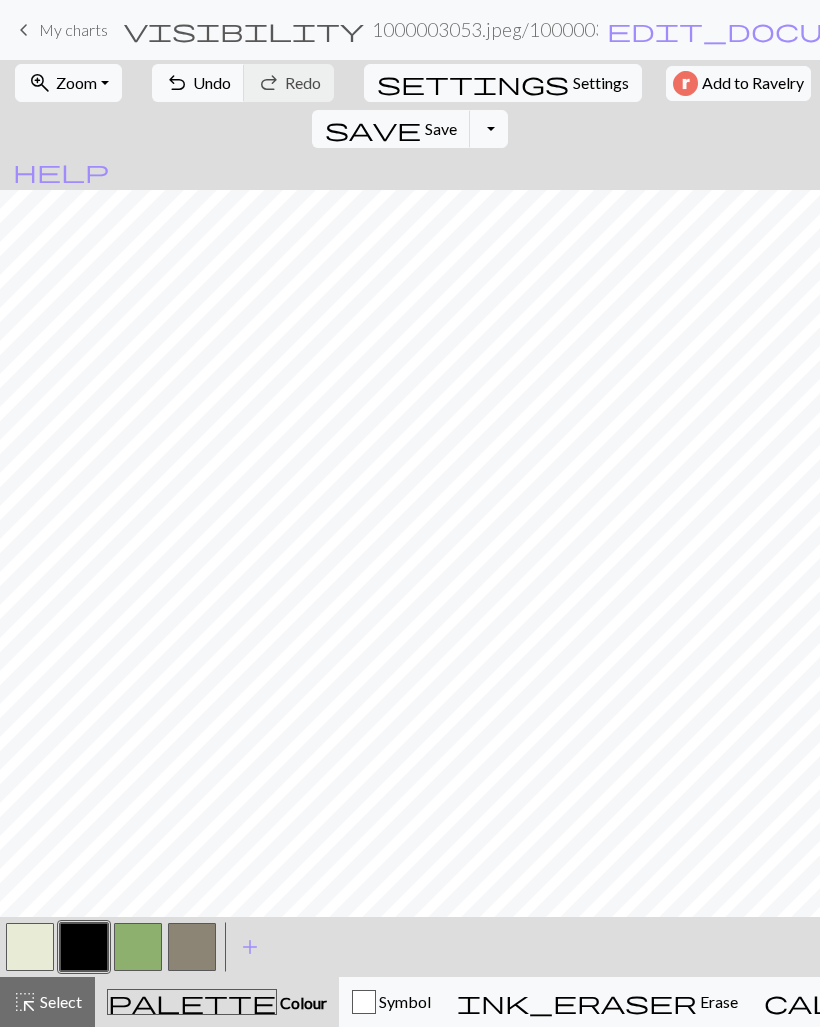 click at bounding box center (30, 947) 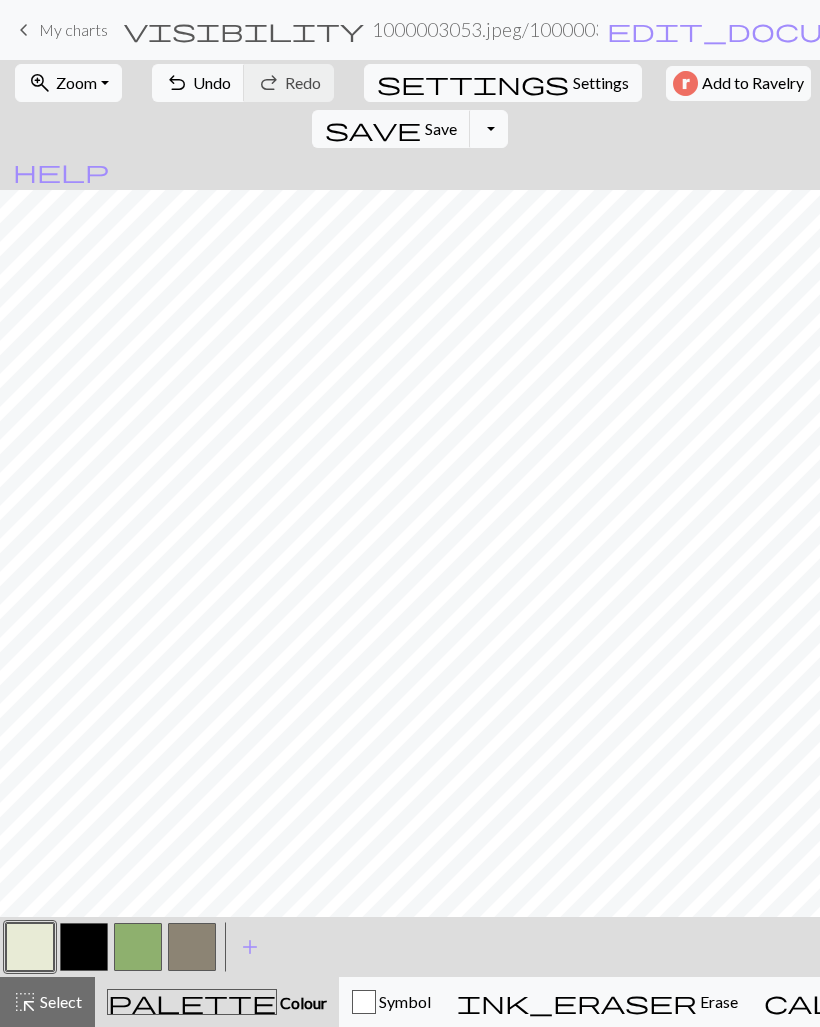 click at bounding box center [84, 947] 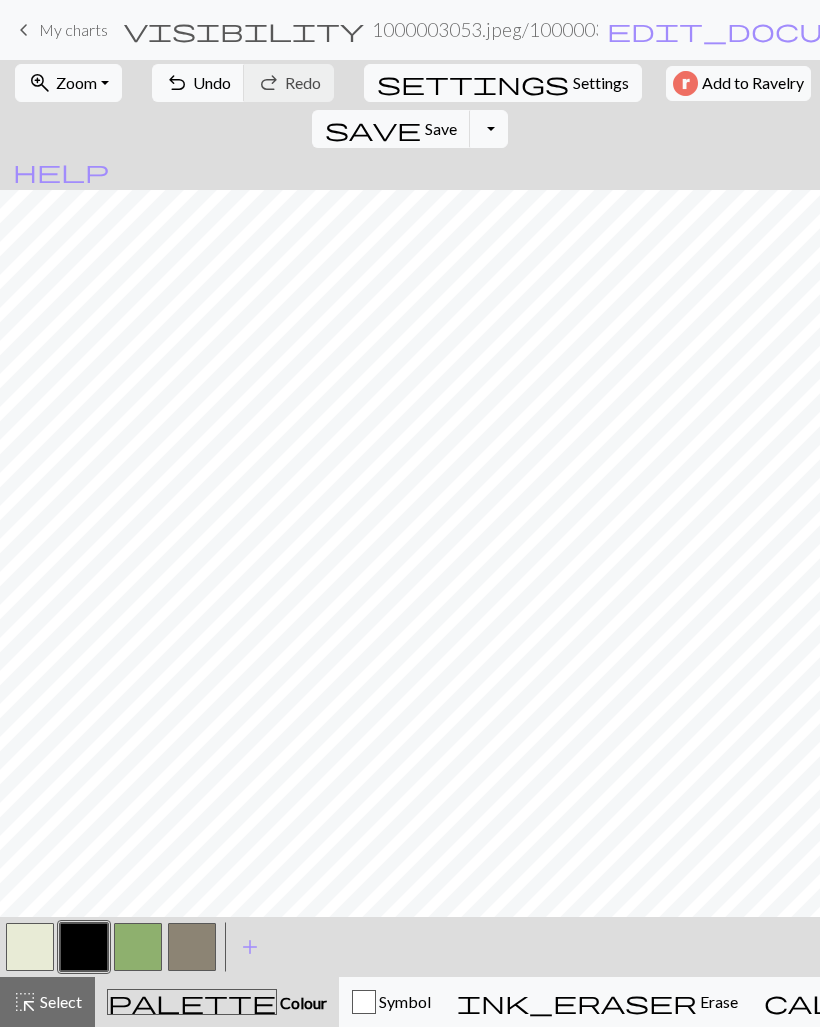 click at bounding box center (30, 947) 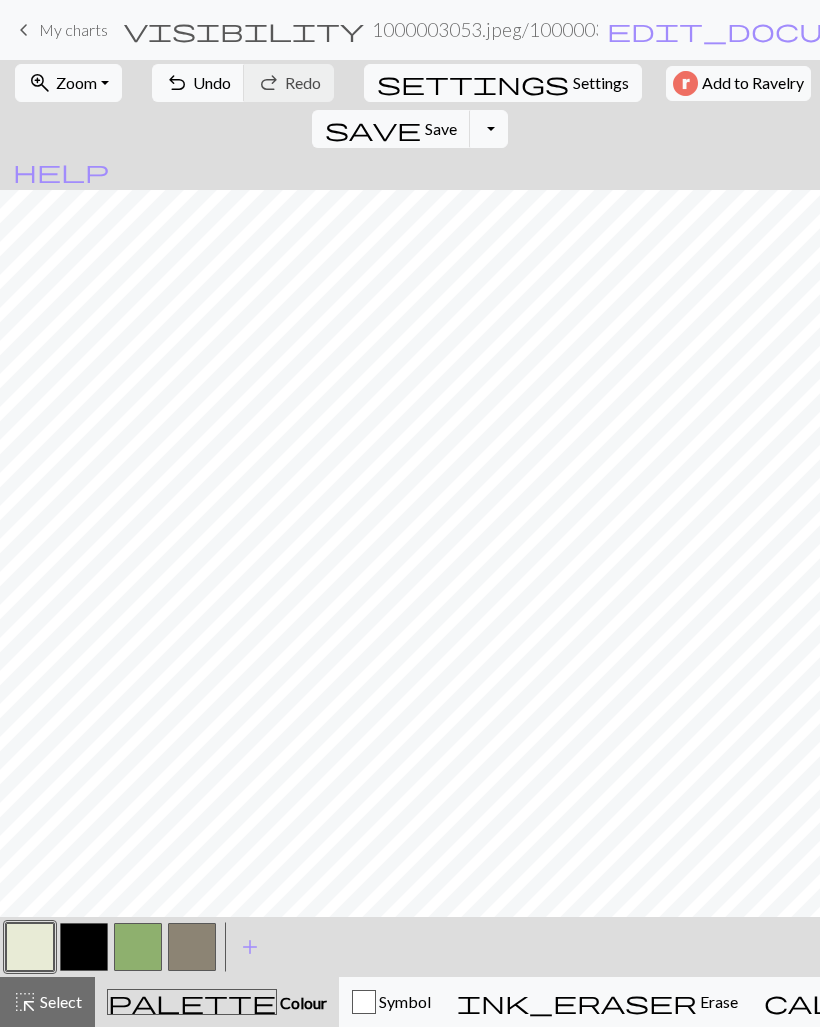 click at bounding box center [84, 947] 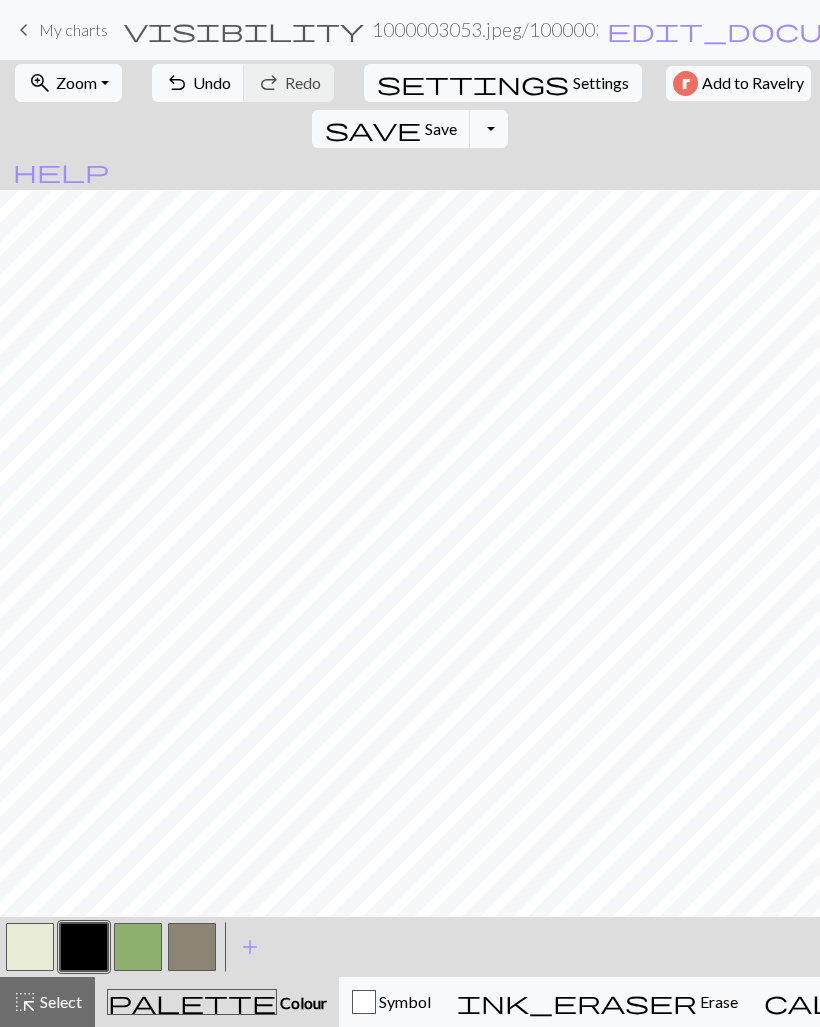 click at bounding box center [30, 947] 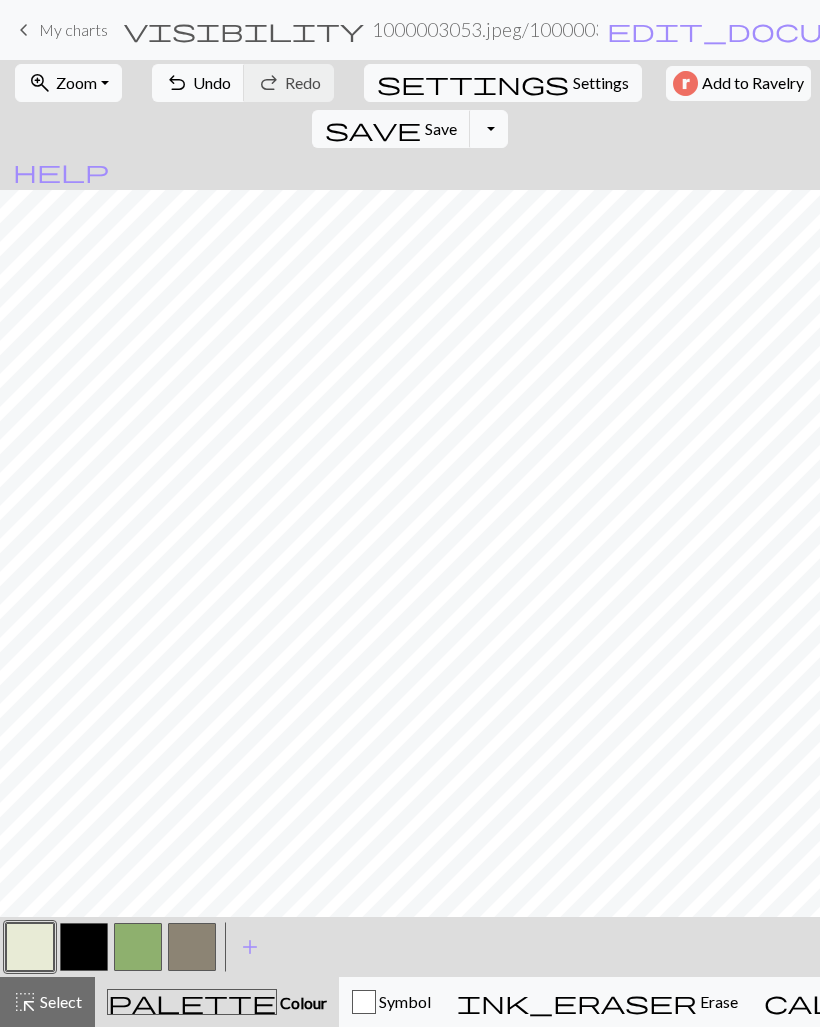 click at bounding box center [84, 947] 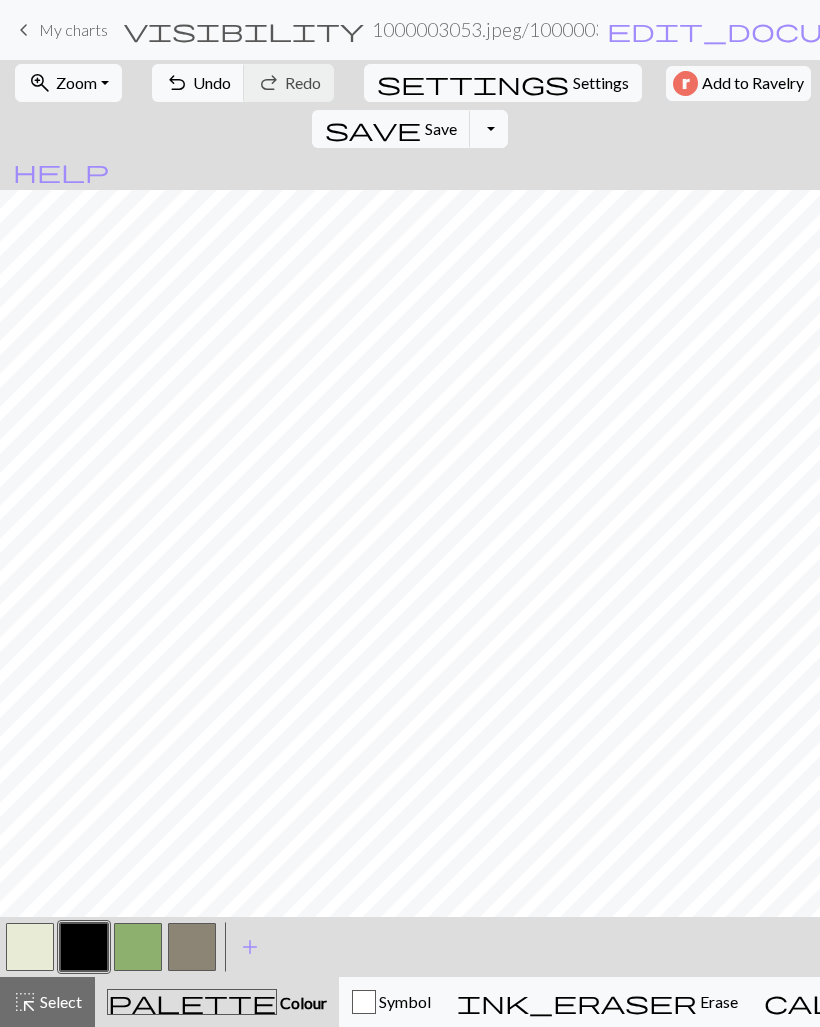 click at bounding box center [30, 947] 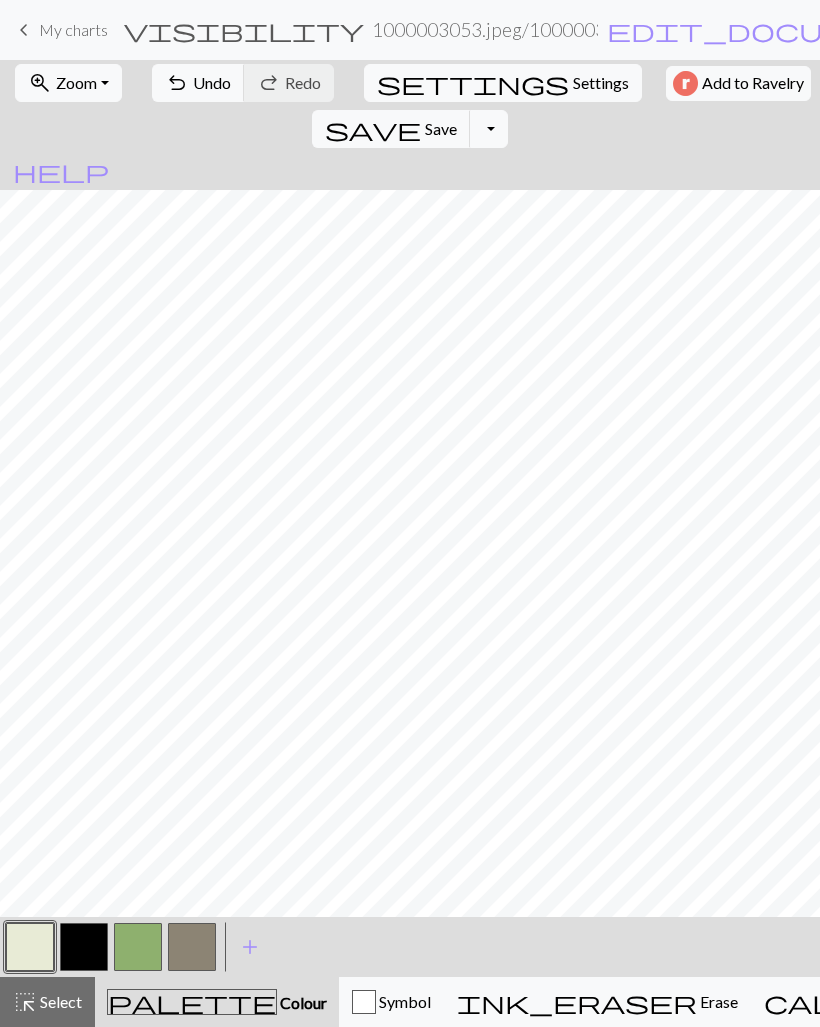 click at bounding box center [84, 947] 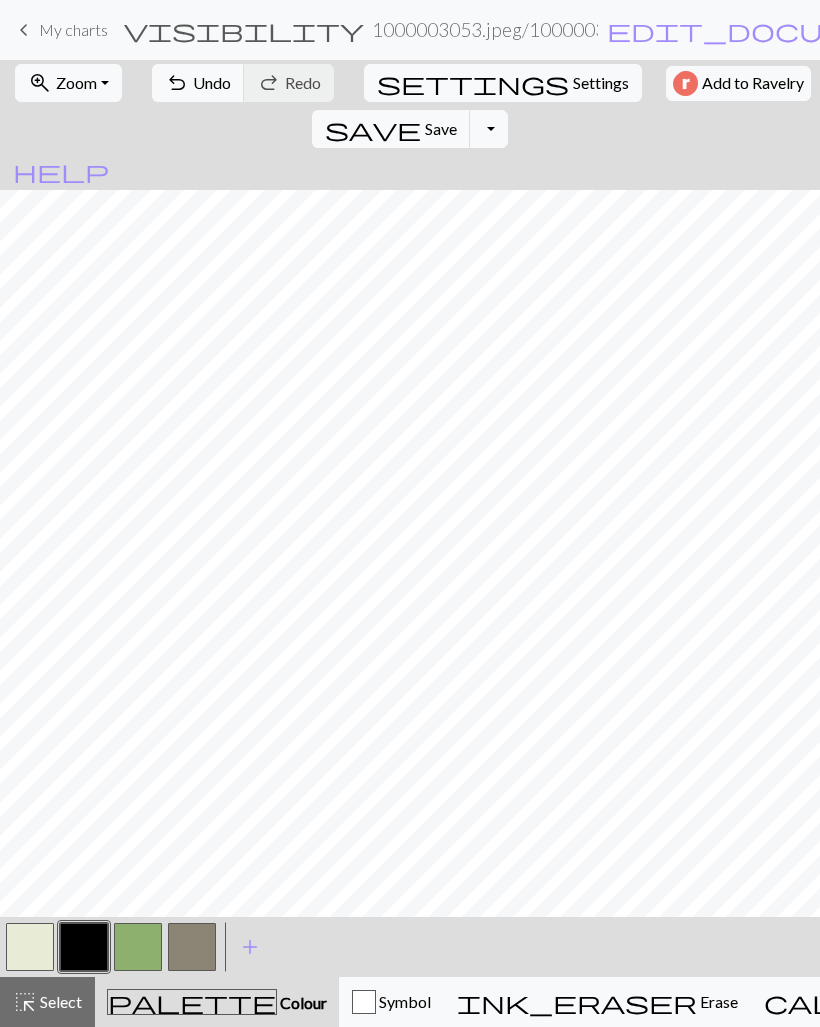 click at bounding box center [30, 947] 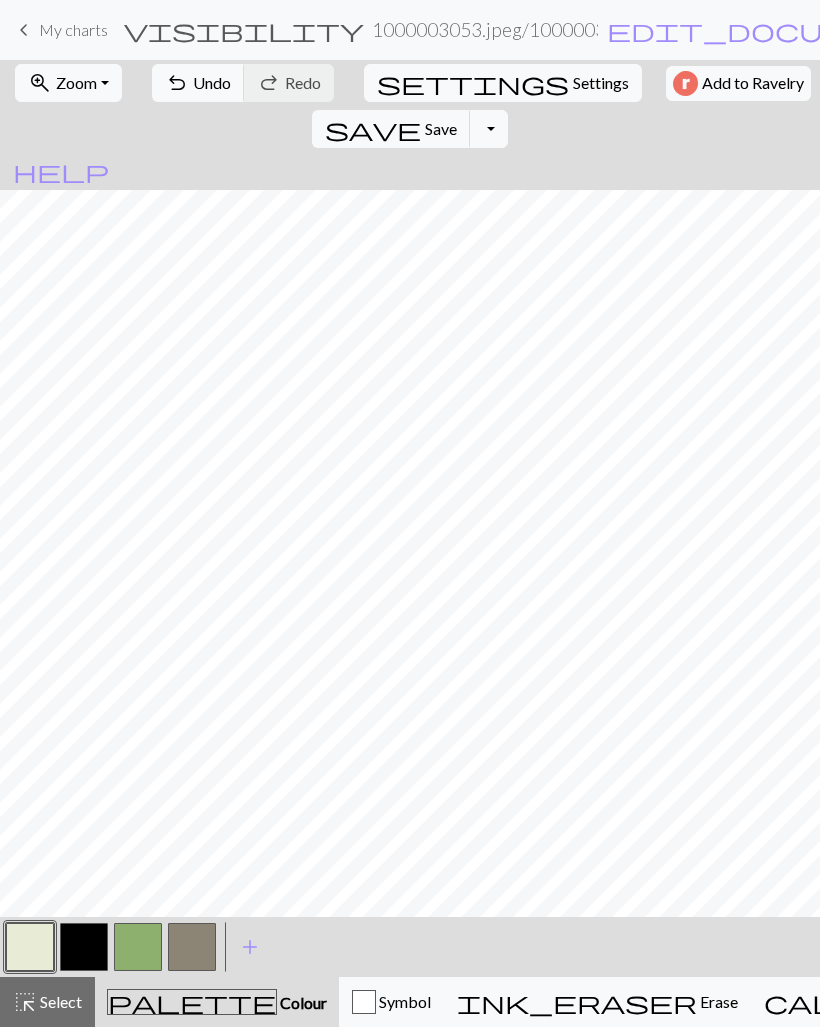 click at bounding box center (84, 947) 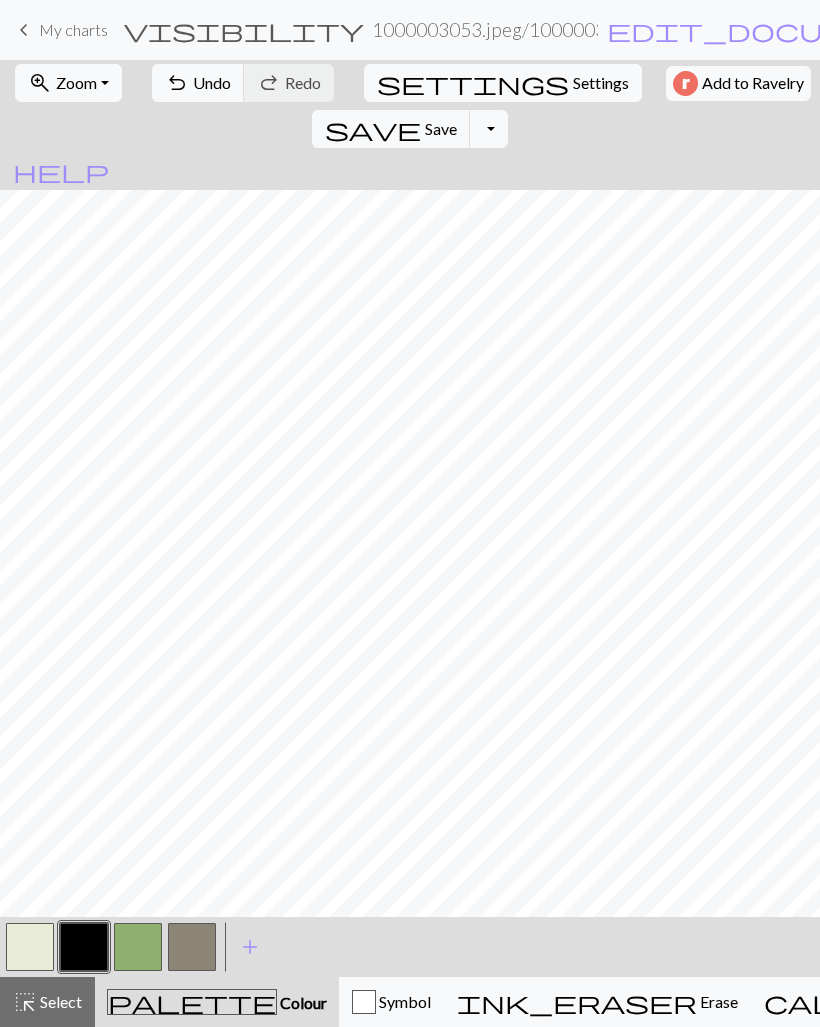 click at bounding box center (30, 947) 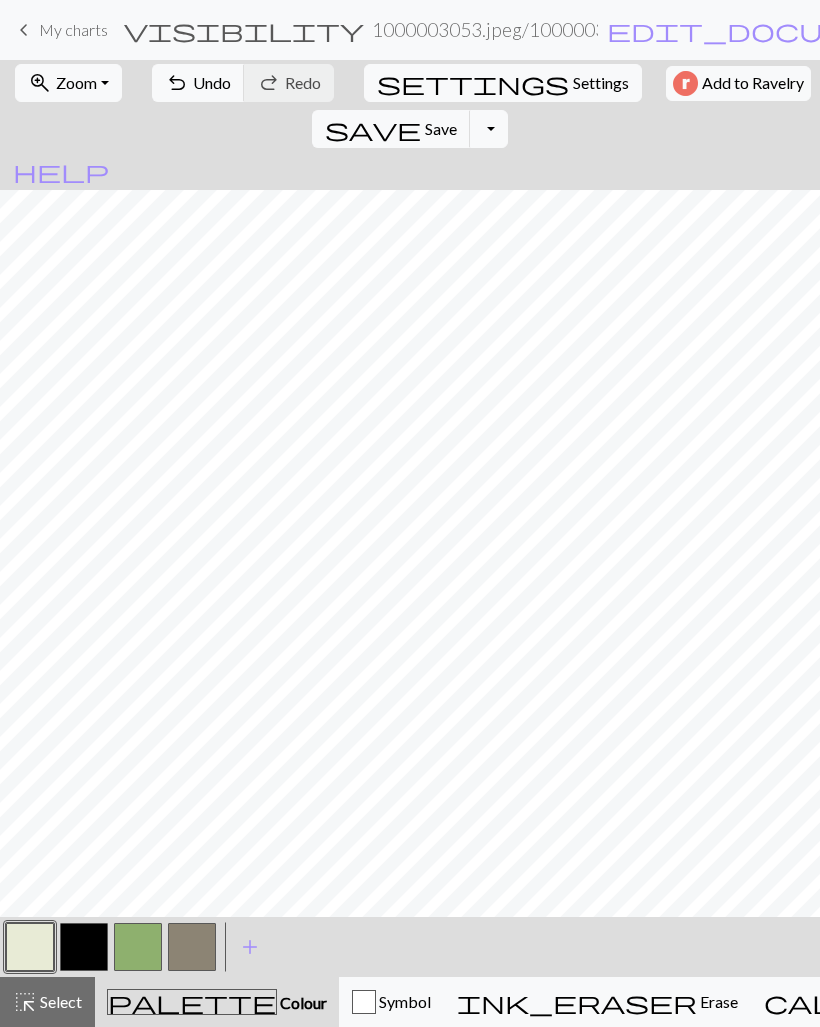 click at bounding box center (84, 947) 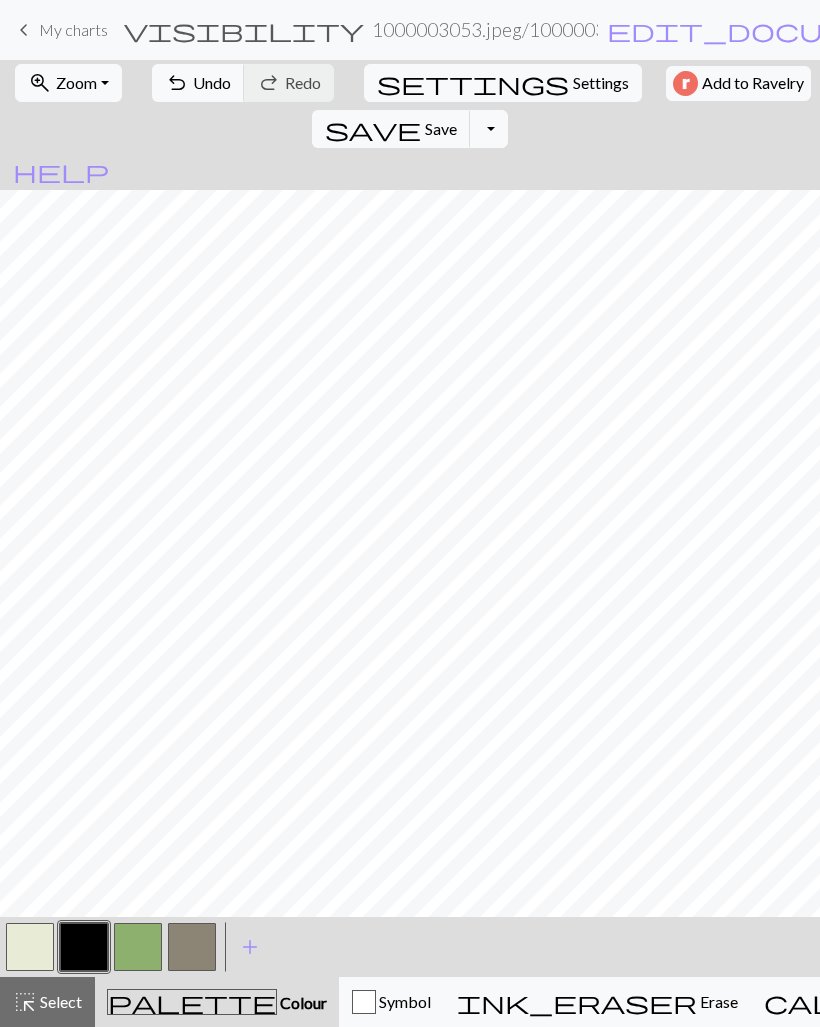 click at bounding box center (30, 947) 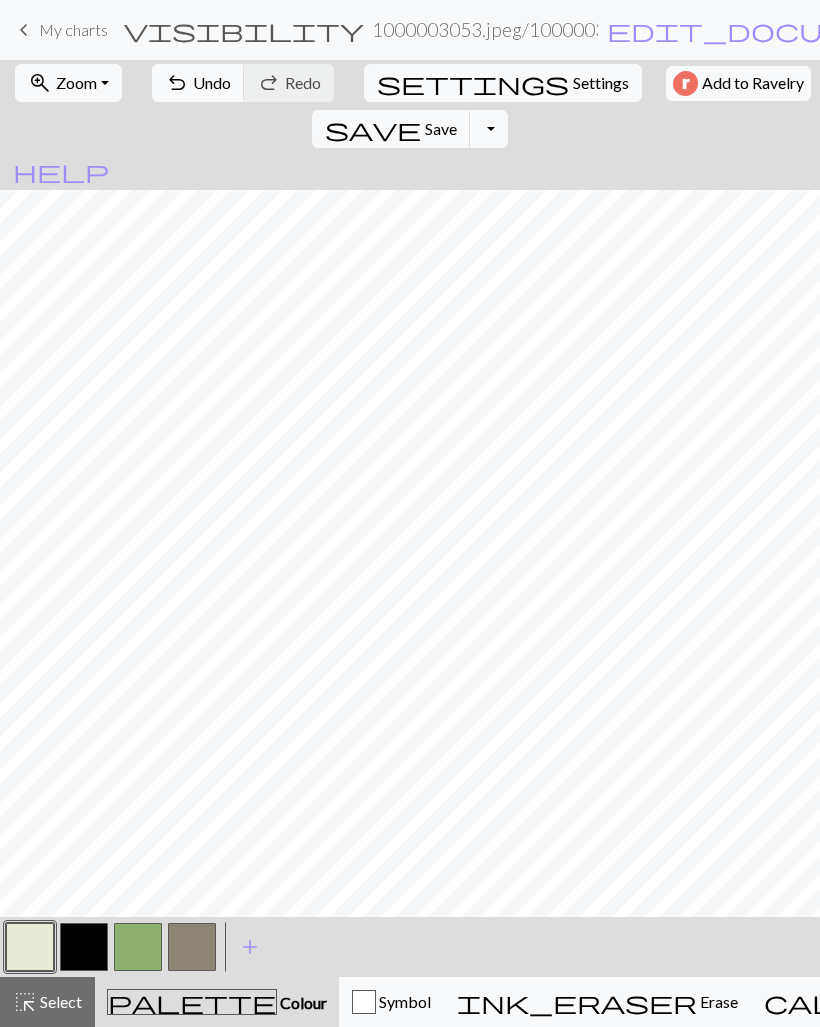 click at bounding box center (84, 947) 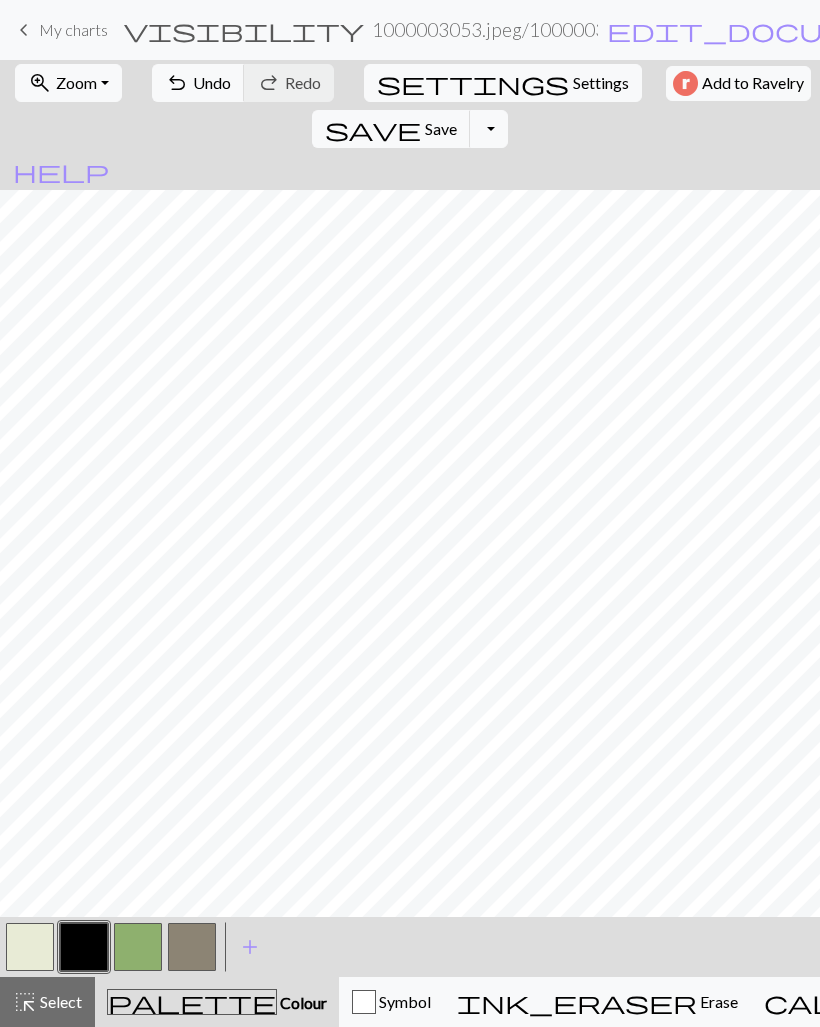 click at bounding box center [30, 947] 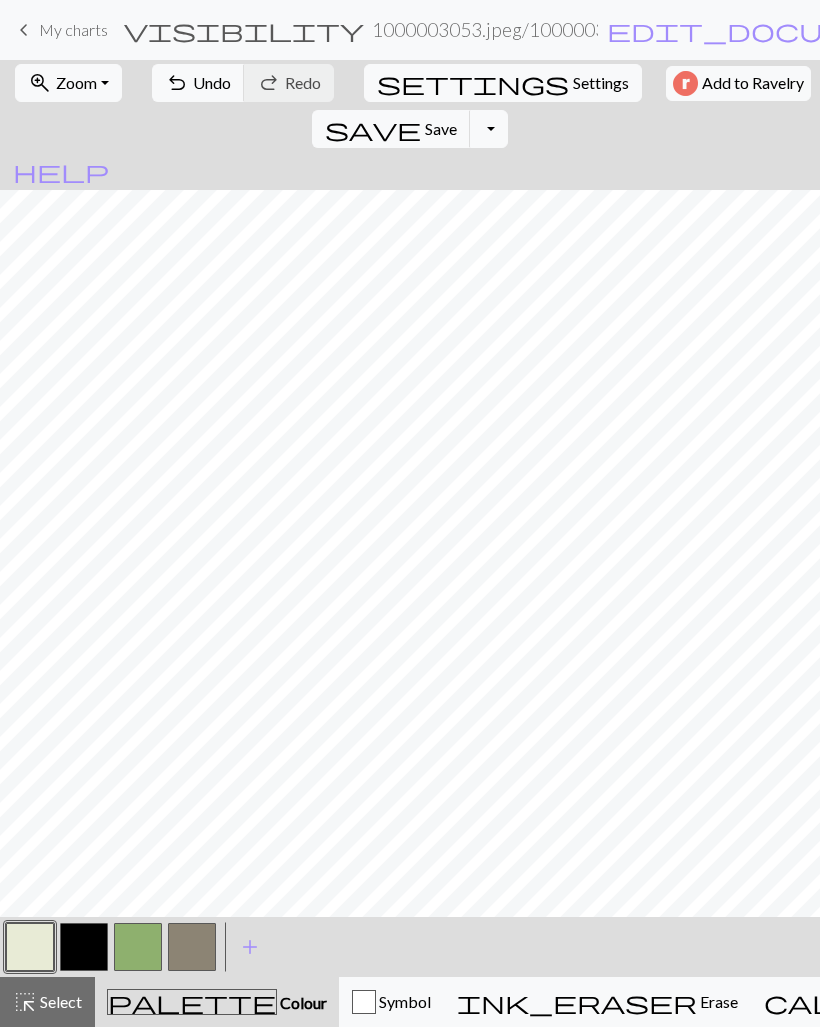 click at bounding box center [30, 947] 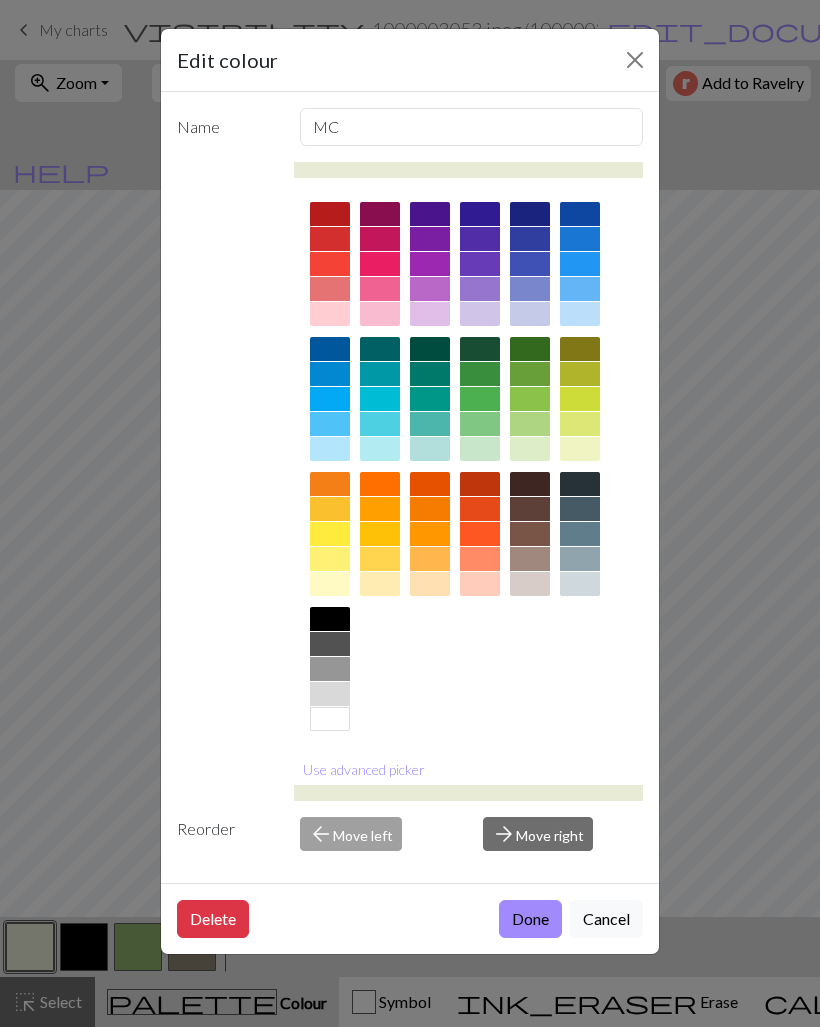 click at bounding box center [330, 719] 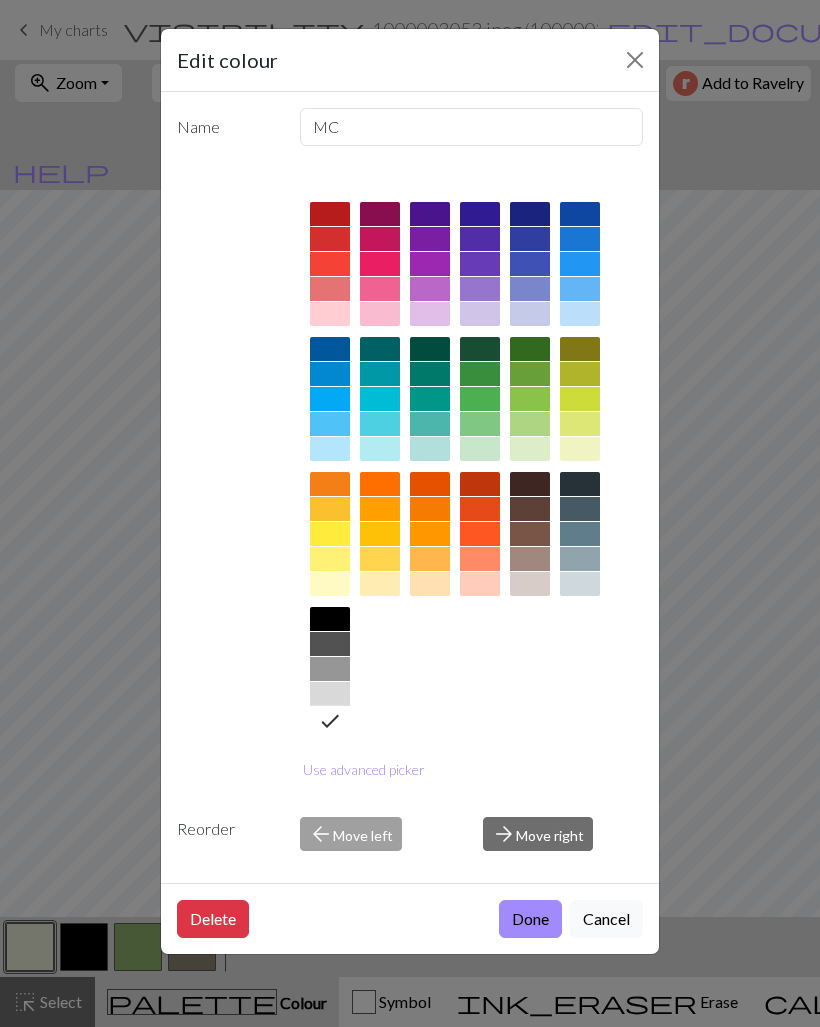 click on "Done" at bounding box center (530, 919) 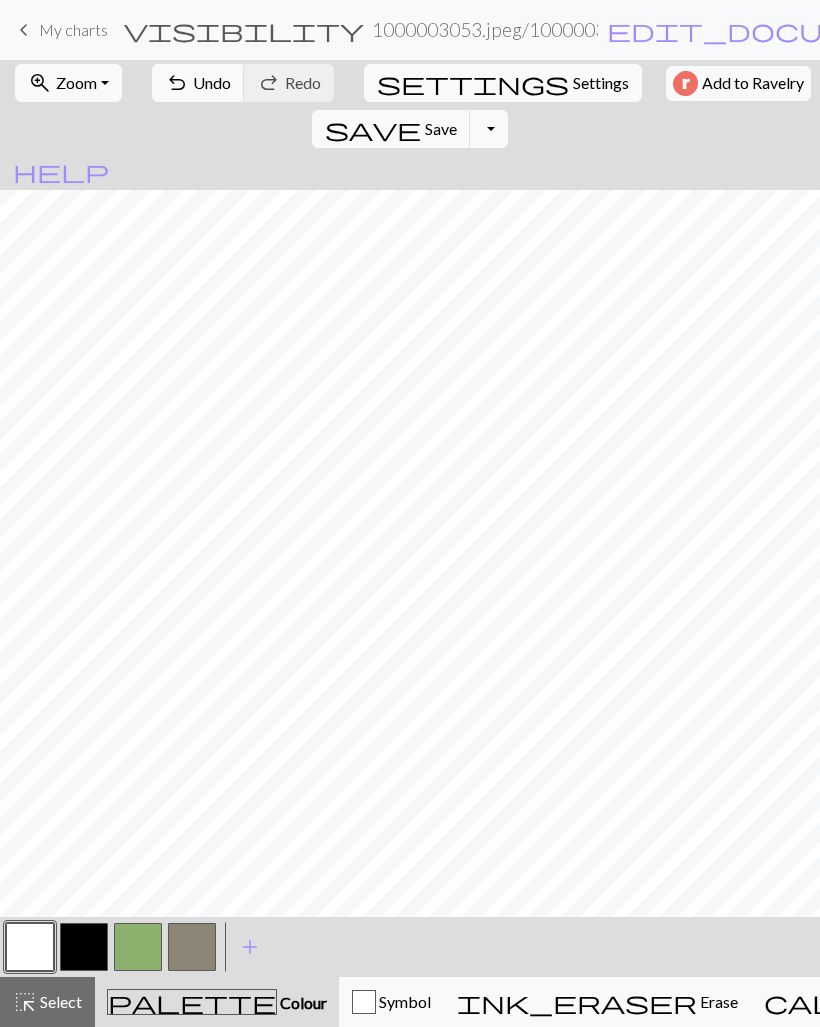 click on "1000003053.jpeg  /  1000003053.jpeg" at bounding box center [485, 29] 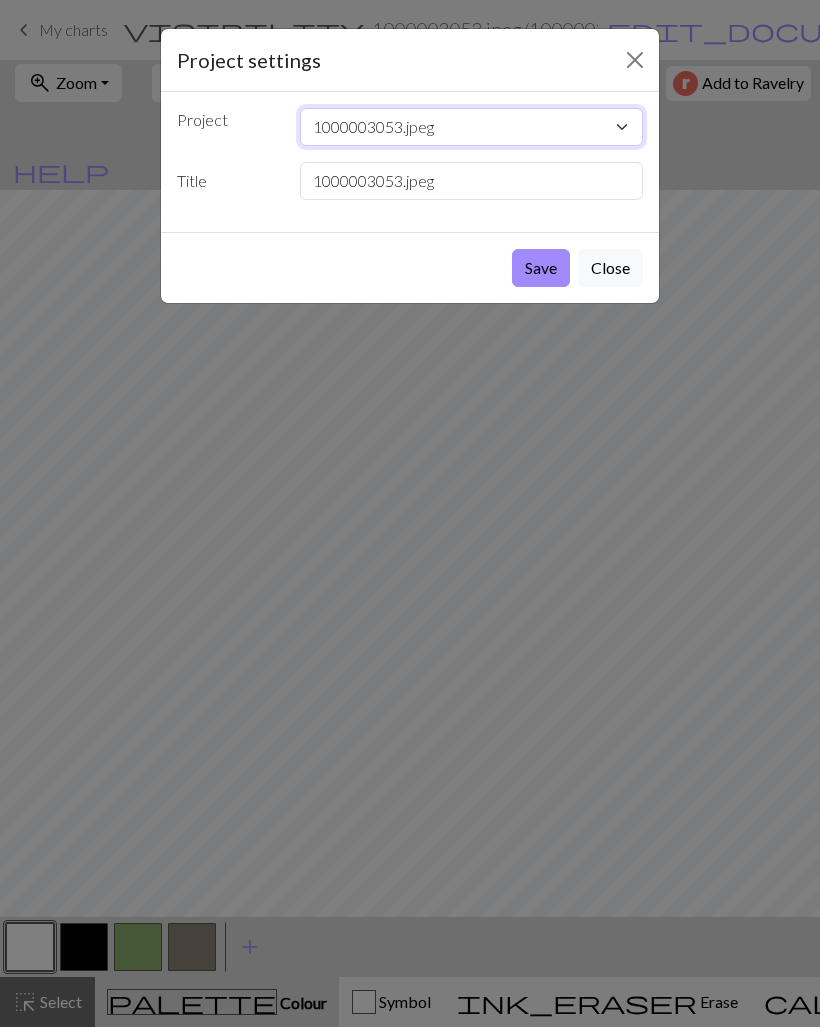 click on "1000003053.jpeg 1000003053.jpeg Egg. Mag by Riolv Tyrogue Mime jr Bonsly Happiny Munchlax Toxel Chingling Mantyke Budew Wynaut Azurill Smoochum Togepi Igglybuff Elekid Cleffa Pichu" at bounding box center [472, 127] 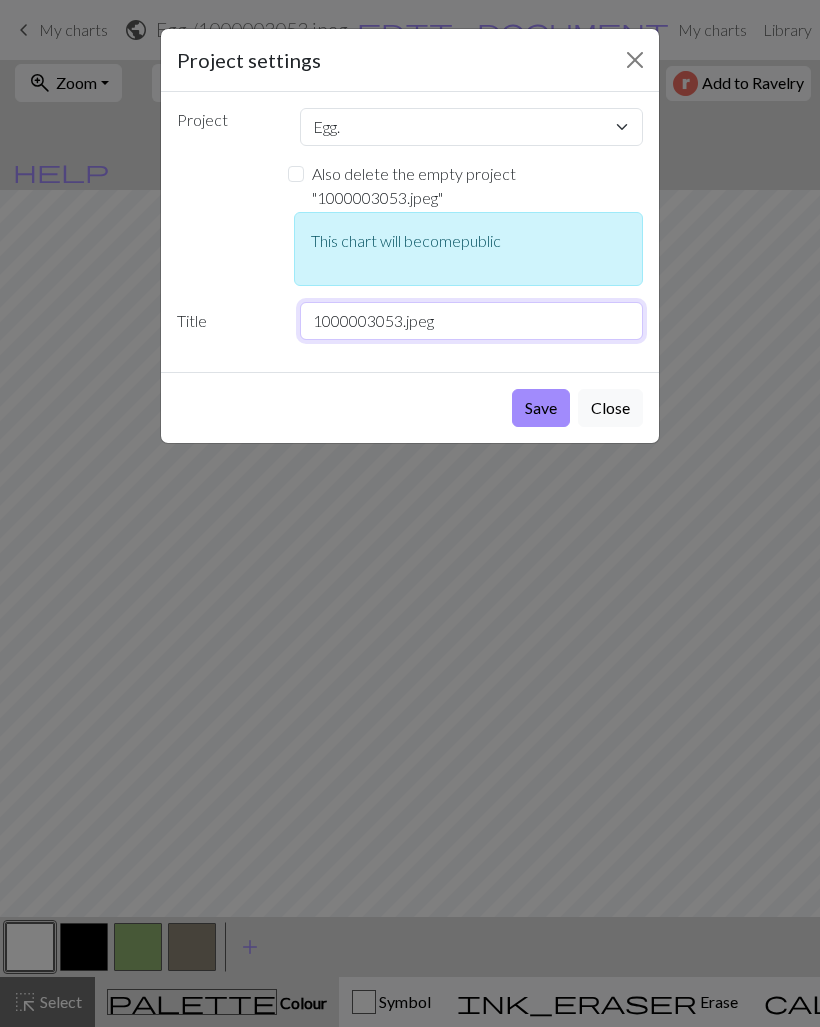 click on "1000003053.jpeg" at bounding box center [472, 321] 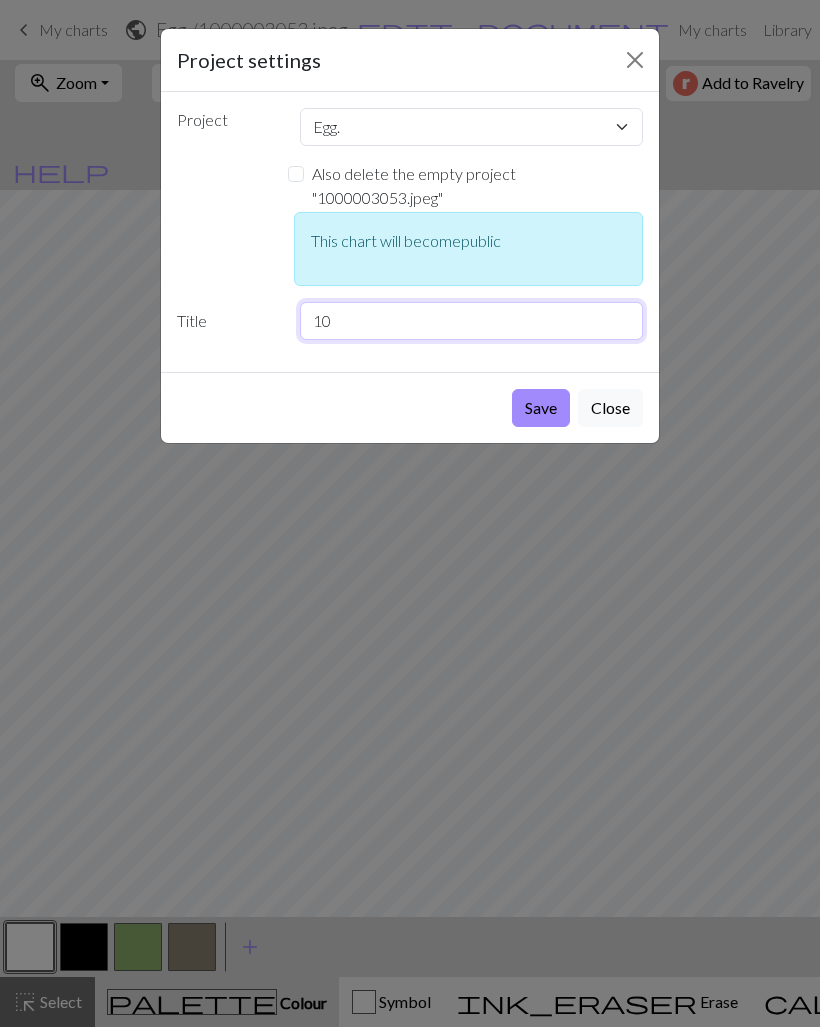 type on "1" 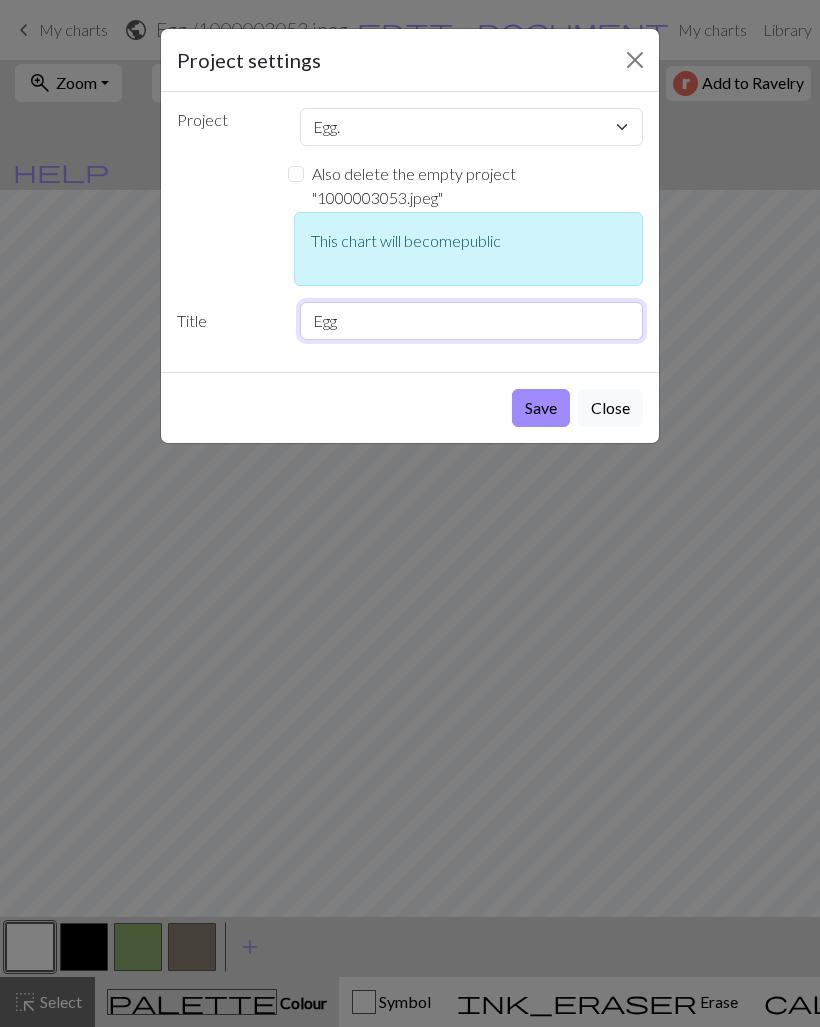 type on "Egg" 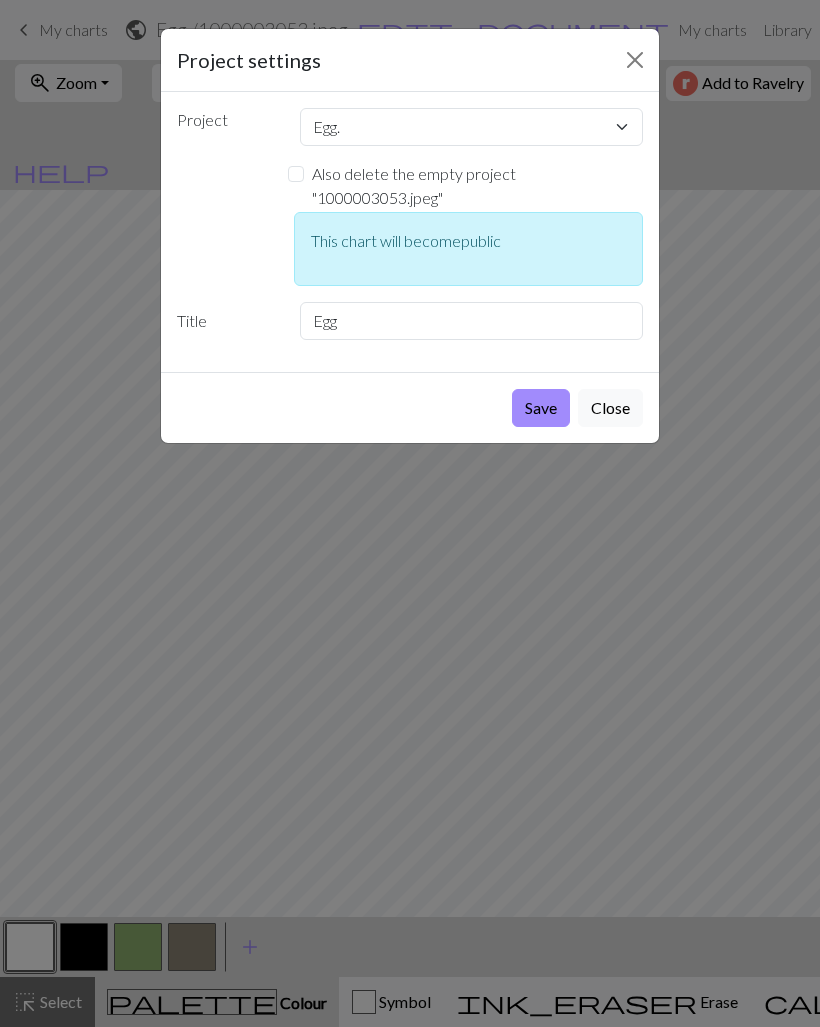 click on "1000003053.jpeg 1000003053.jpeg Egg. Mag by Riolv Tyrogue Mime jr Bonsly Happiny Munchlax Toxel Chingling Mantyke Budew Wynaut Azurill Smoochum Togepi Igglybuff Elekid Cleffa Pichu" at bounding box center [472, 127] 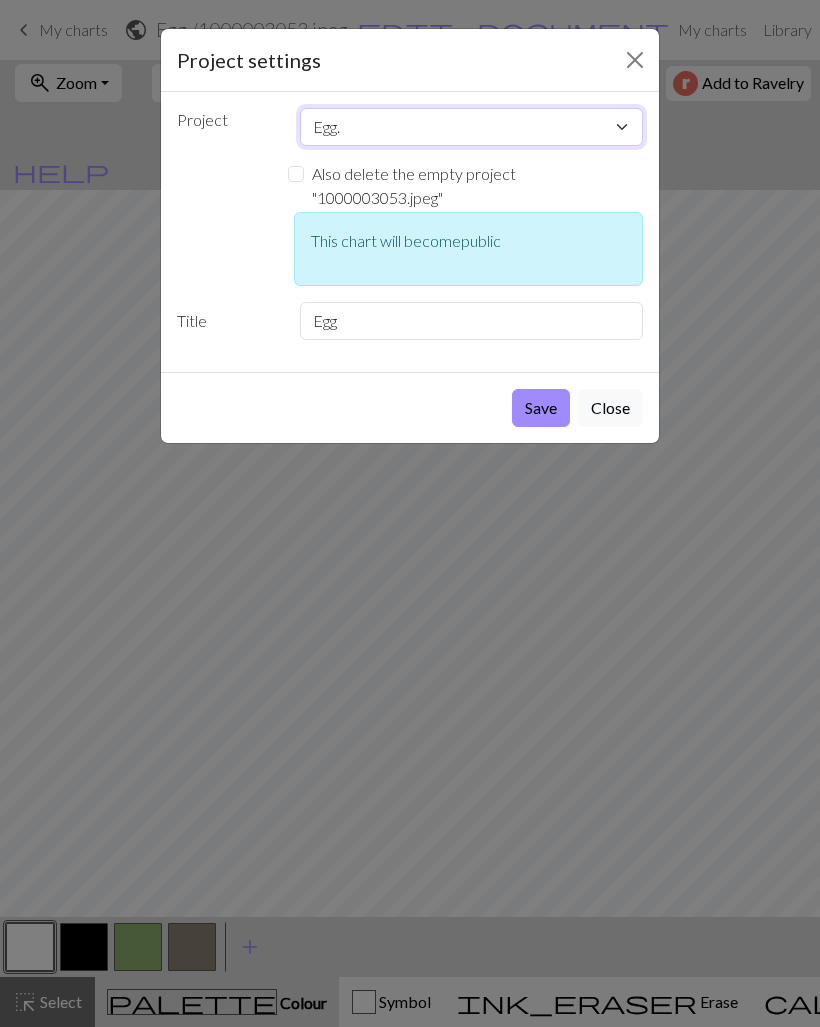 select on "687082f06a3b59039ee45719" 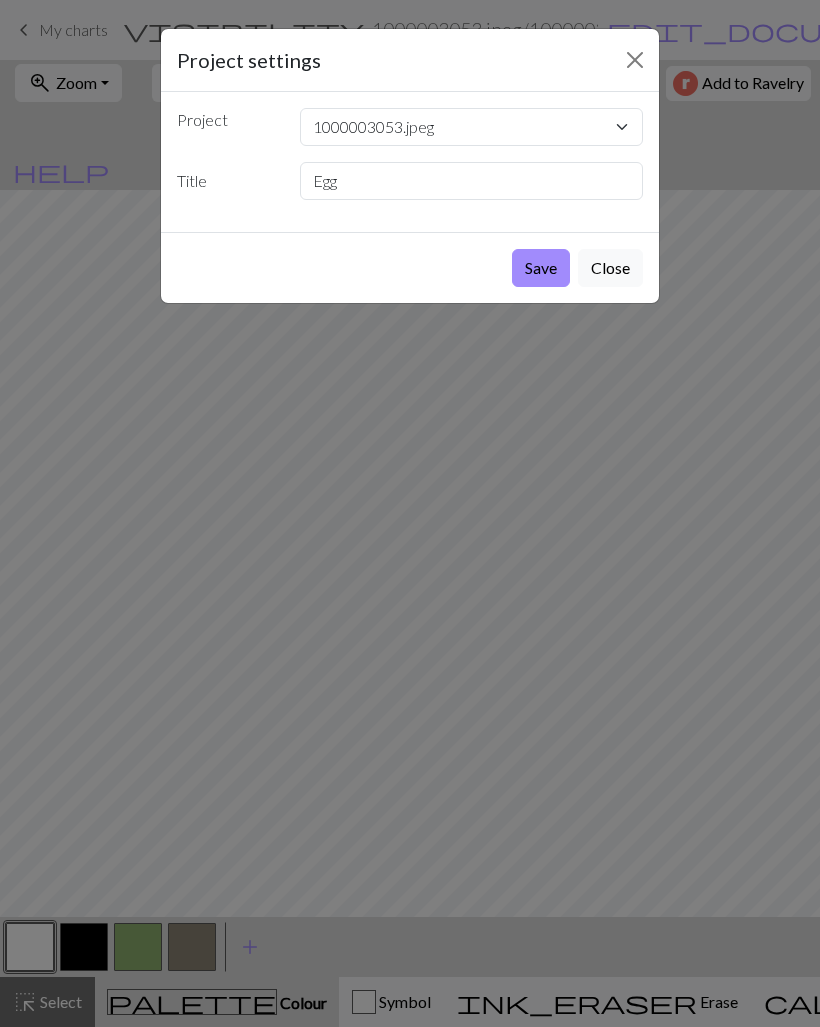 click on "Save" at bounding box center [541, 268] 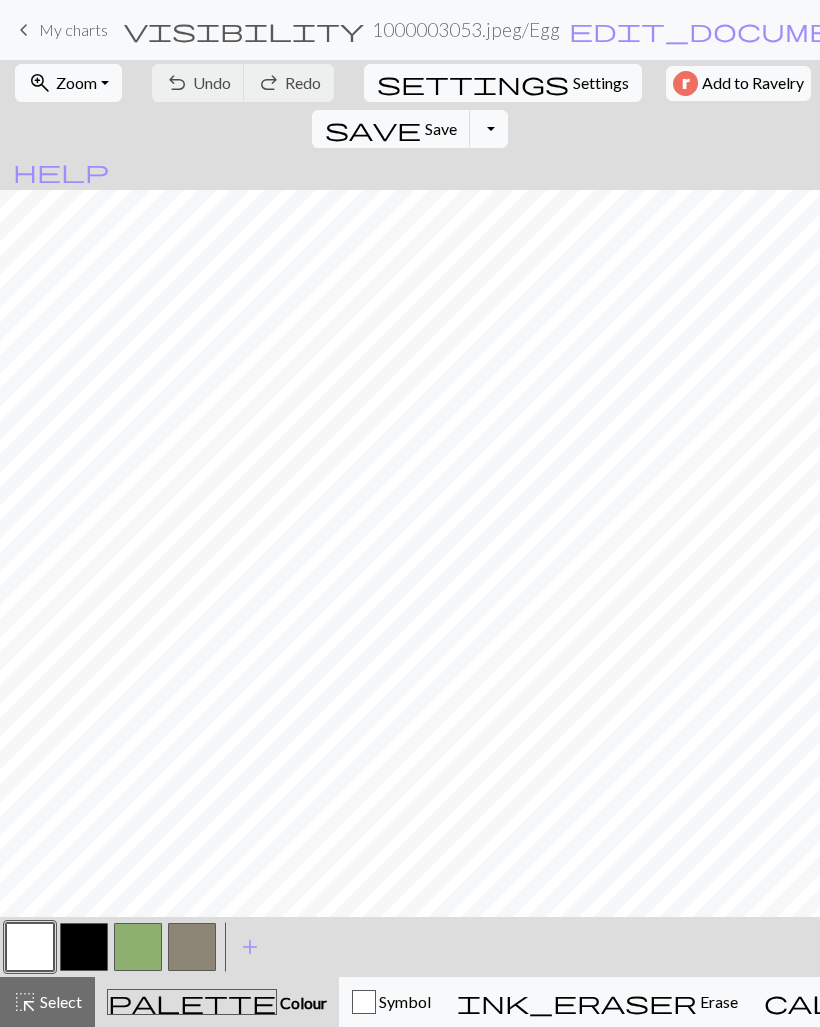 click on "settings" at bounding box center [473, 83] 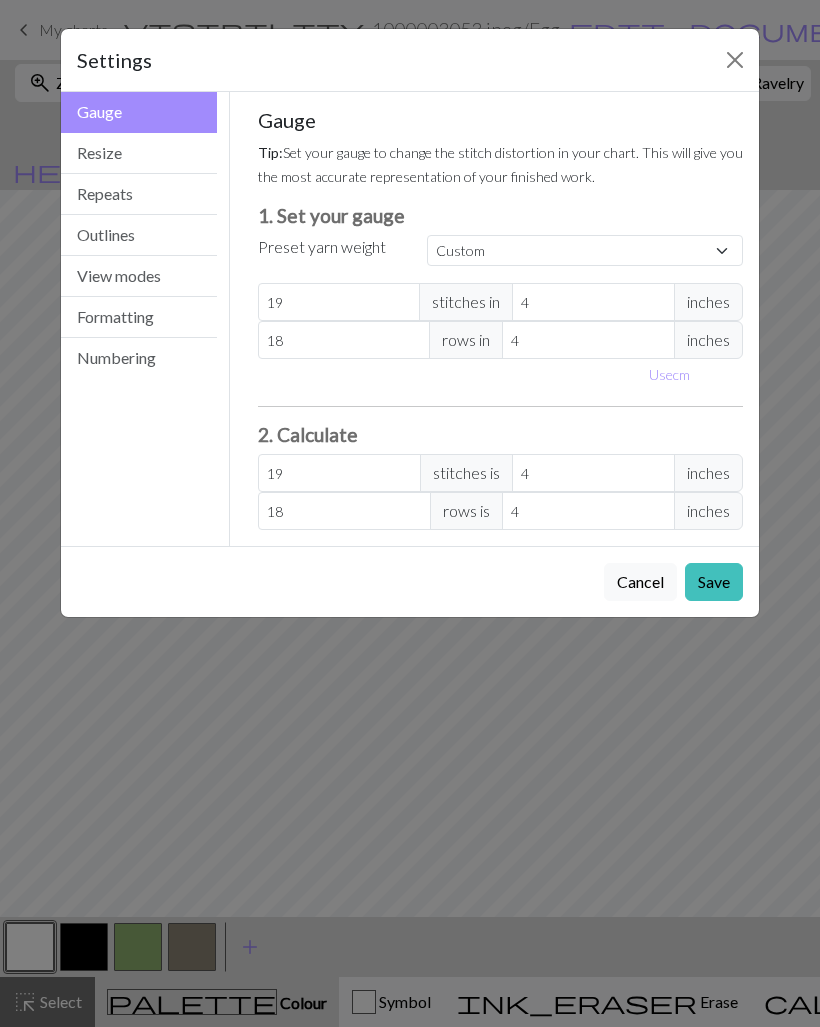 click on "Repeats" at bounding box center [139, 194] 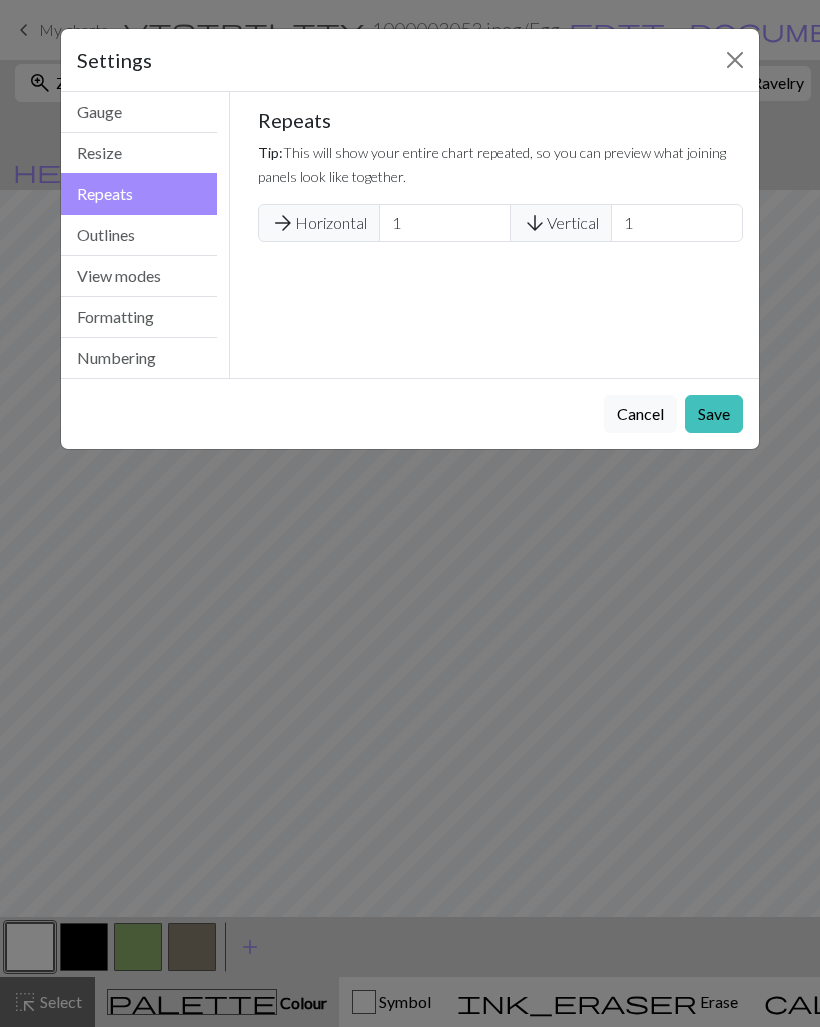 click on "Repeats" at bounding box center (139, 194) 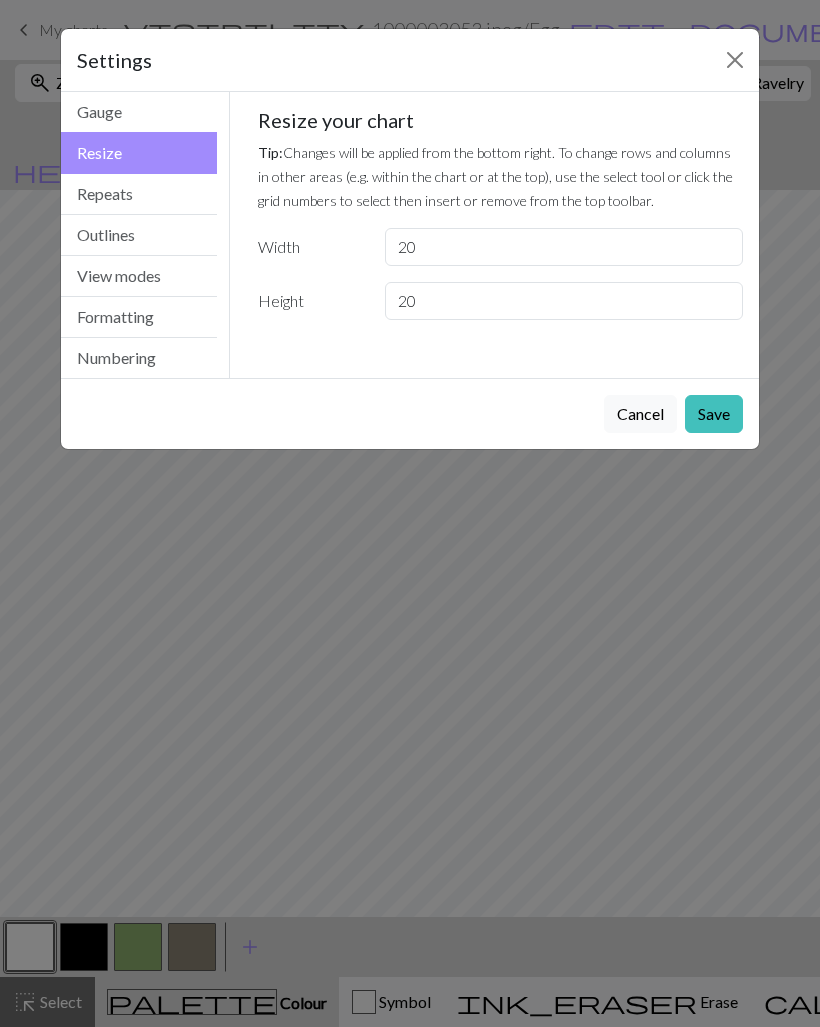 click on "Save" at bounding box center [714, 414] 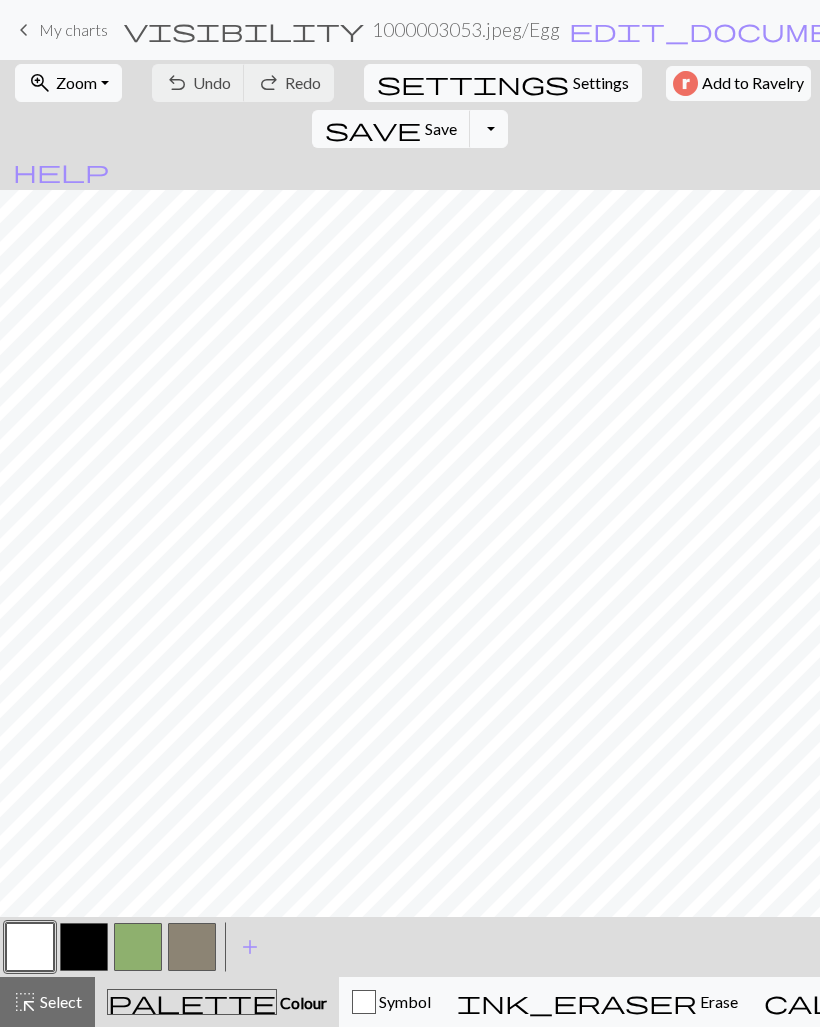 click on "My charts" at bounding box center (73, 29) 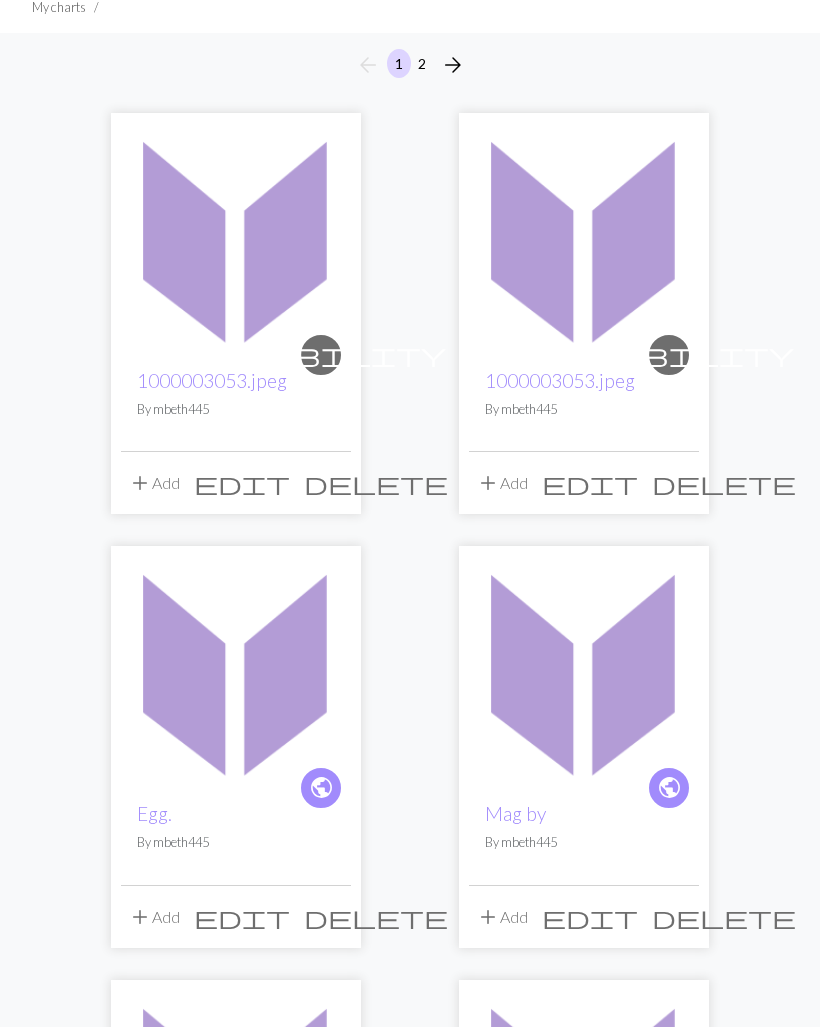 scroll, scrollTop: 146, scrollLeft: 0, axis: vertical 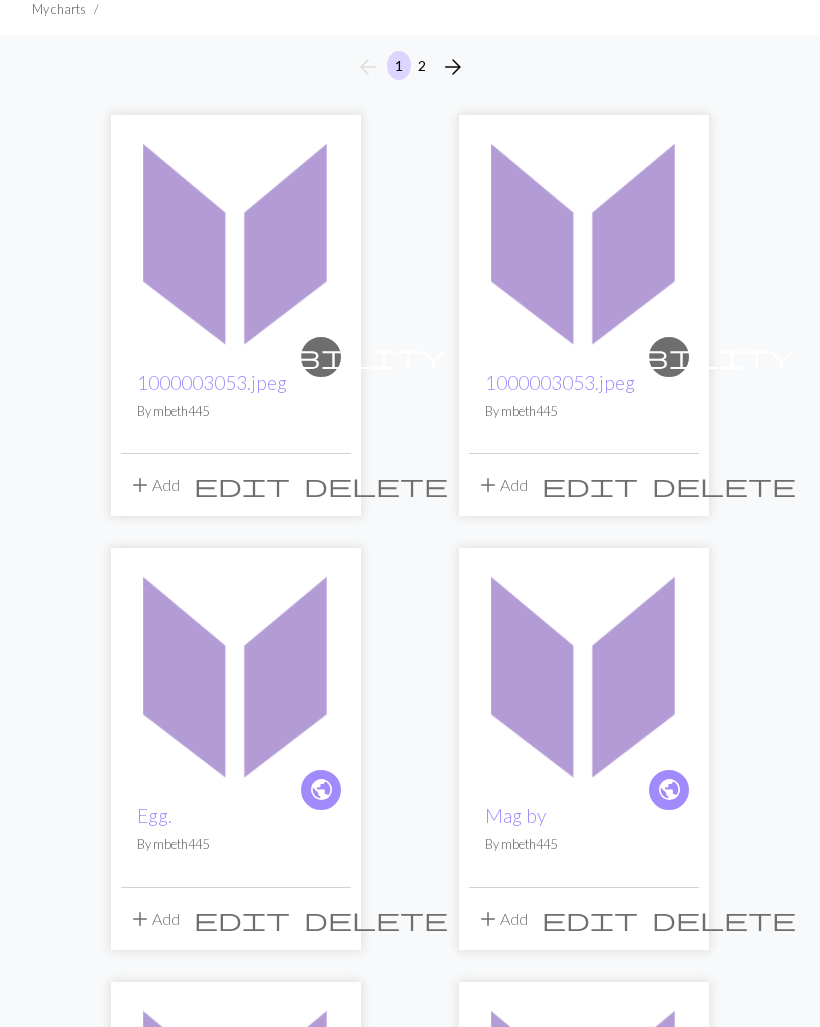 click on "edit" at bounding box center (242, 485) 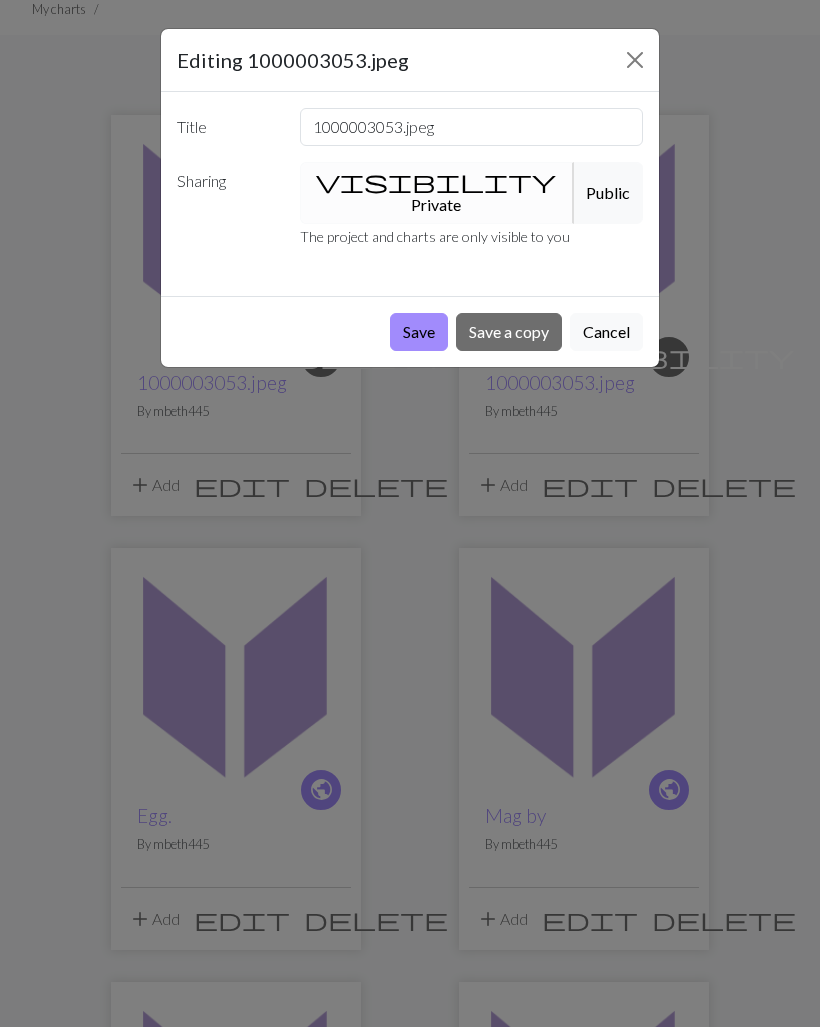 click at bounding box center [635, 60] 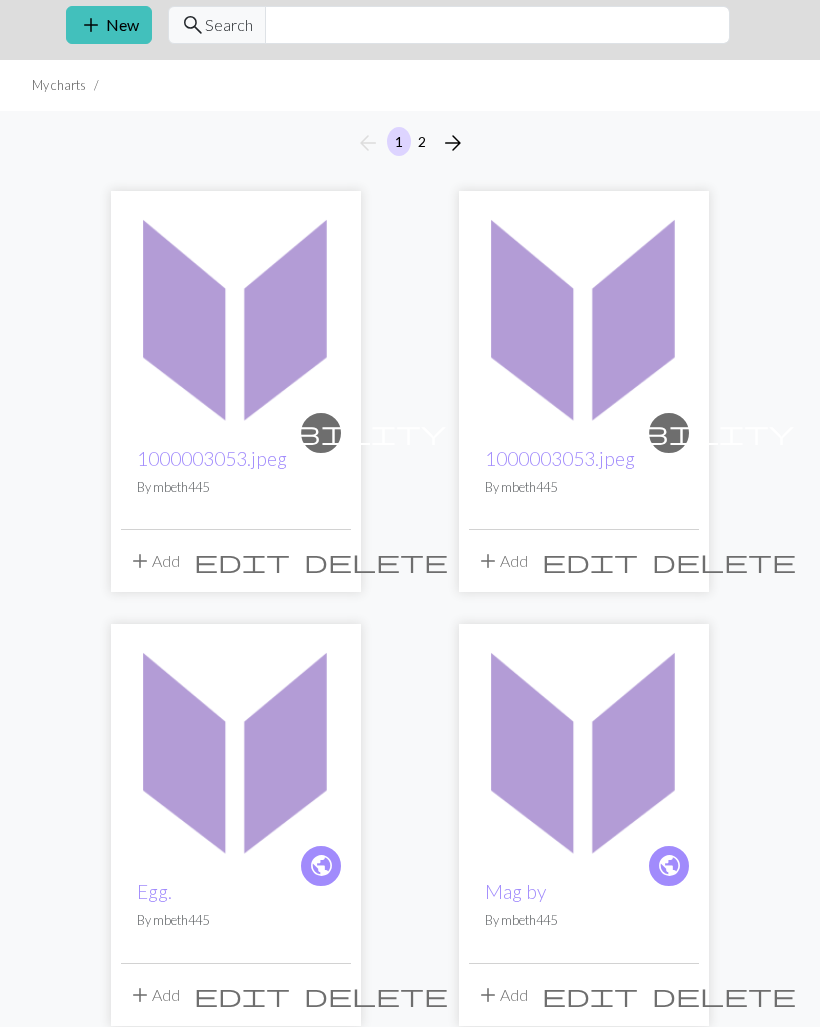 scroll, scrollTop: 0, scrollLeft: 0, axis: both 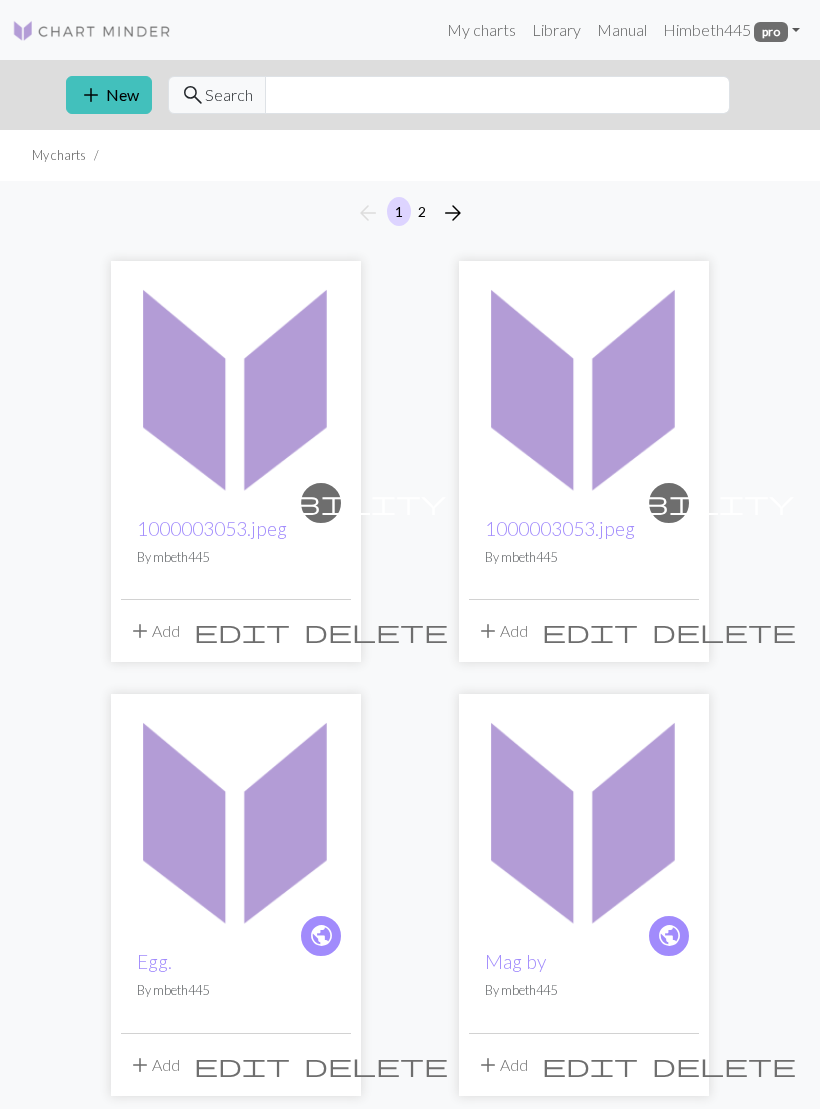 click on "edit" at bounding box center (590, 631) 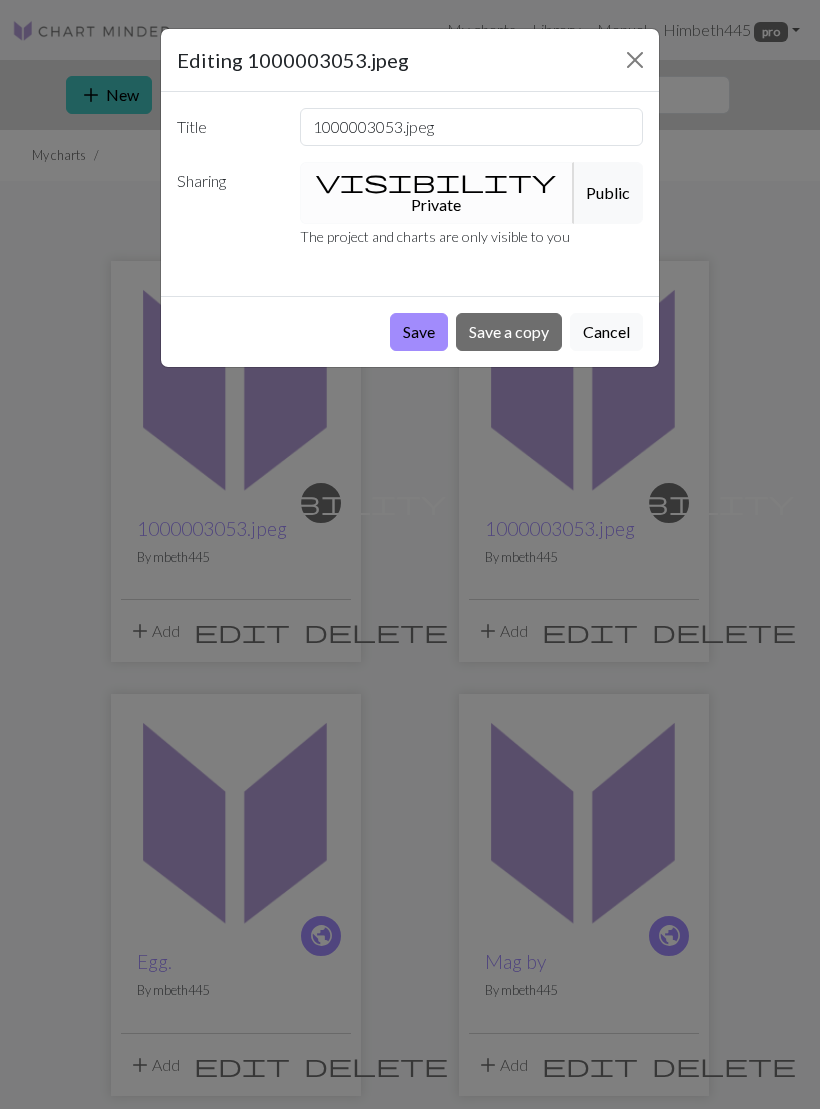 click at bounding box center [635, 60] 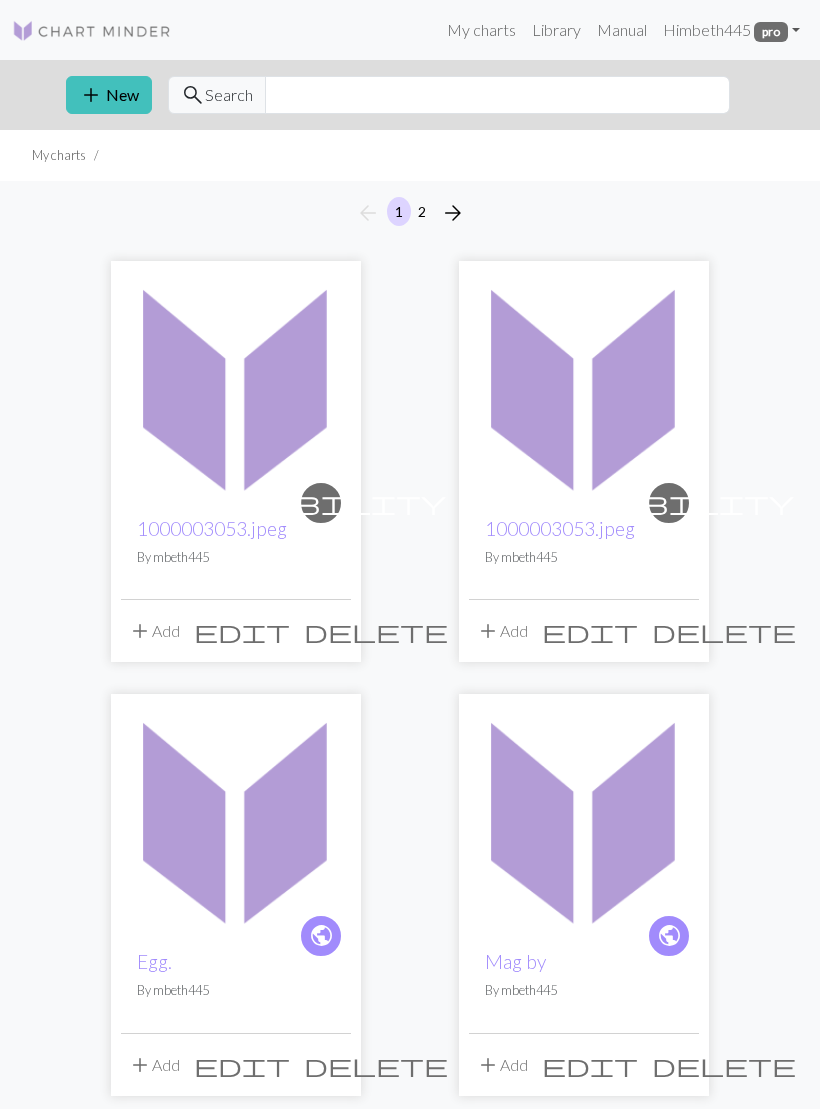 click on "visibility" at bounding box center (669, 502) 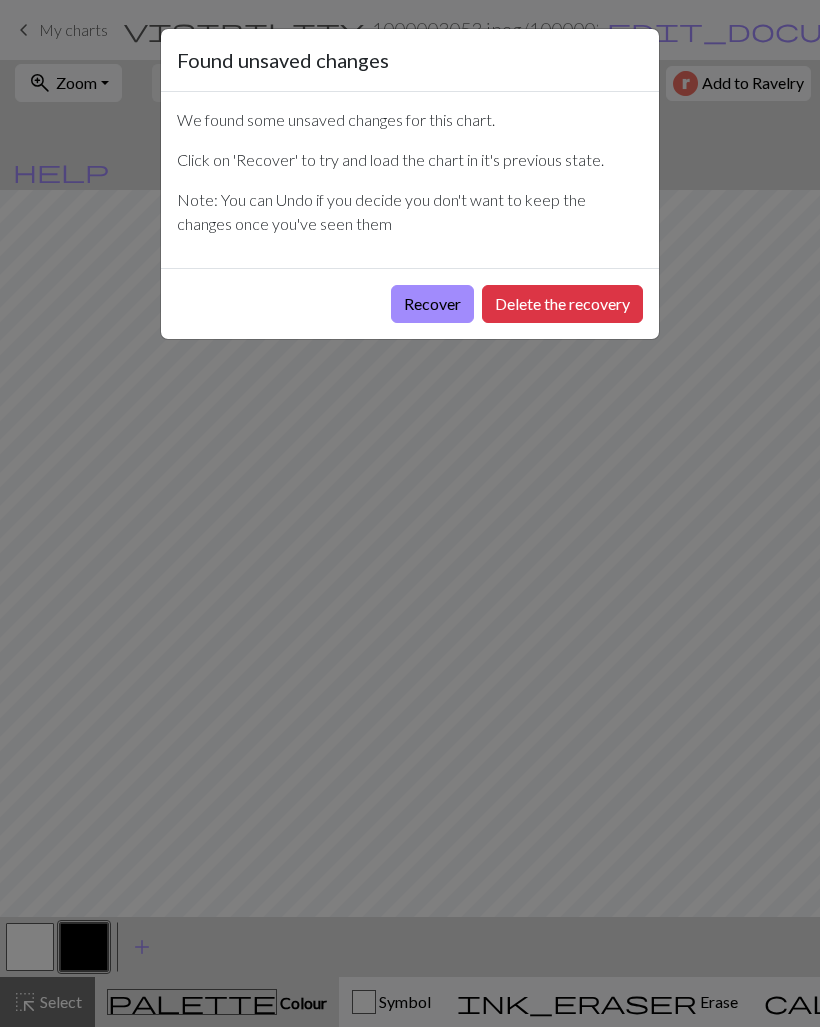 click on "Delete the recovery" at bounding box center [562, 304] 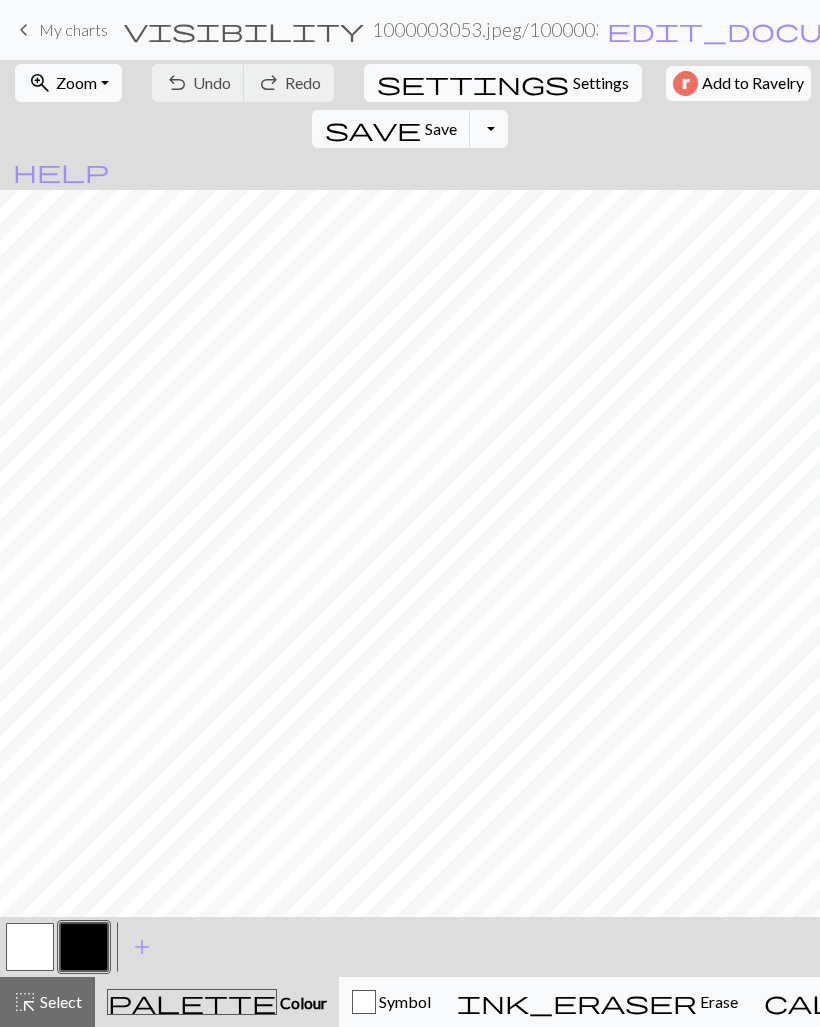 click on "Toggle Dropdown" at bounding box center [489, 129] 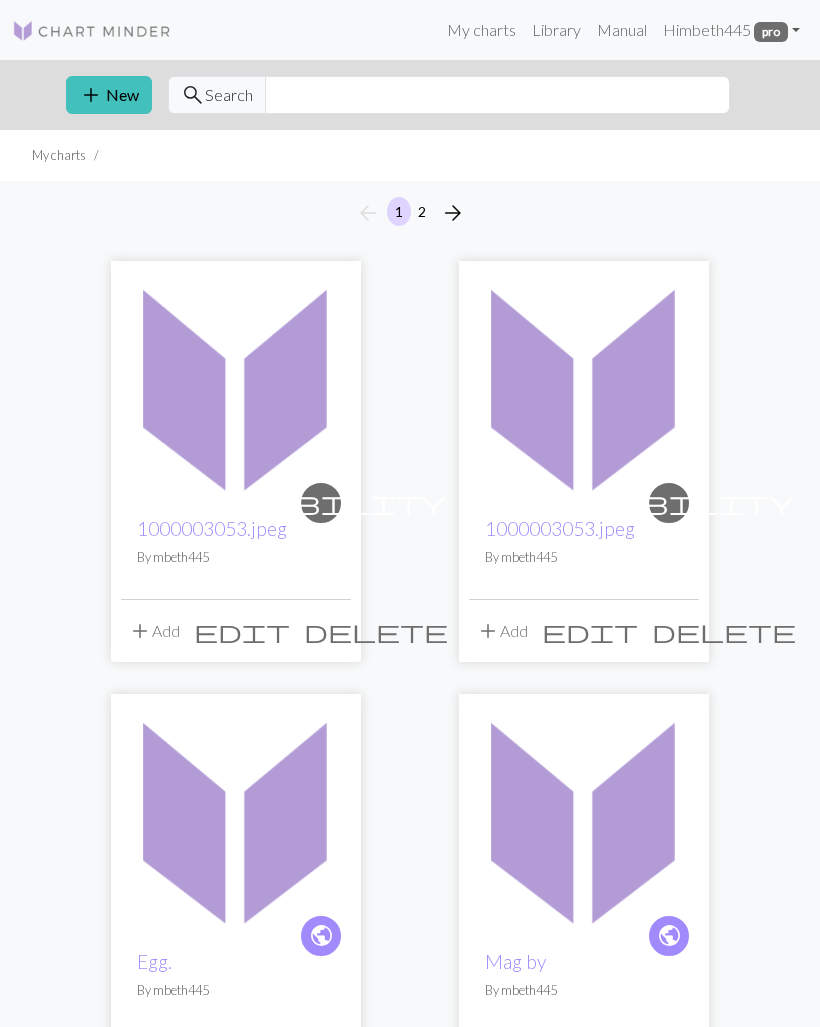 click on "delete" at bounding box center (724, 631) 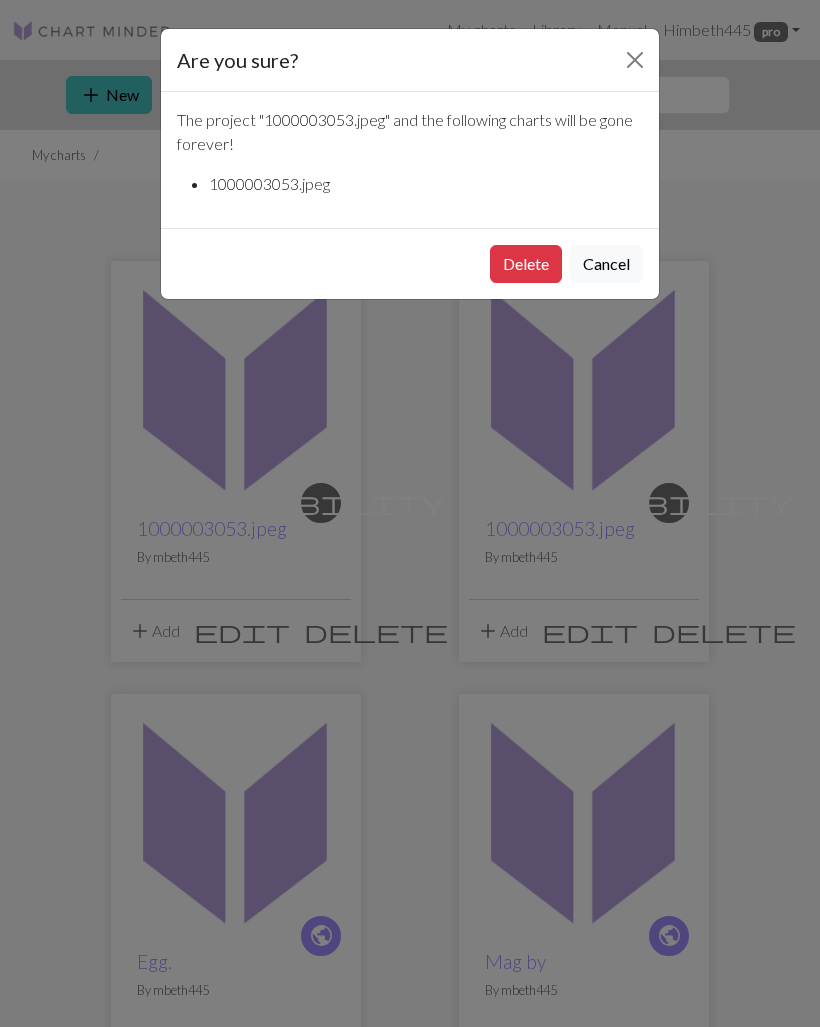 click on "Delete" at bounding box center [526, 264] 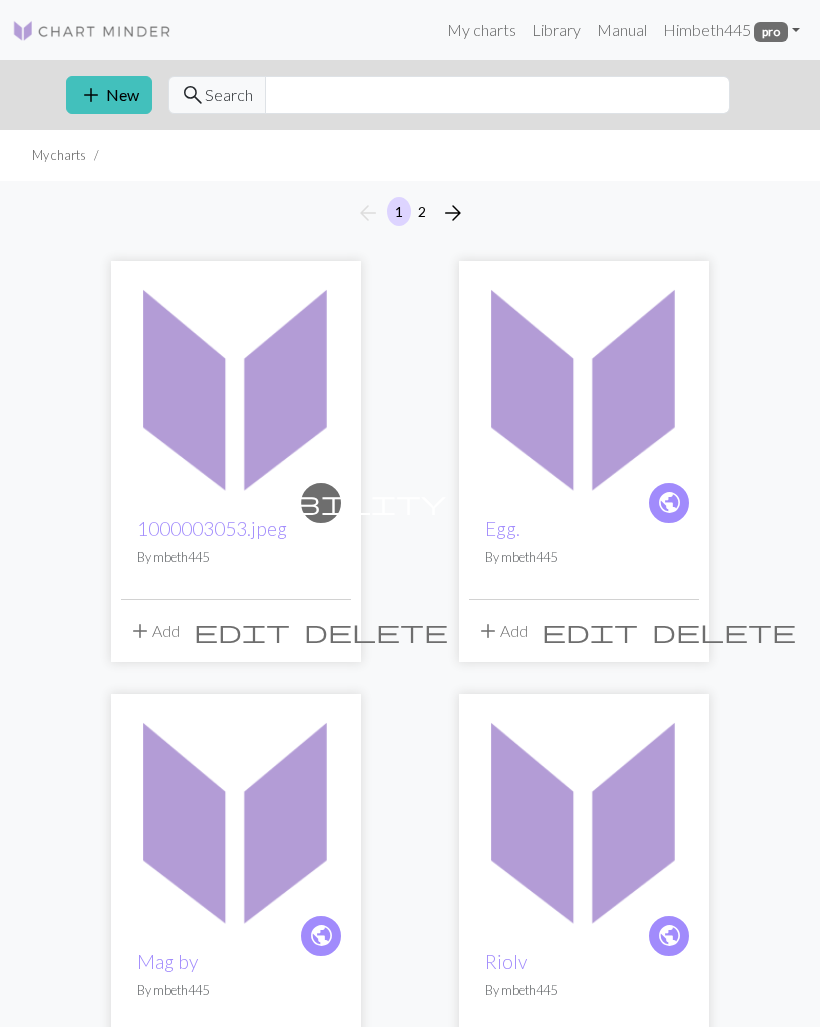 scroll, scrollTop: 0, scrollLeft: 0, axis: both 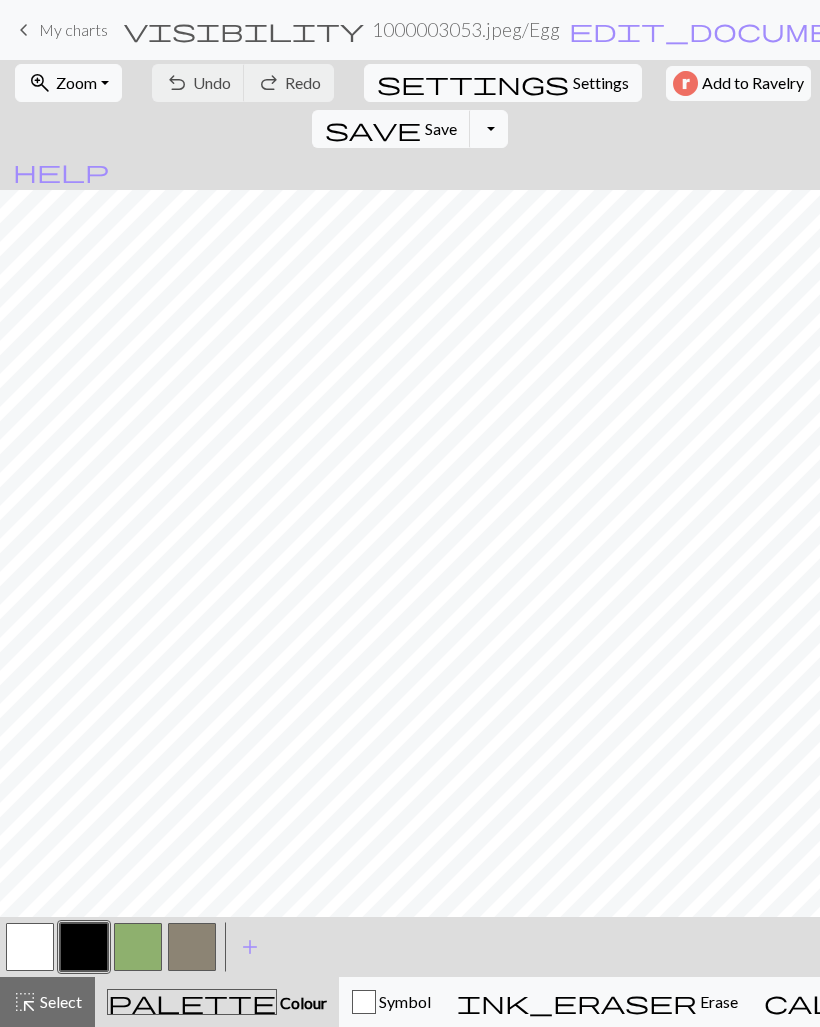 click on "keyboard_arrow_left" at bounding box center (24, 30) 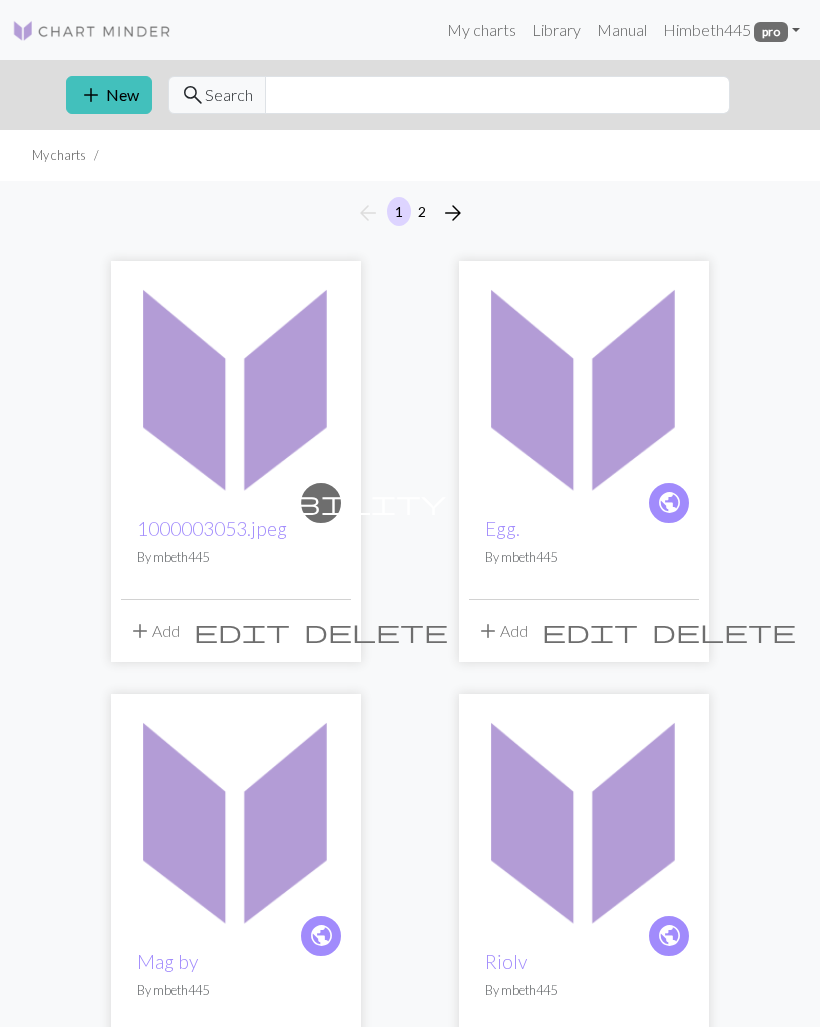 click on "public Egg. By   mbeth445" at bounding box center (584, 550) 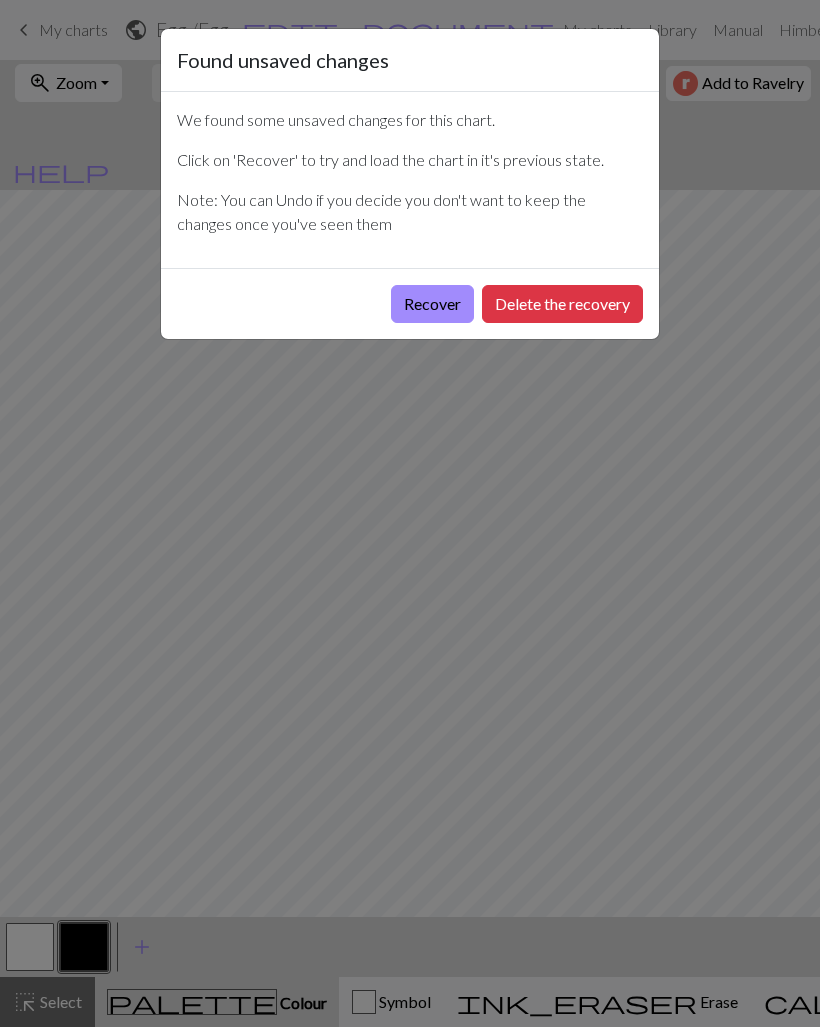 click on "Delete the recovery" at bounding box center (562, 304) 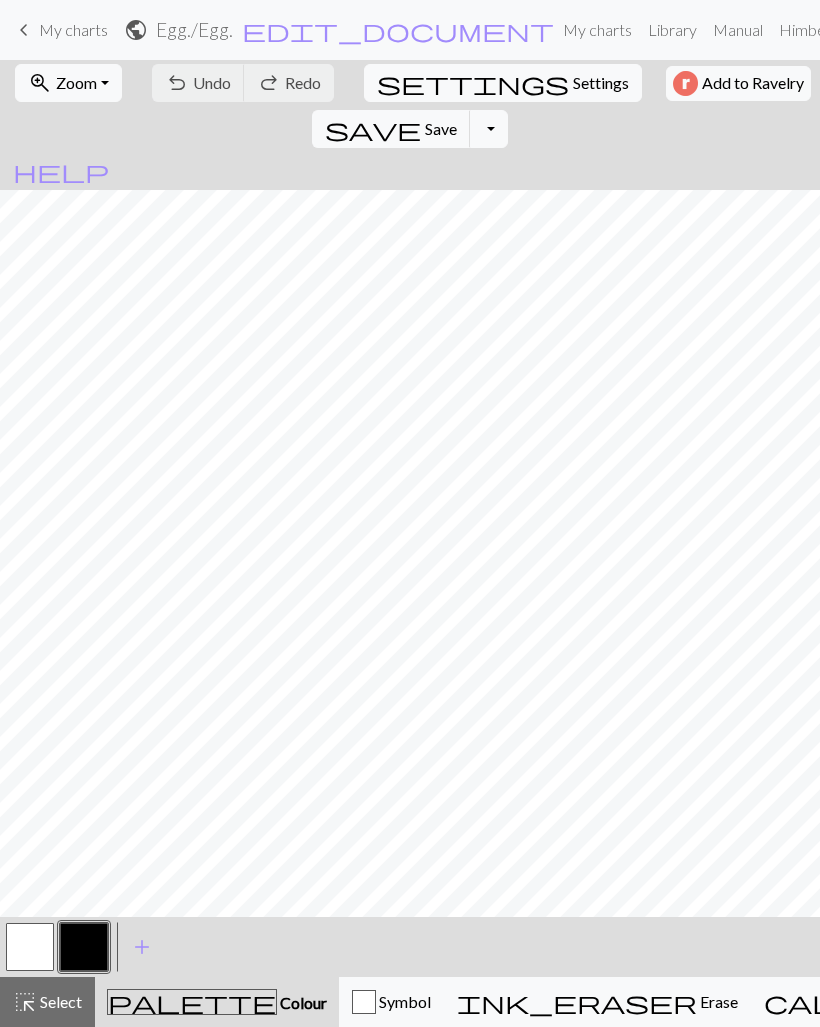 click on "My charts" at bounding box center [73, 29] 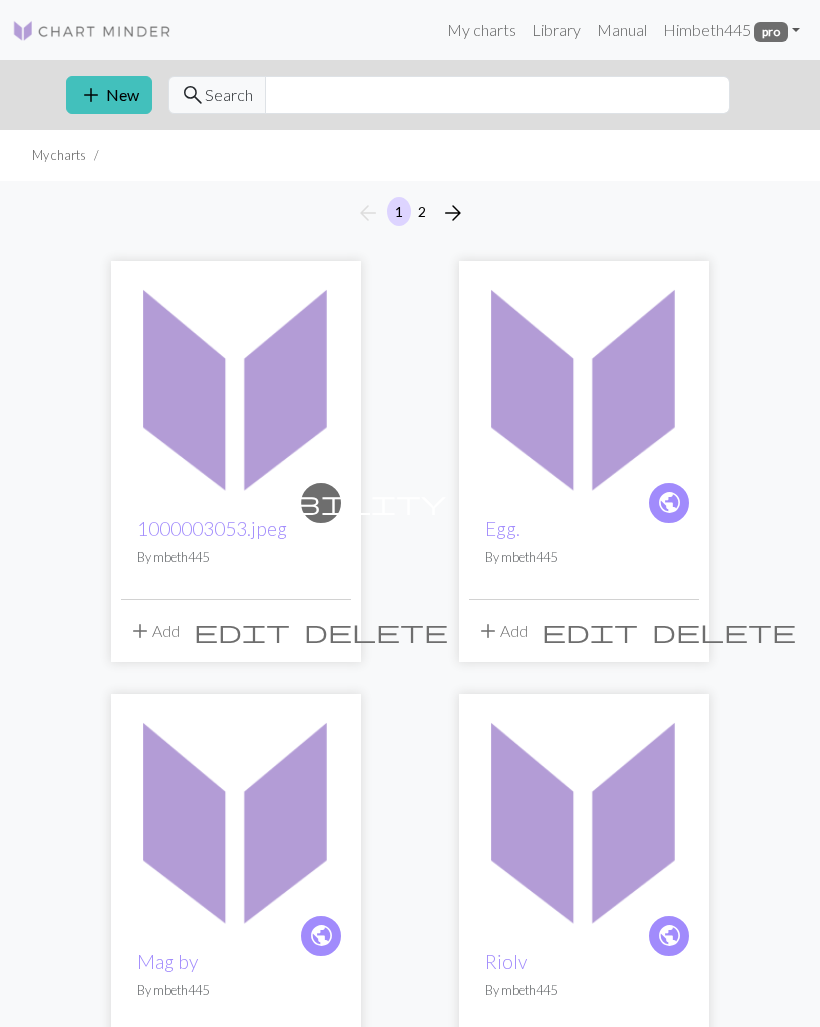 click on "delete" at bounding box center (724, 631) 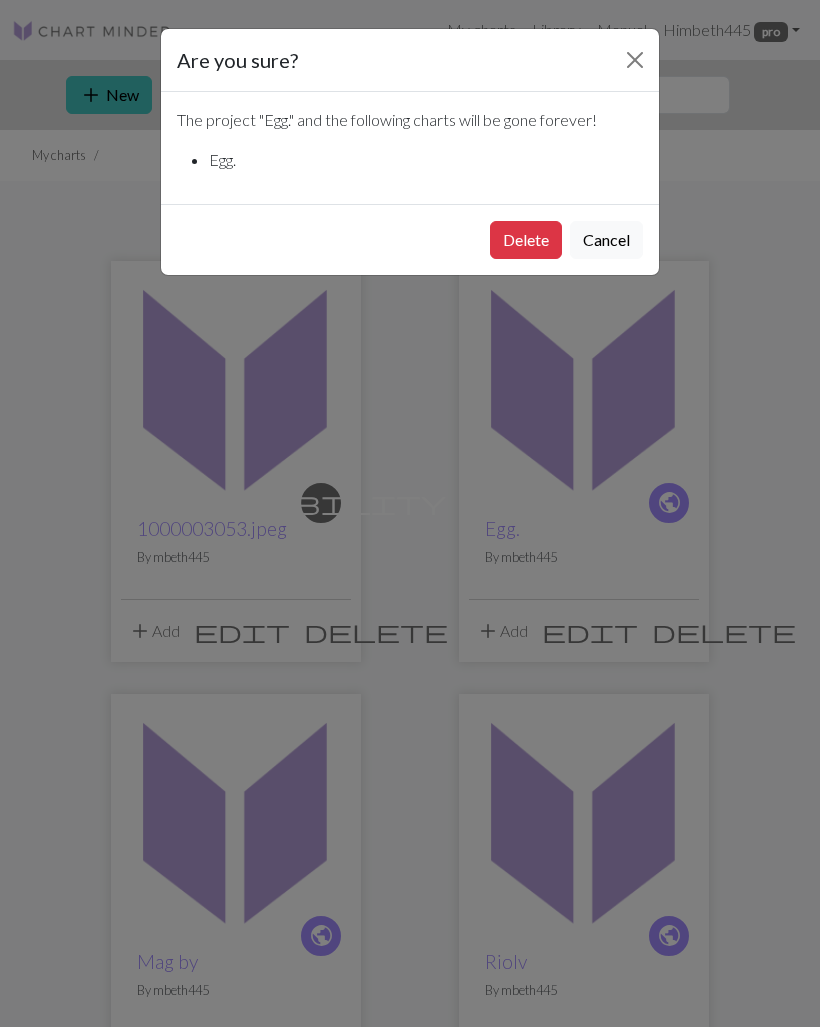 click on "Delete" at bounding box center [526, 240] 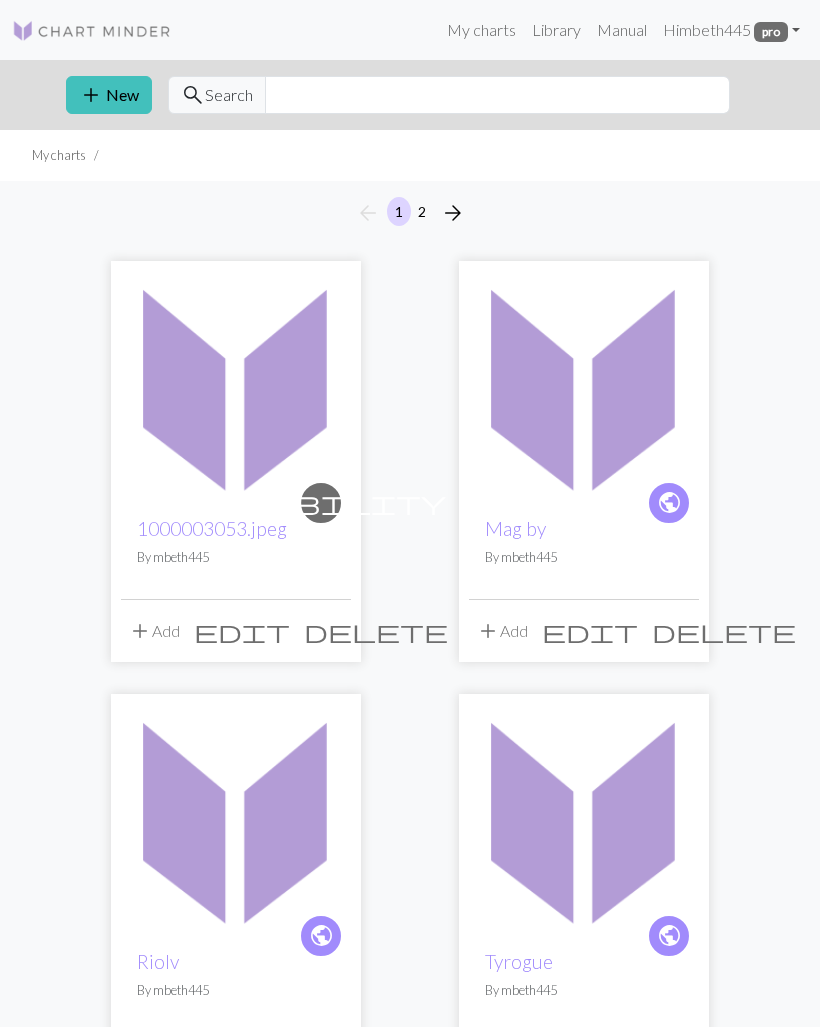 scroll, scrollTop: 0, scrollLeft: 0, axis: both 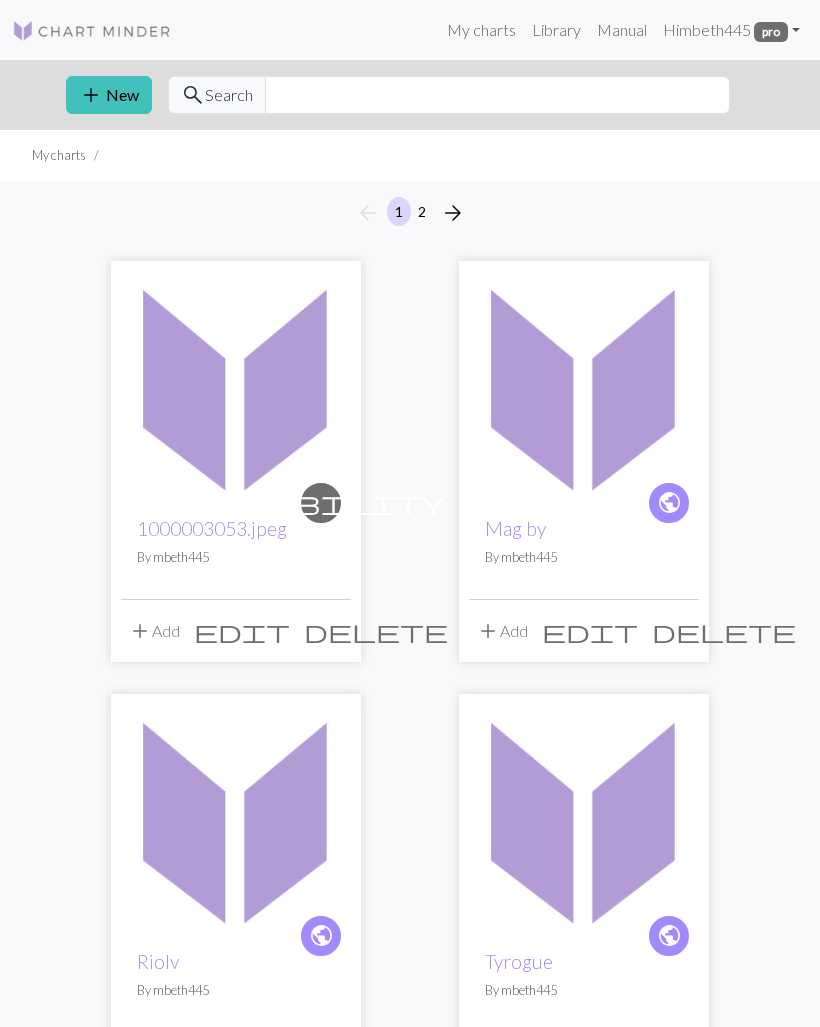 click on "edit" at bounding box center [590, 631] 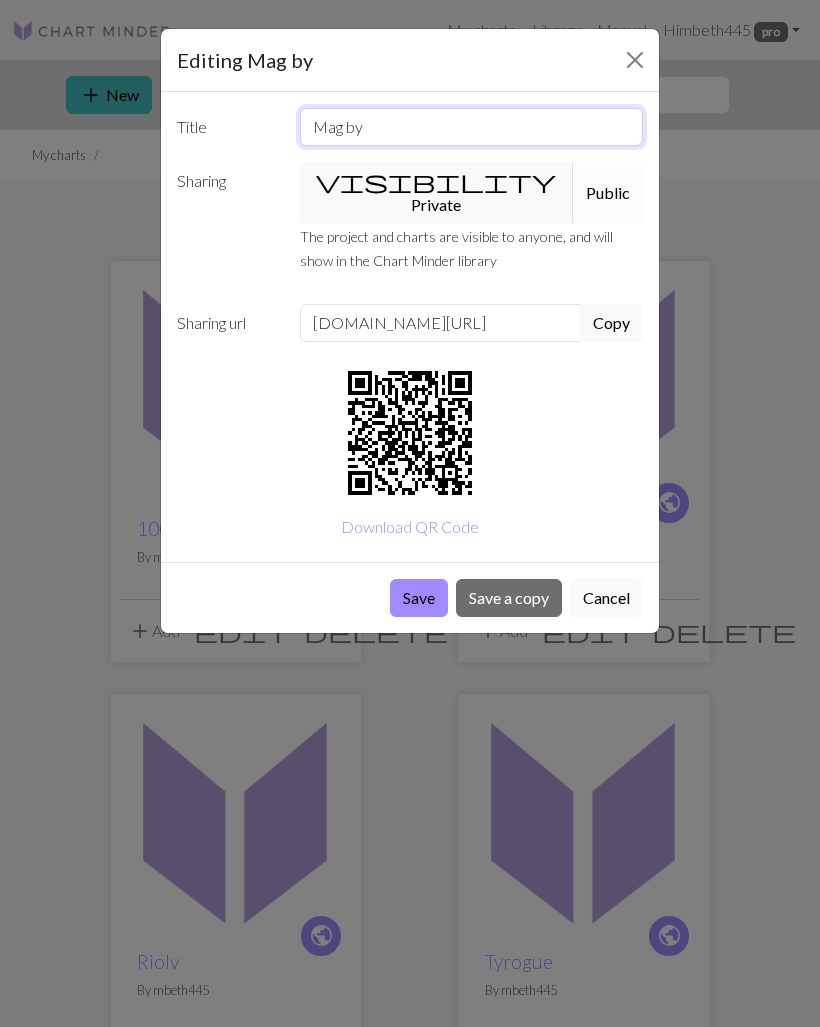 click on "Mag by" at bounding box center [472, 127] 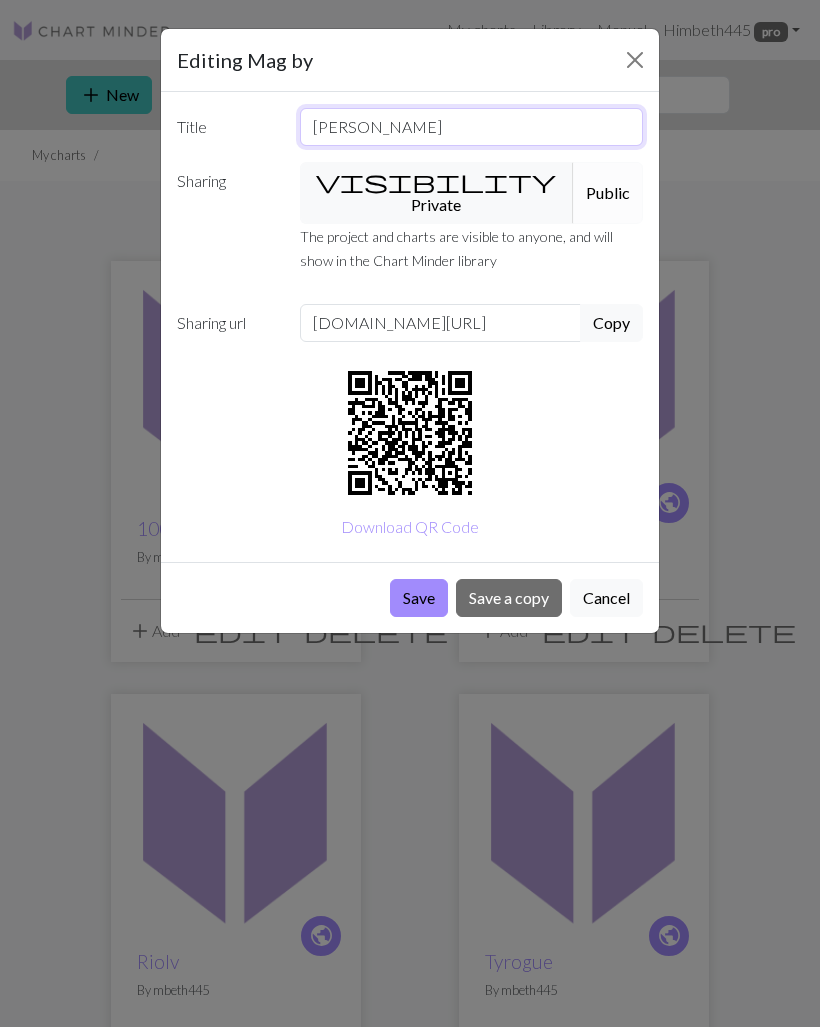 type on "Magby" 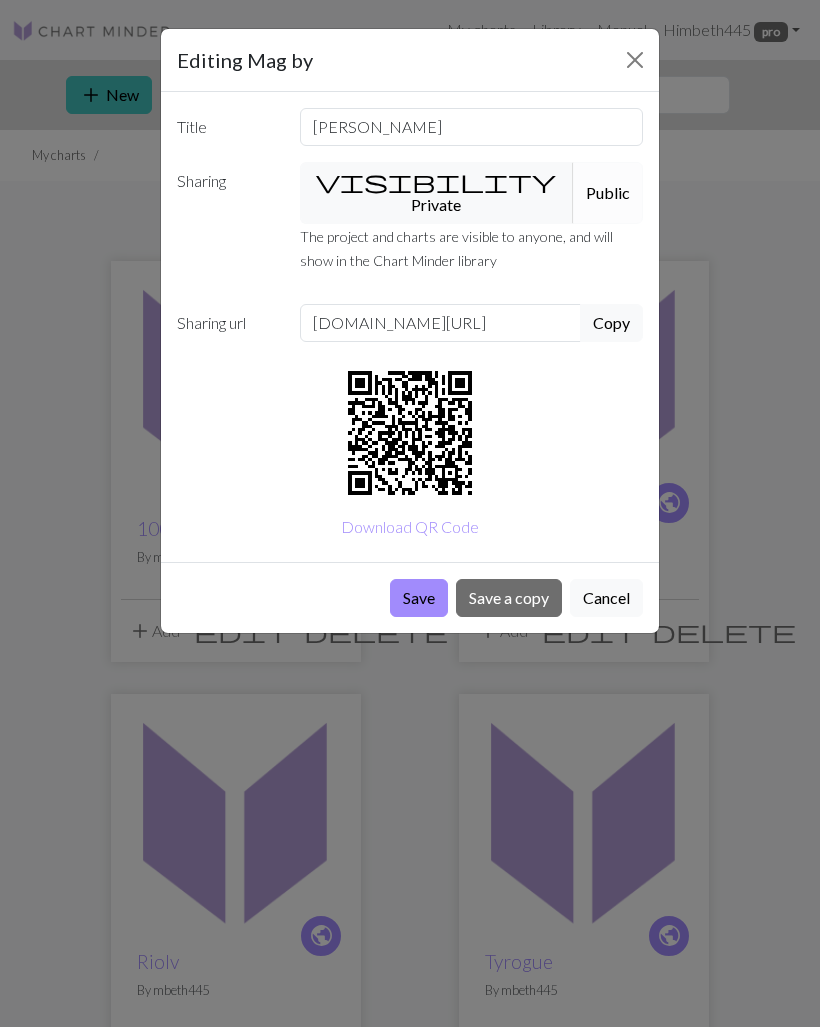 click on "Save" at bounding box center (419, 598) 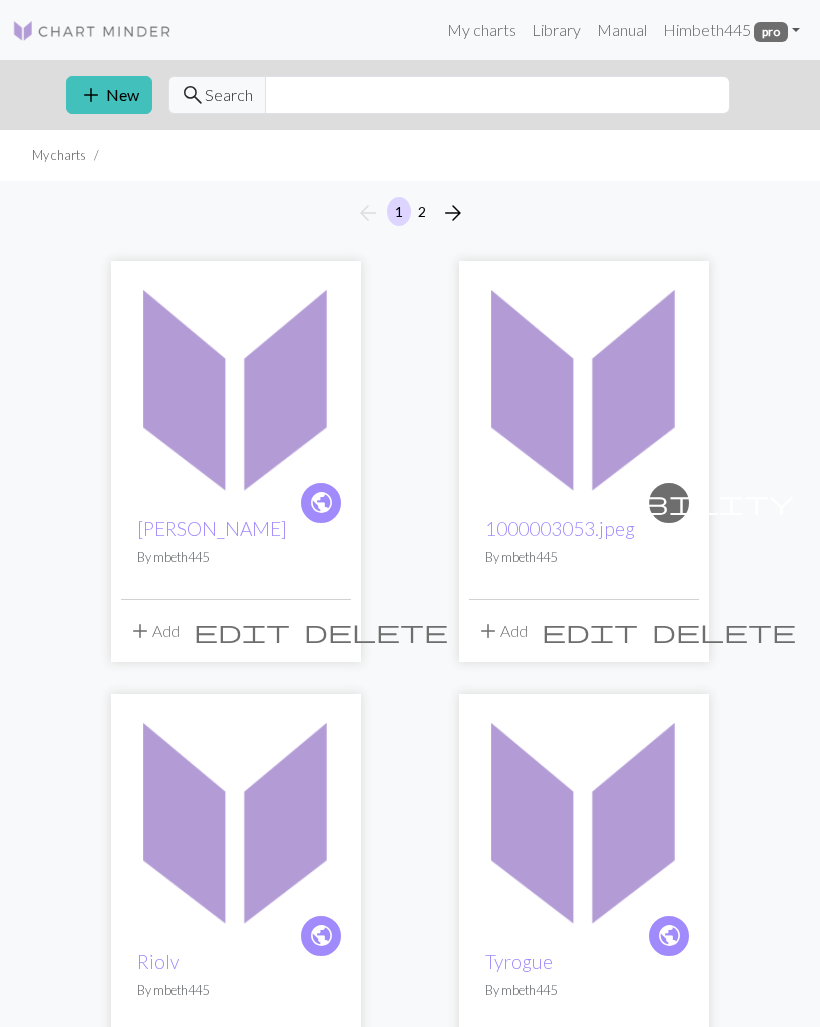 scroll, scrollTop: 0, scrollLeft: 0, axis: both 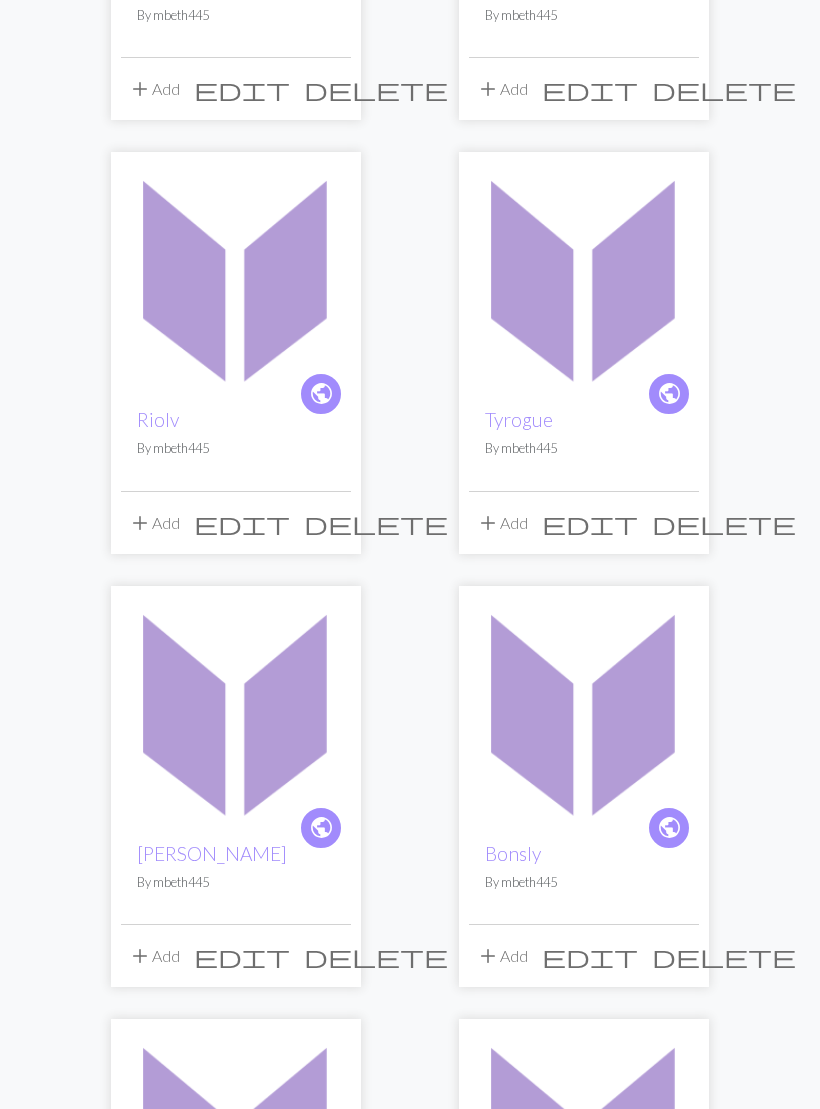 click on "edit" at bounding box center (242, 524) 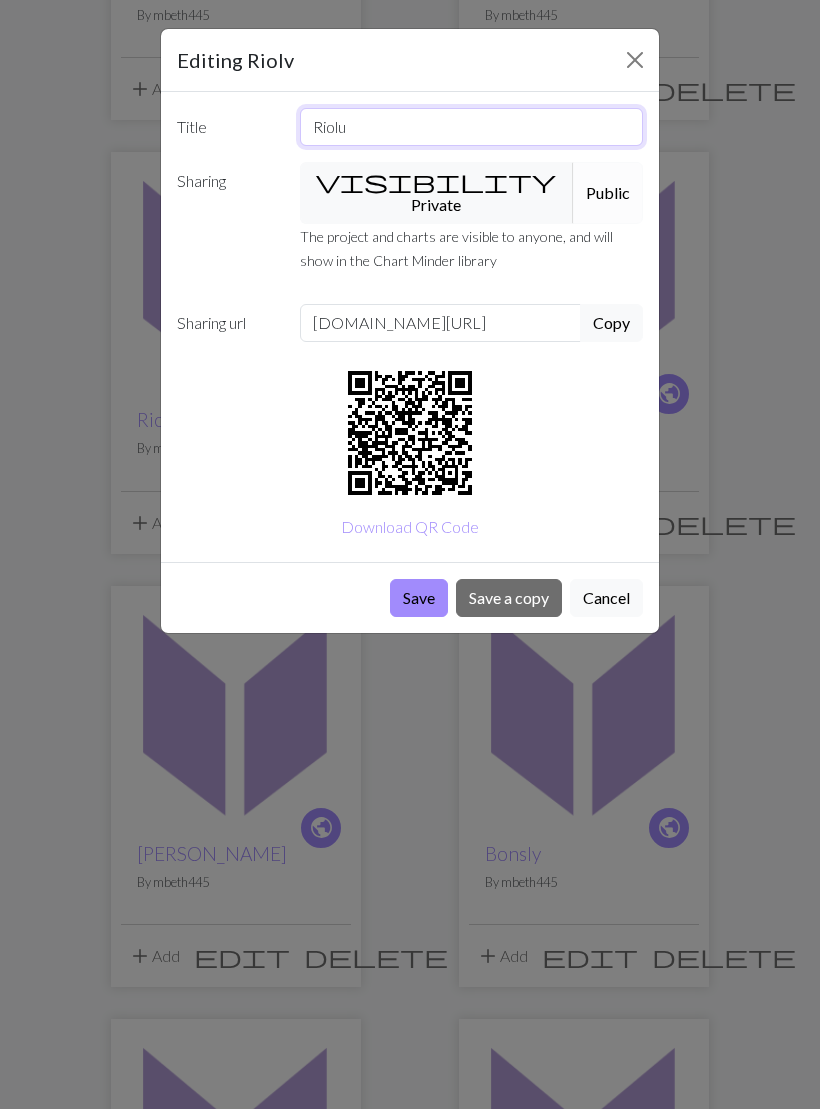 type on "Riolu" 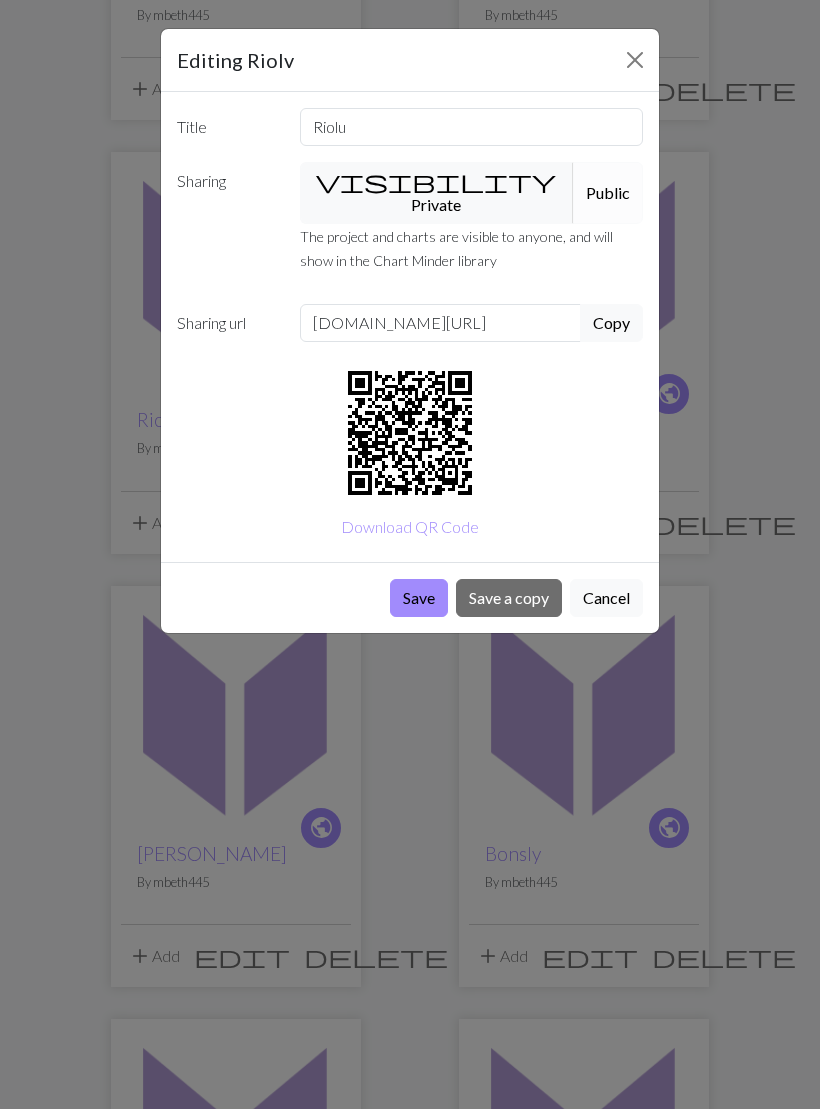 click on "Save" at bounding box center [419, 598] 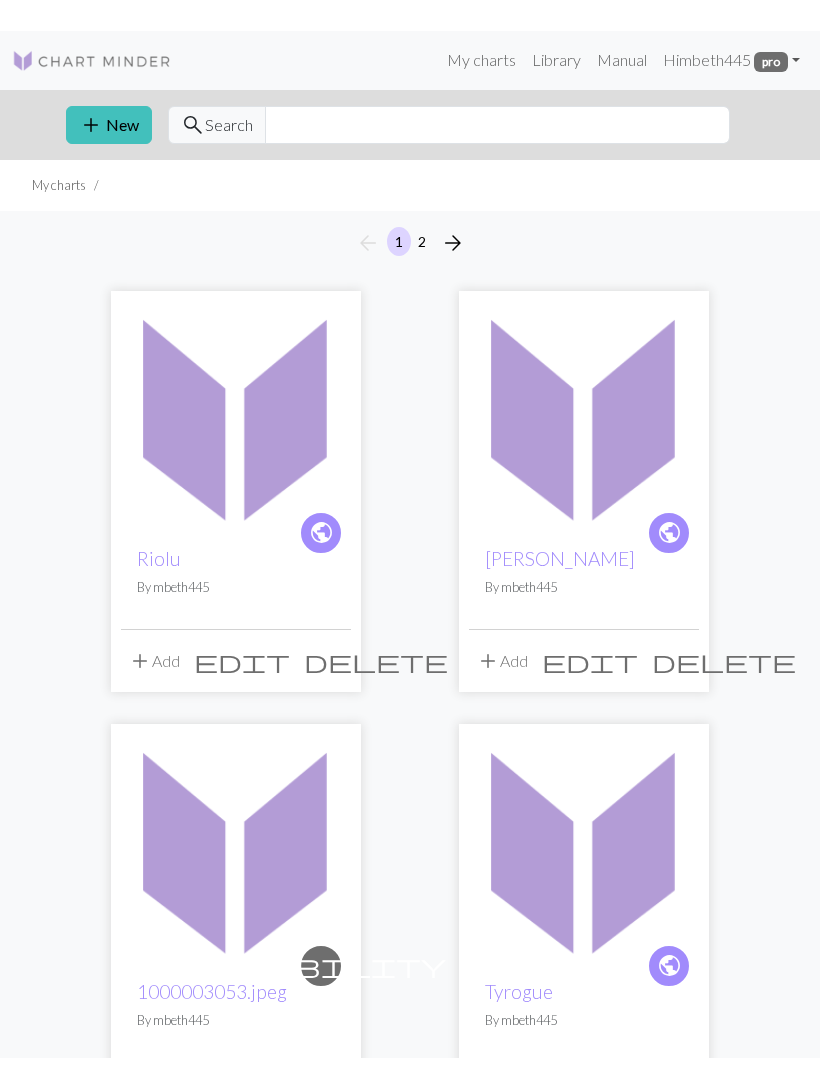 scroll, scrollTop: 0, scrollLeft: 0, axis: both 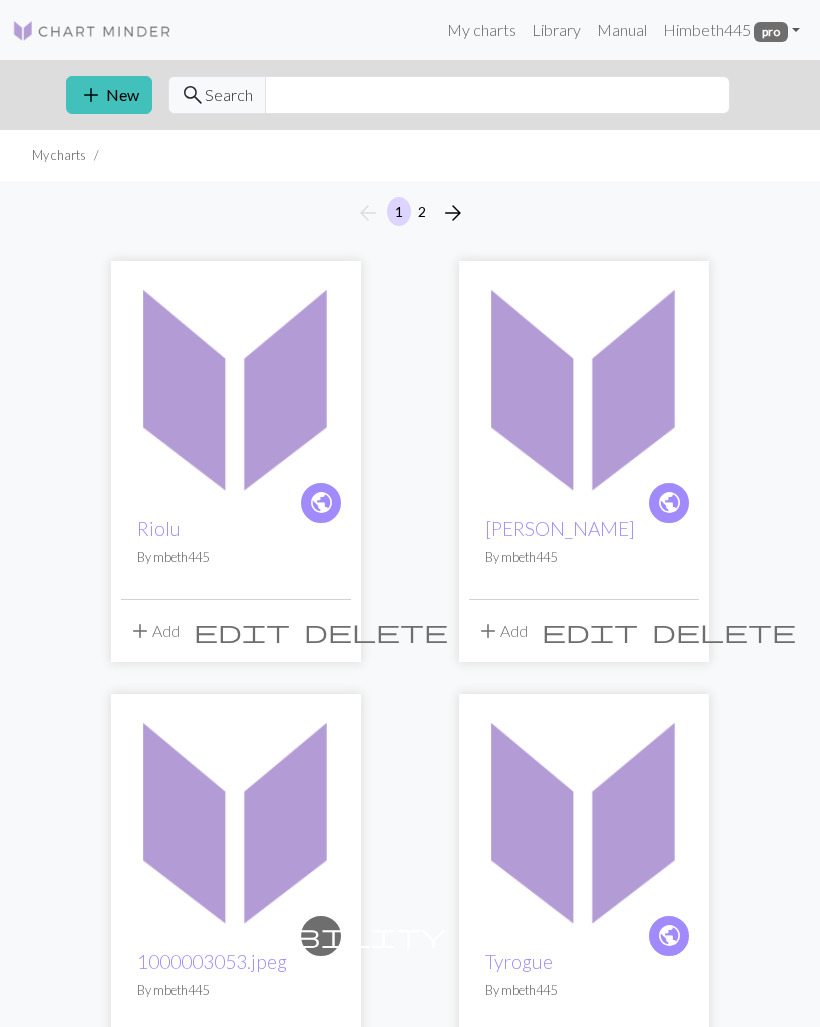 click on "add  Add" at bounding box center (154, 631) 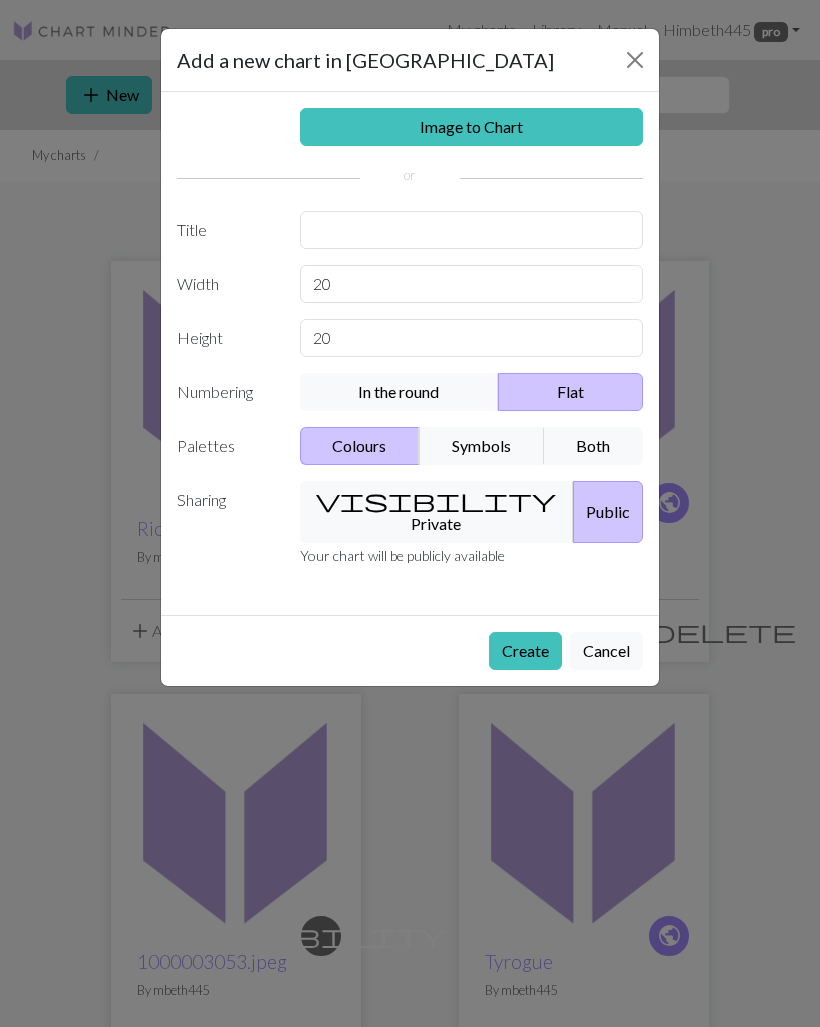 click at bounding box center [635, 60] 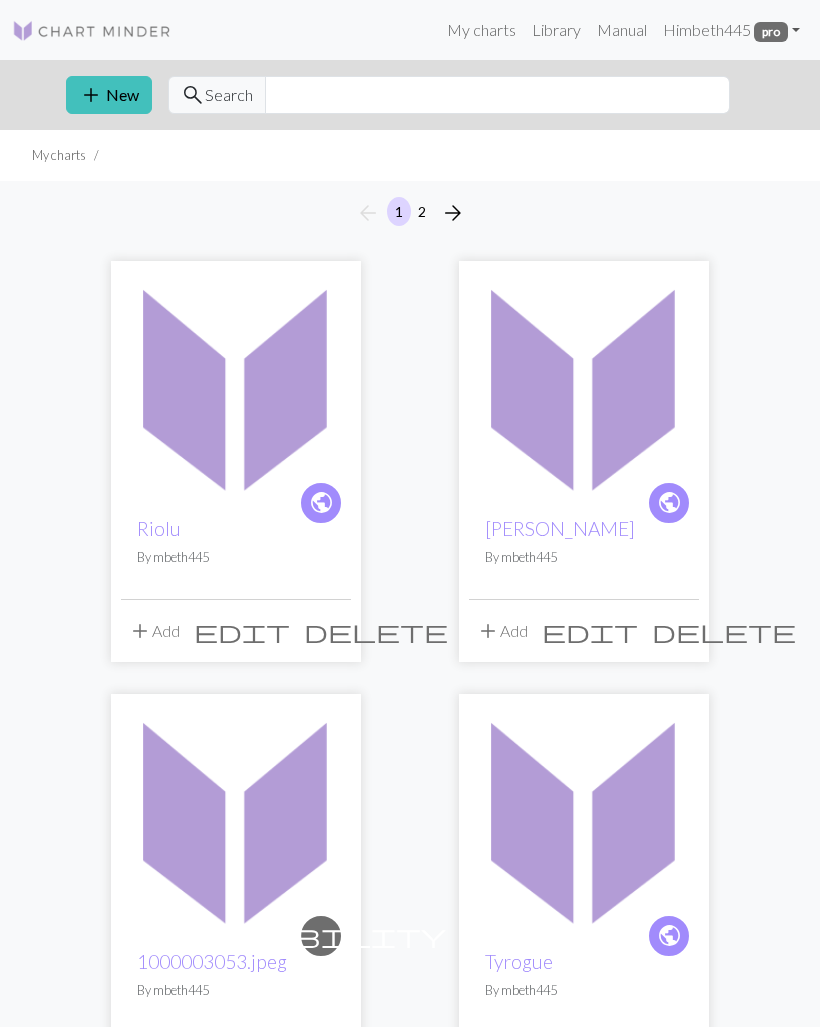 click at bounding box center (236, 386) 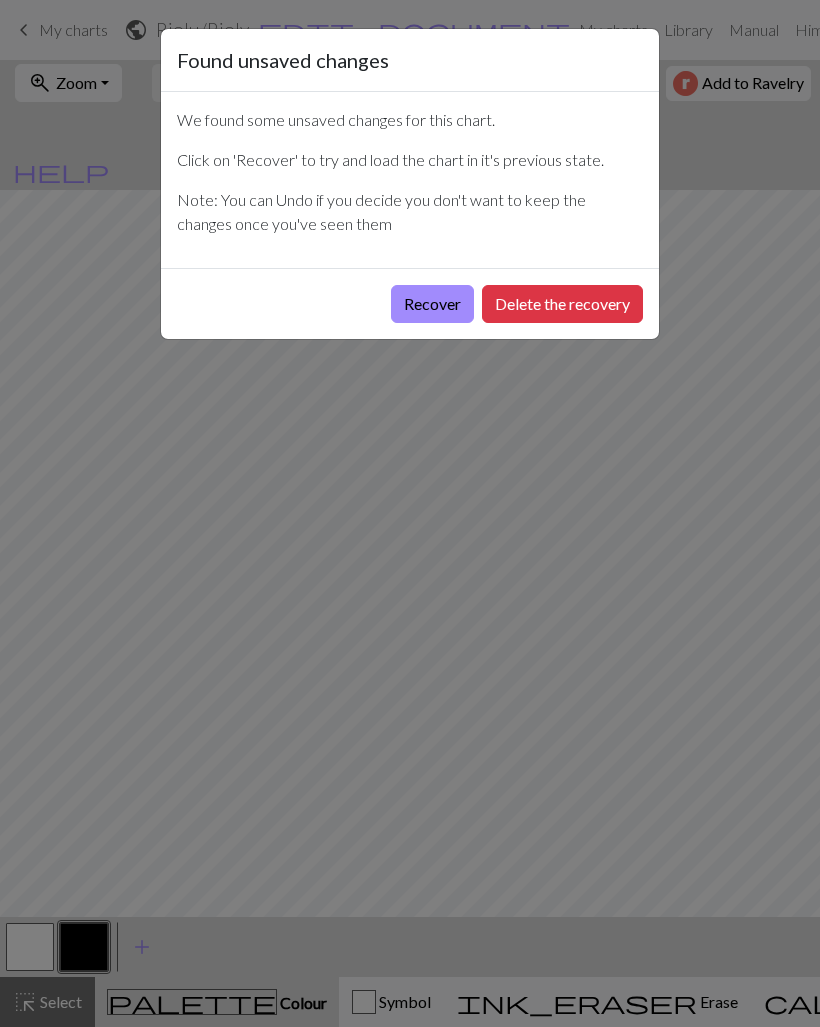 click on "Recover" at bounding box center [432, 304] 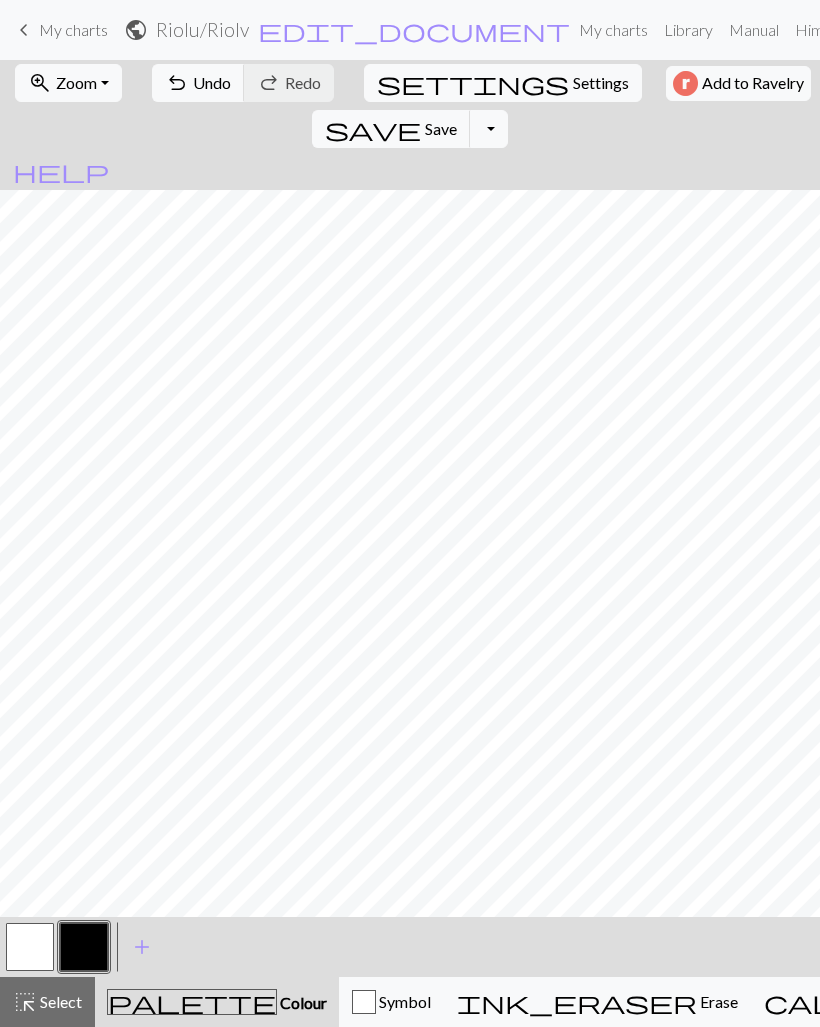 click on "Undo" at bounding box center [212, 82] 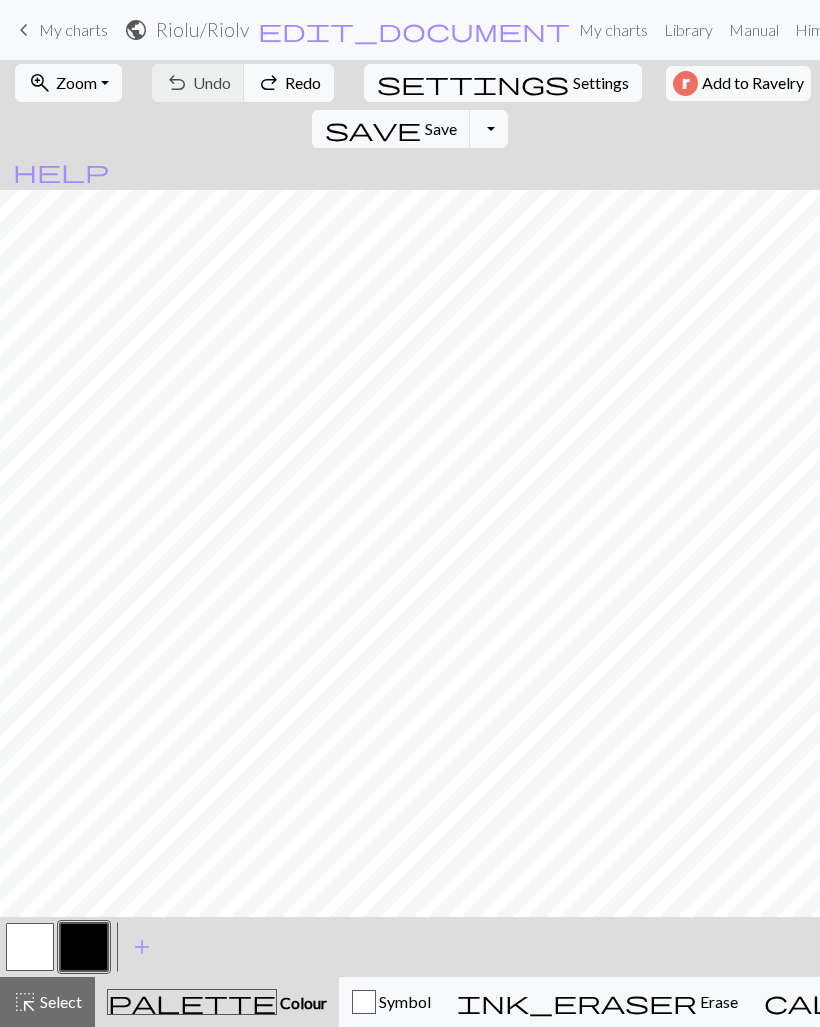 click on "save" at bounding box center (373, 129) 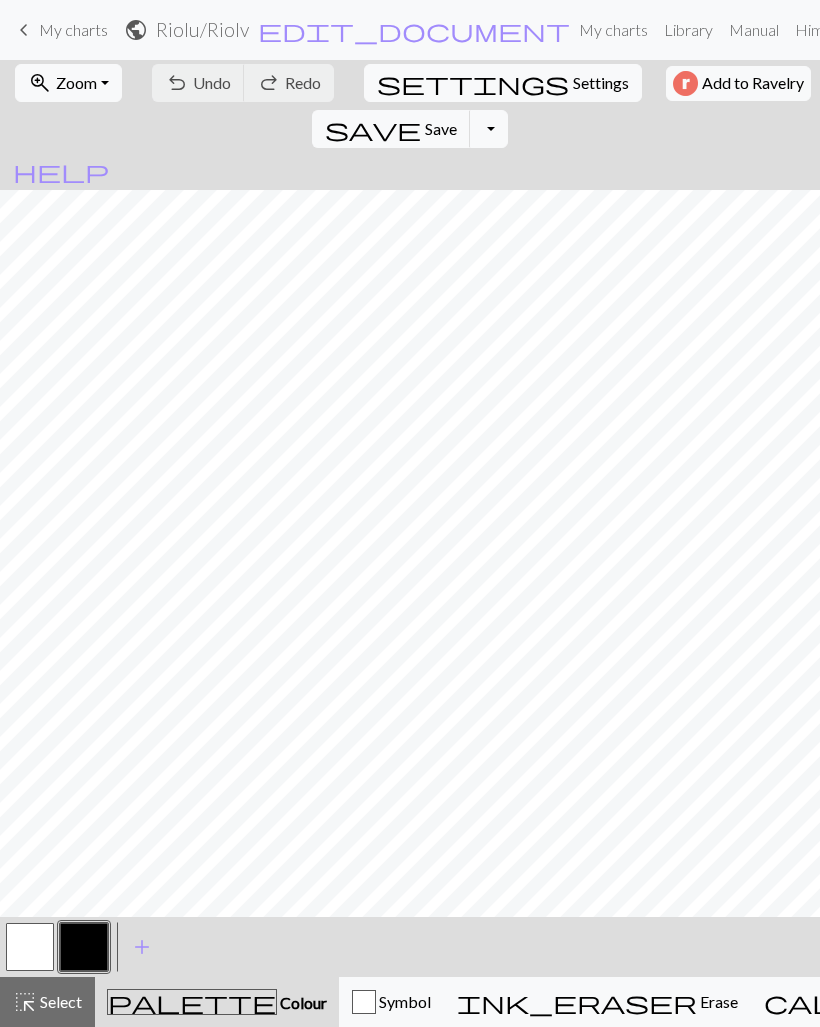 click on "Hi  mbeth445   pro" at bounding box center (863, 30) 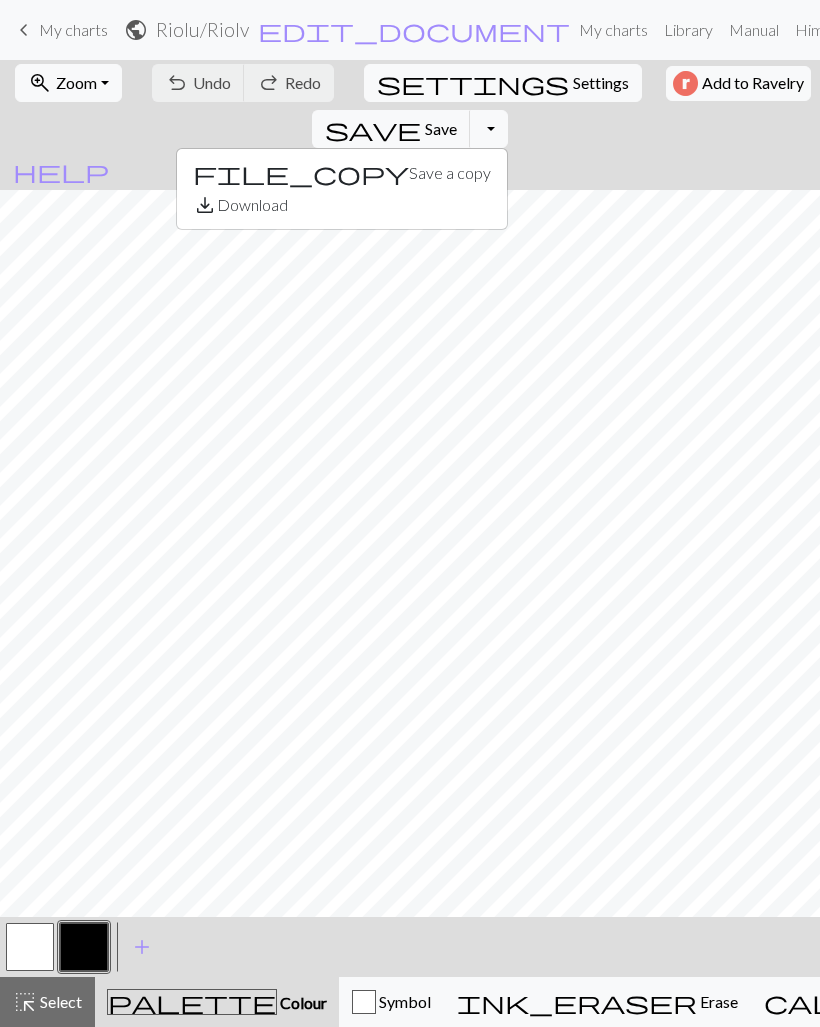 click on "Zoom" at bounding box center (76, 82) 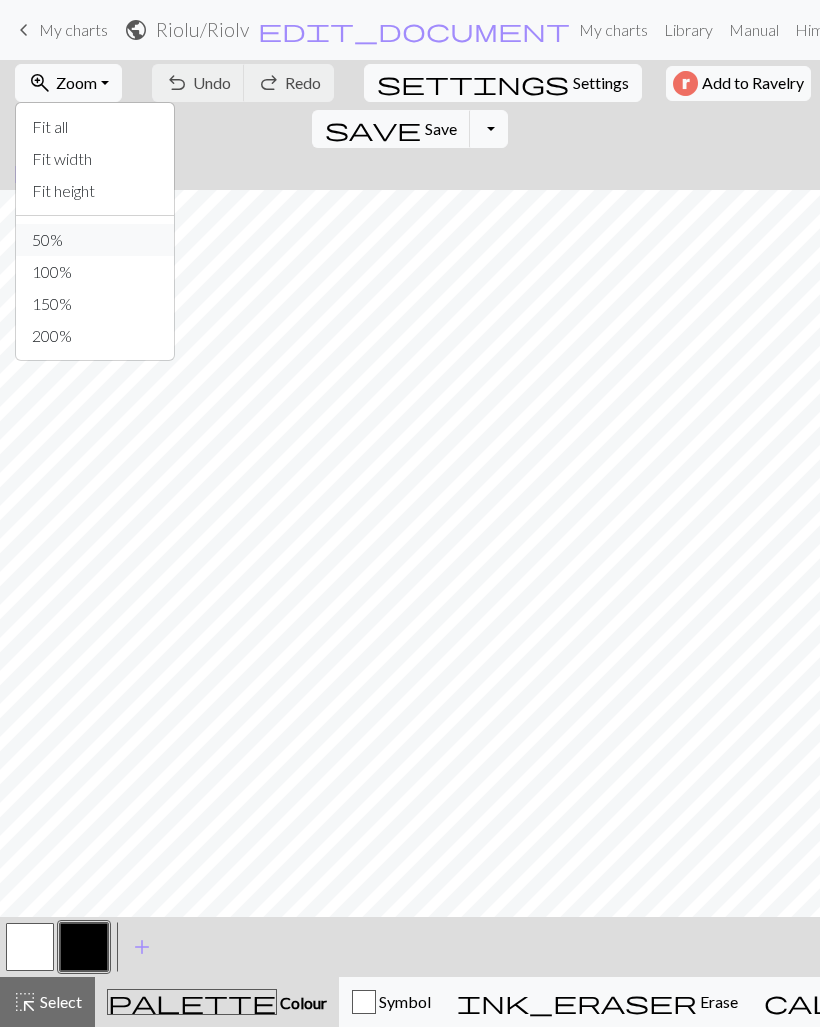 click on "50%" at bounding box center (95, 240) 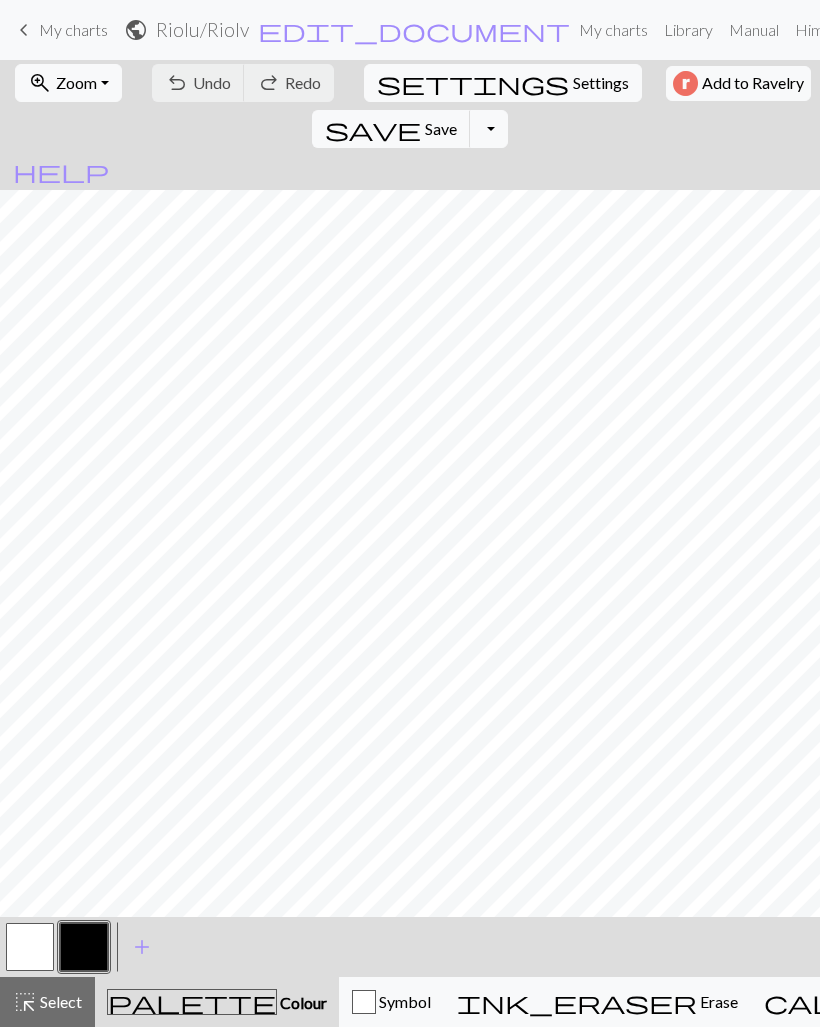 click on "My charts" at bounding box center [73, 29] 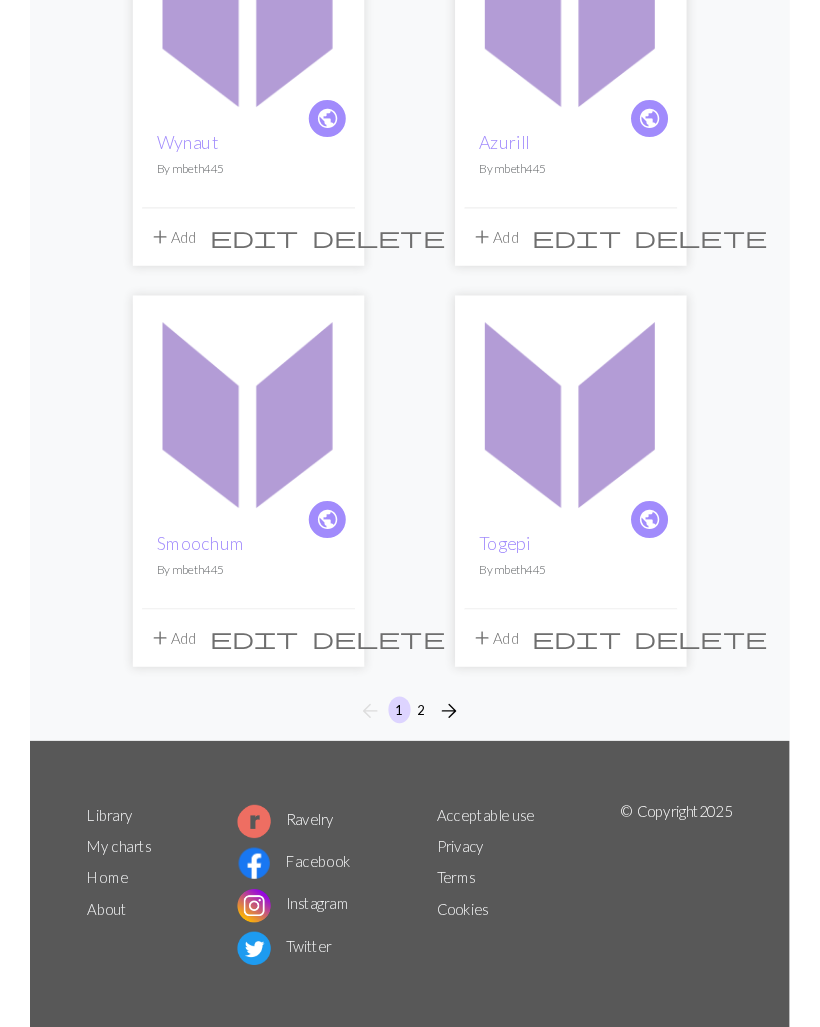 scroll, scrollTop: 3056, scrollLeft: 0, axis: vertical 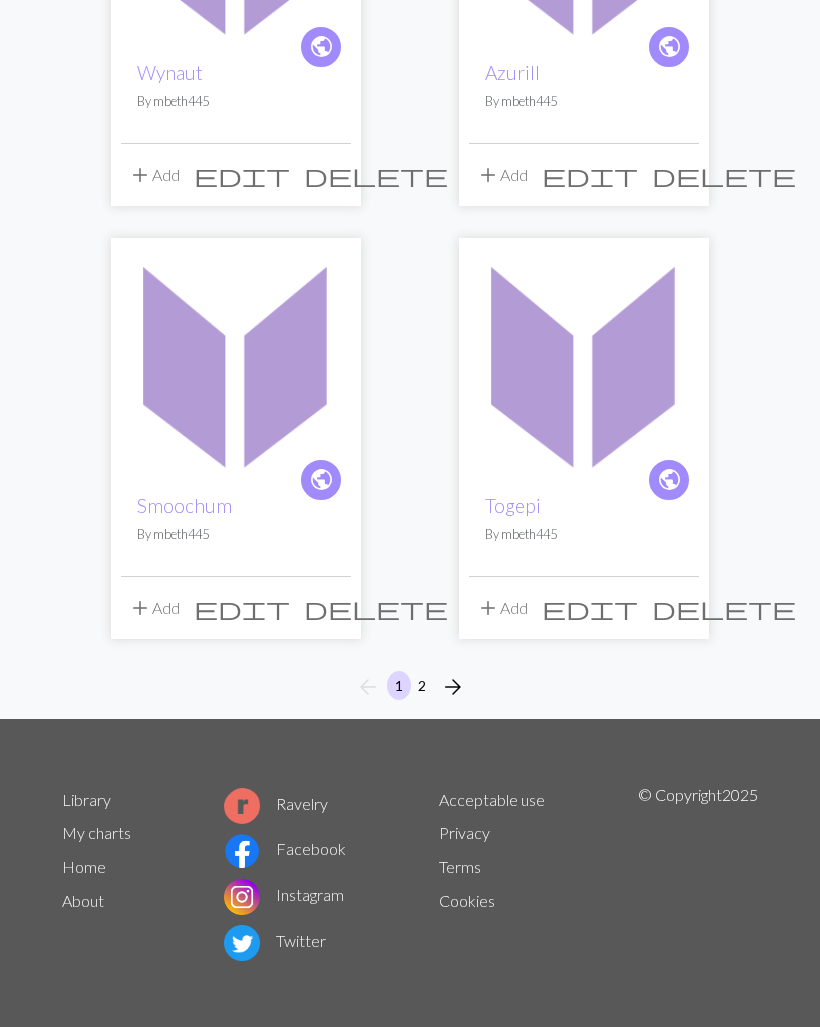 click on "2" at bounding box center (422, 685) 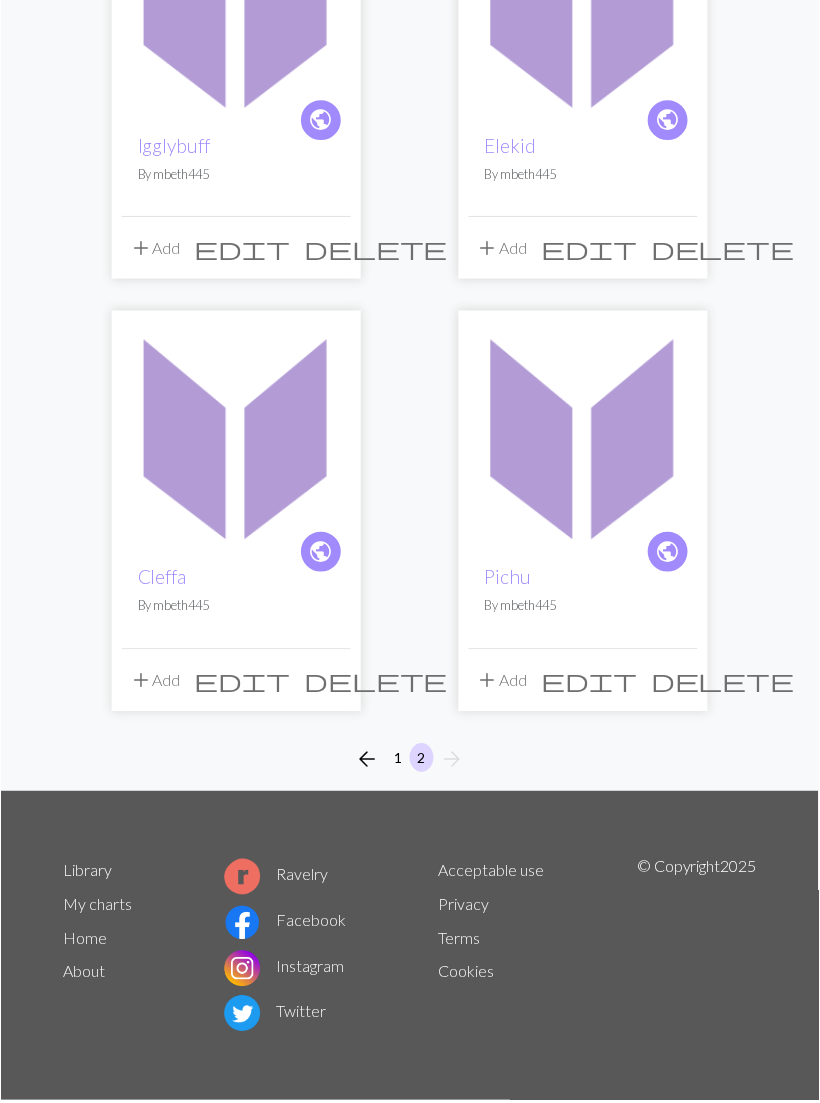 scroll, scrollTop: 379, scrollLeft: 0, axis: vertical 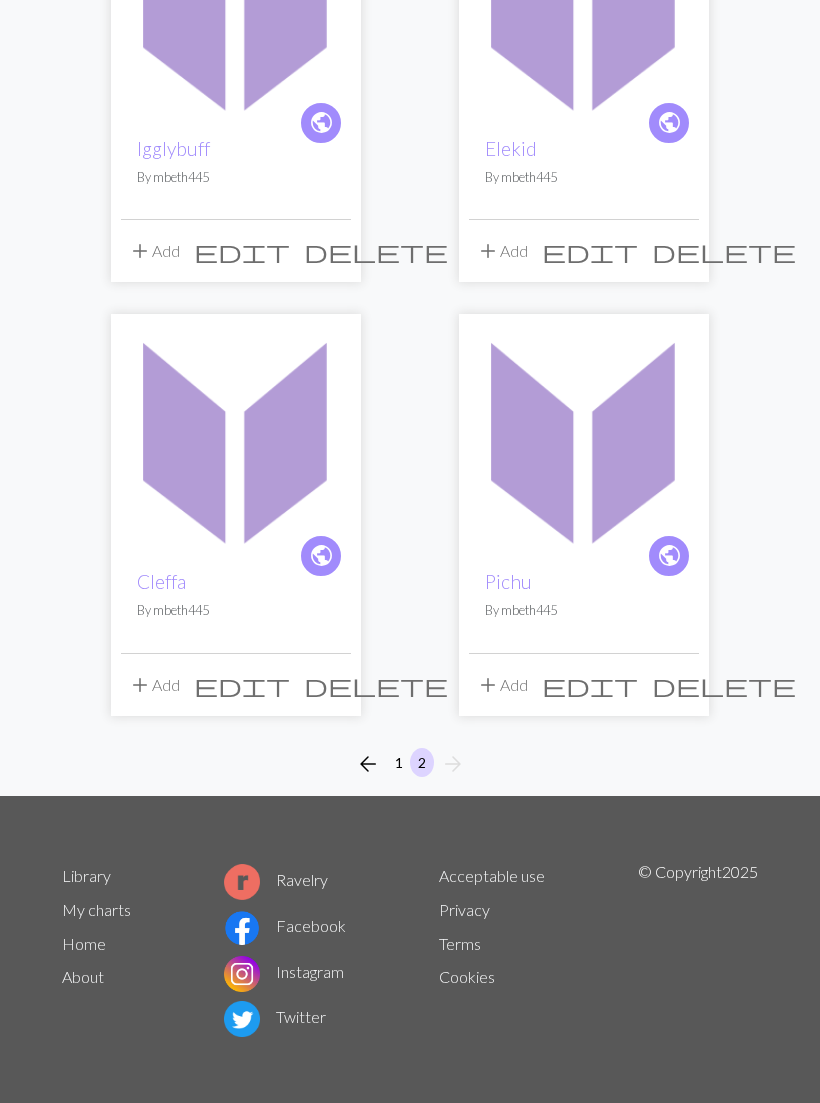 click at bounding box center (584, 440) 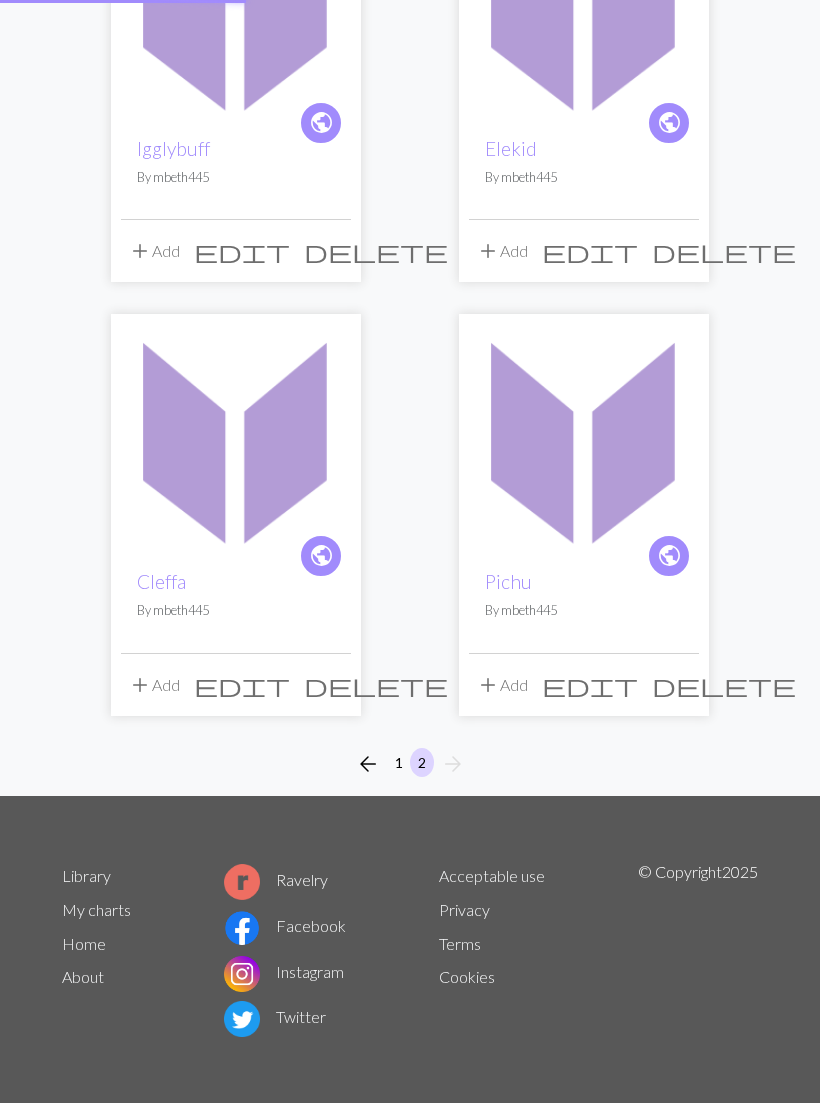 scroll, scrollTop: 380, scrollLeft: 0, axis: vertical 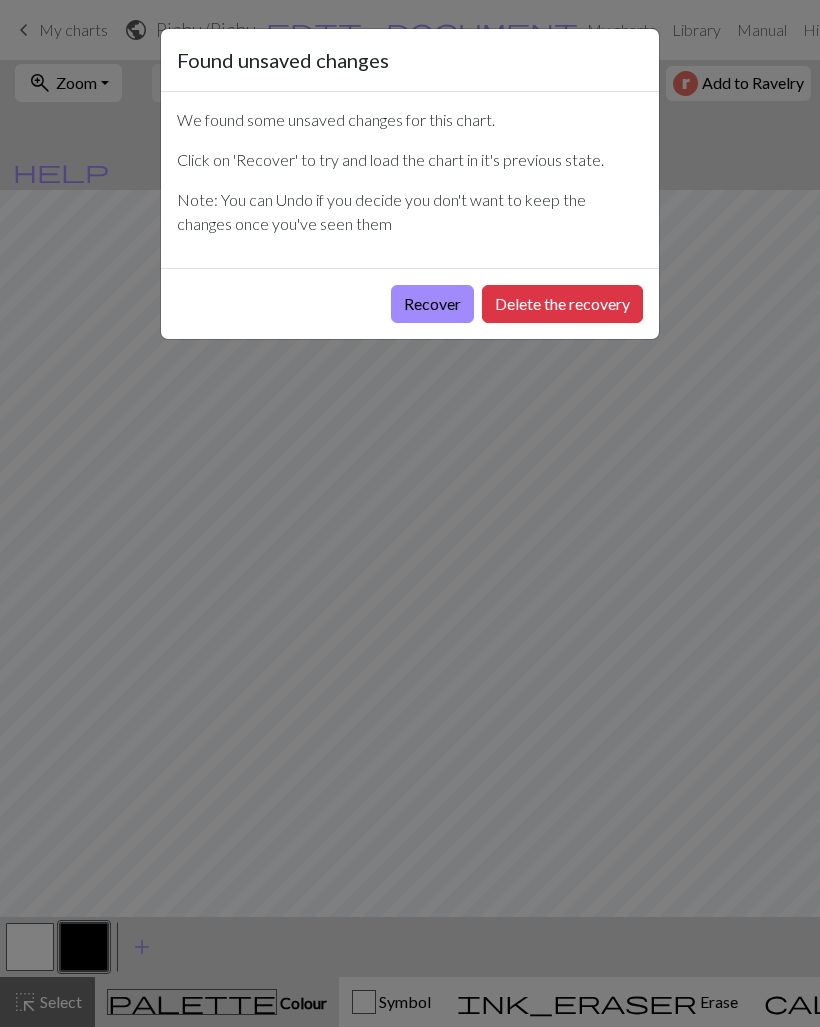 click on "Recover" at bounding box center [432, 304] 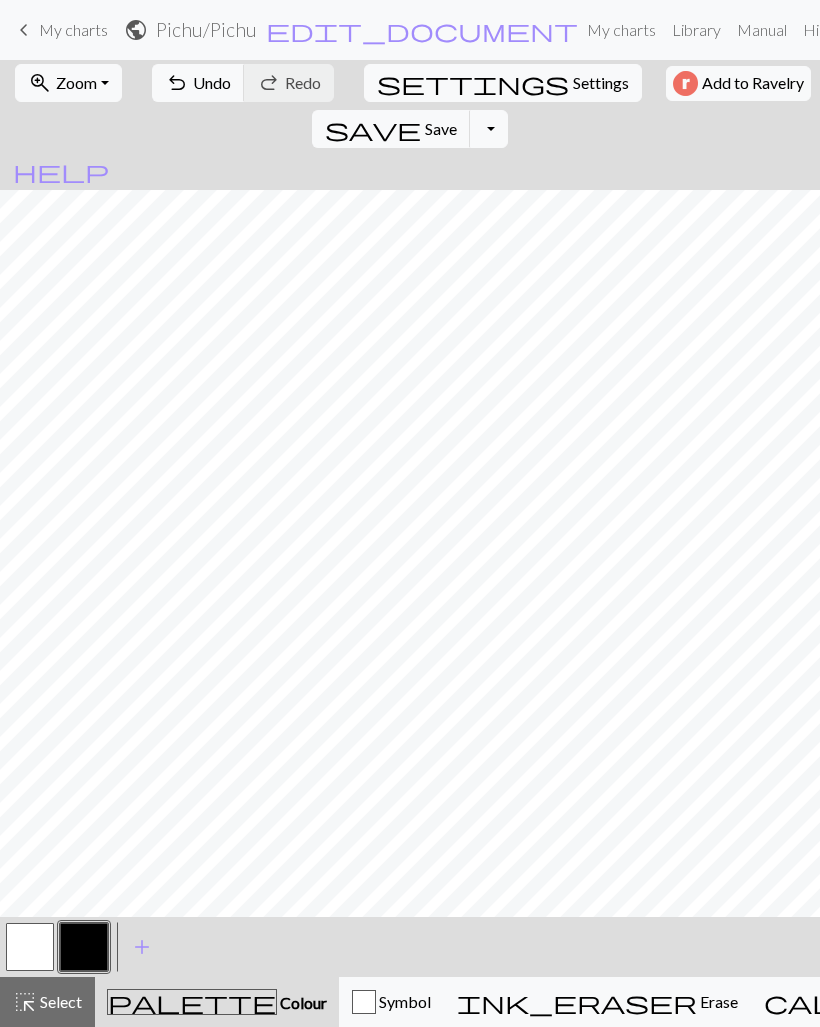 click on "undo" at bounding box center (177, 83) 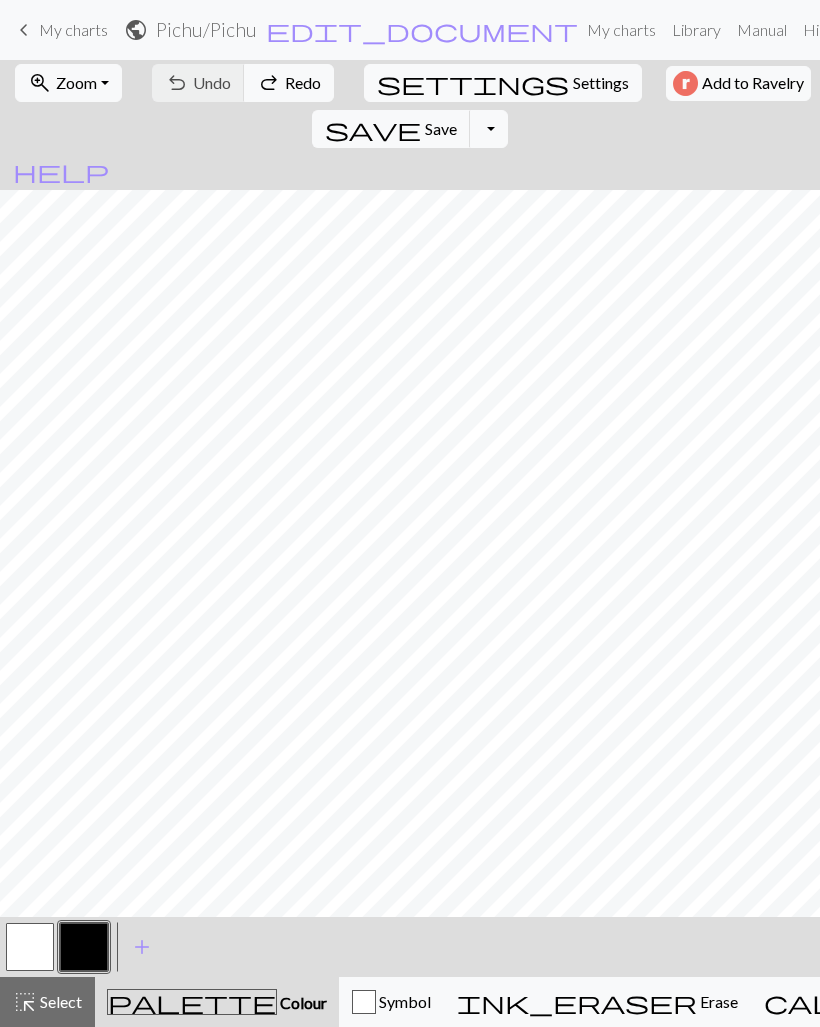 click on "Save" at bounding box center [441, 128] 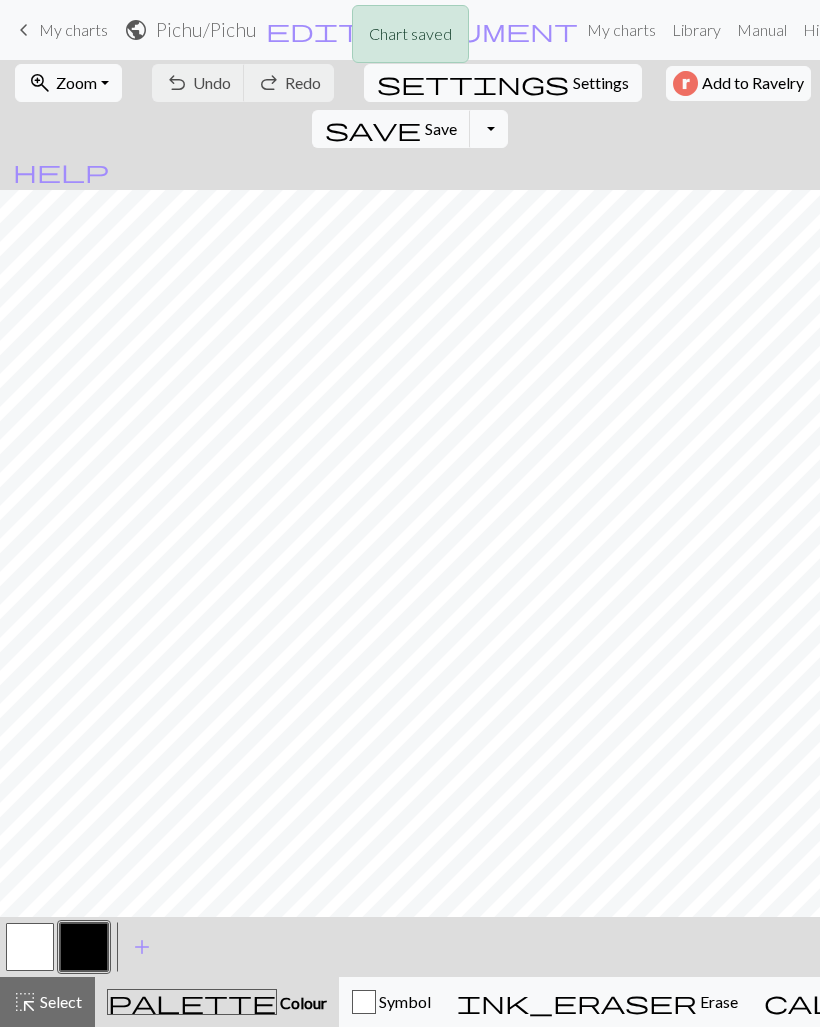 click on "Toggle Dropdown" at bounding box center [489, 129] 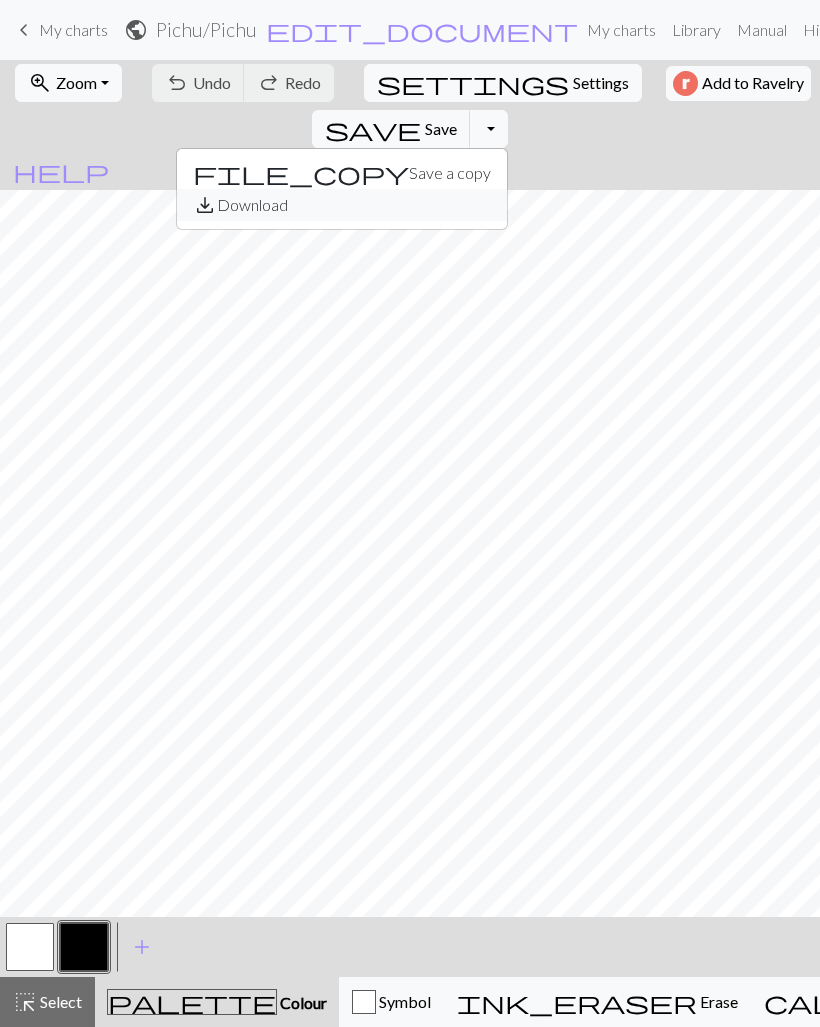 click on "save_alt  Download" at bounding box center [342, 205] 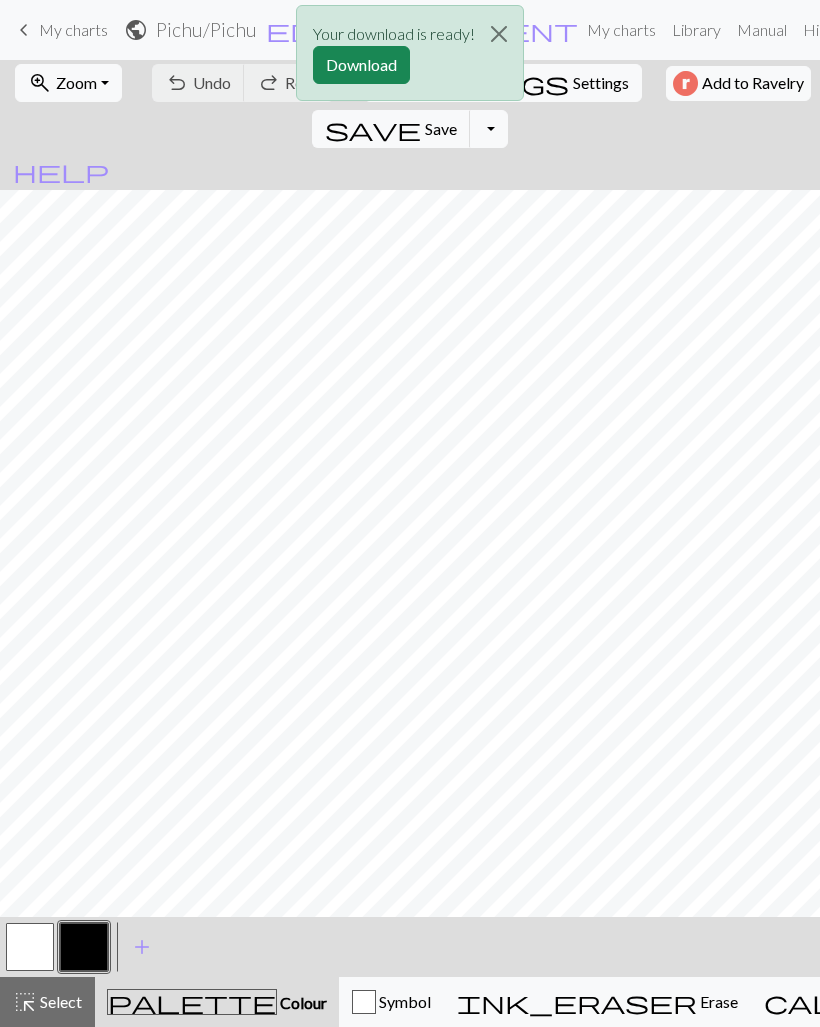 click on "Download" at bounding box center [361, 65] 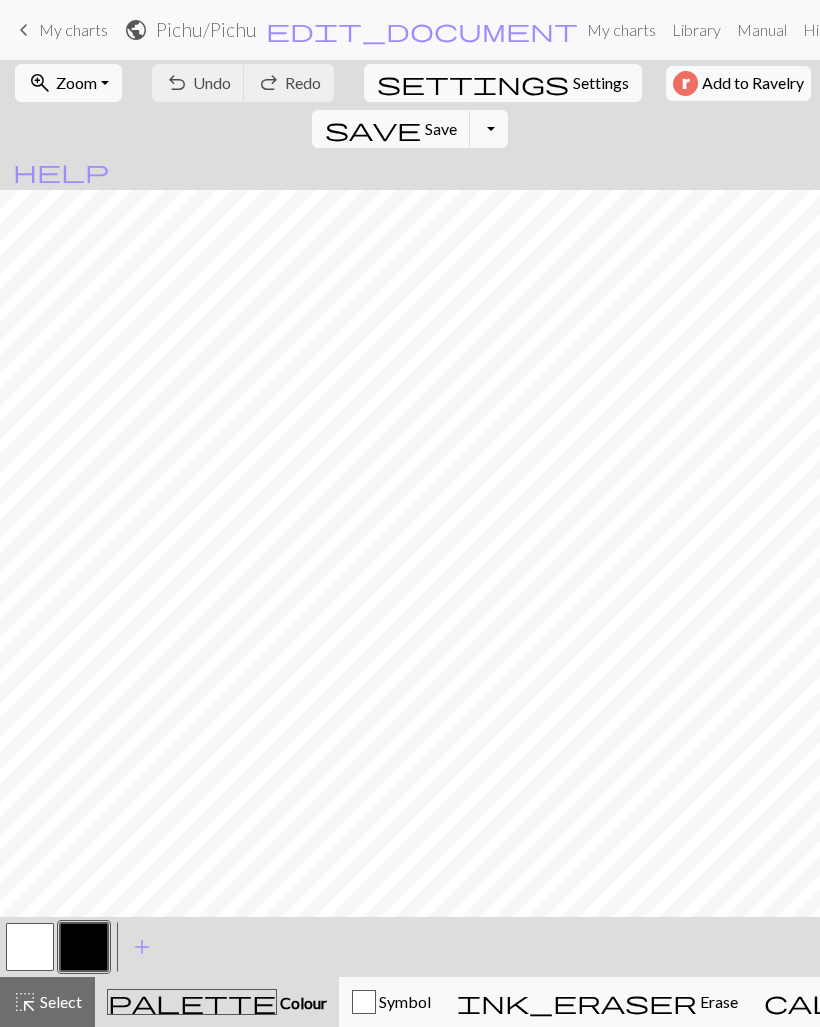 click on "My charts" at bounding box center [73, 29] 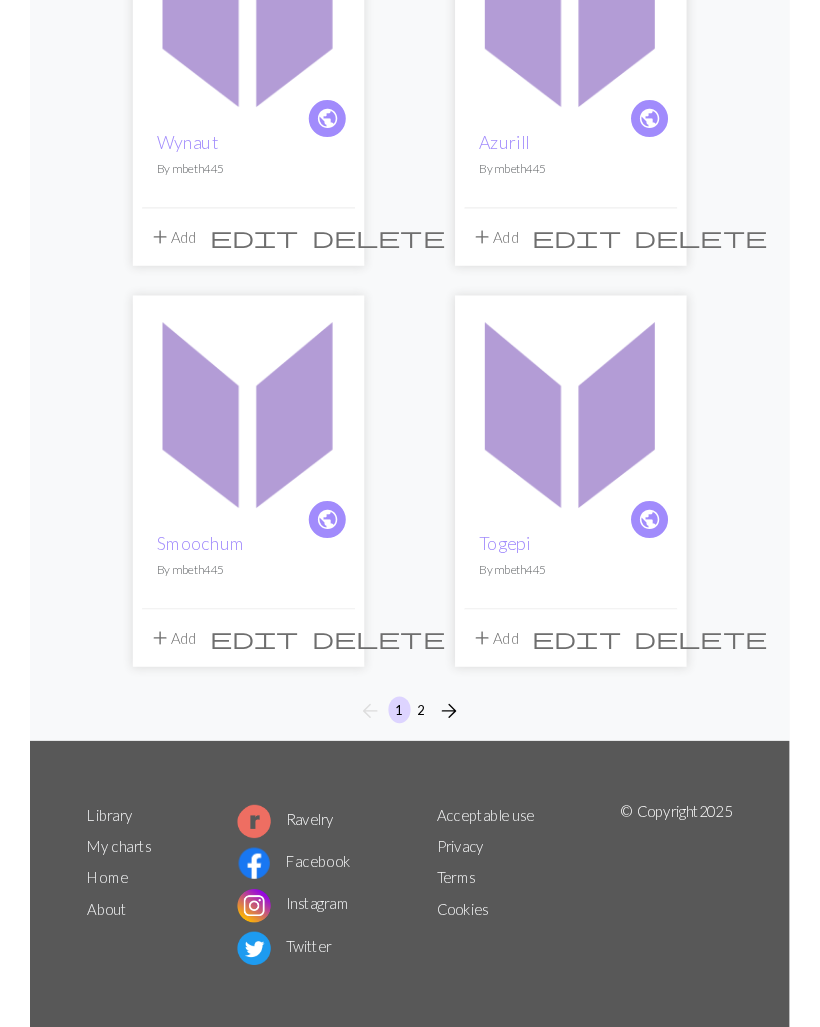 scroll, scrollTop: 3056, scrollLeft: 0, axis: vertical 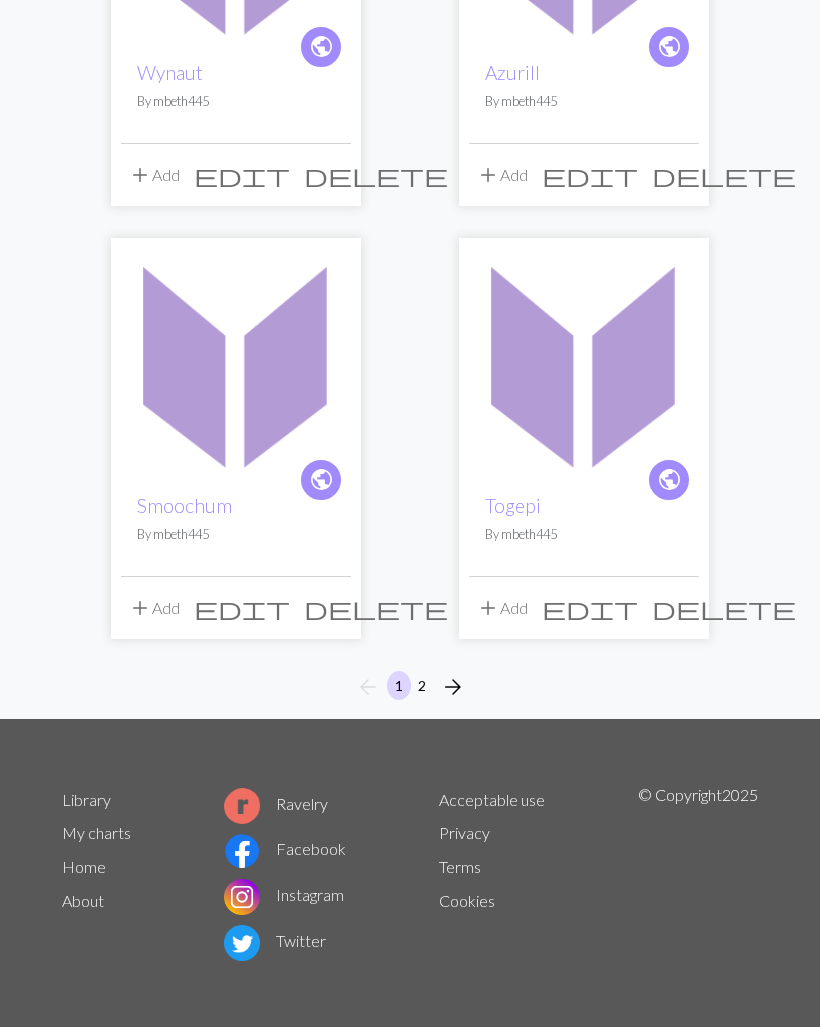 click on "Togepi" at bounding box center [513, 505] 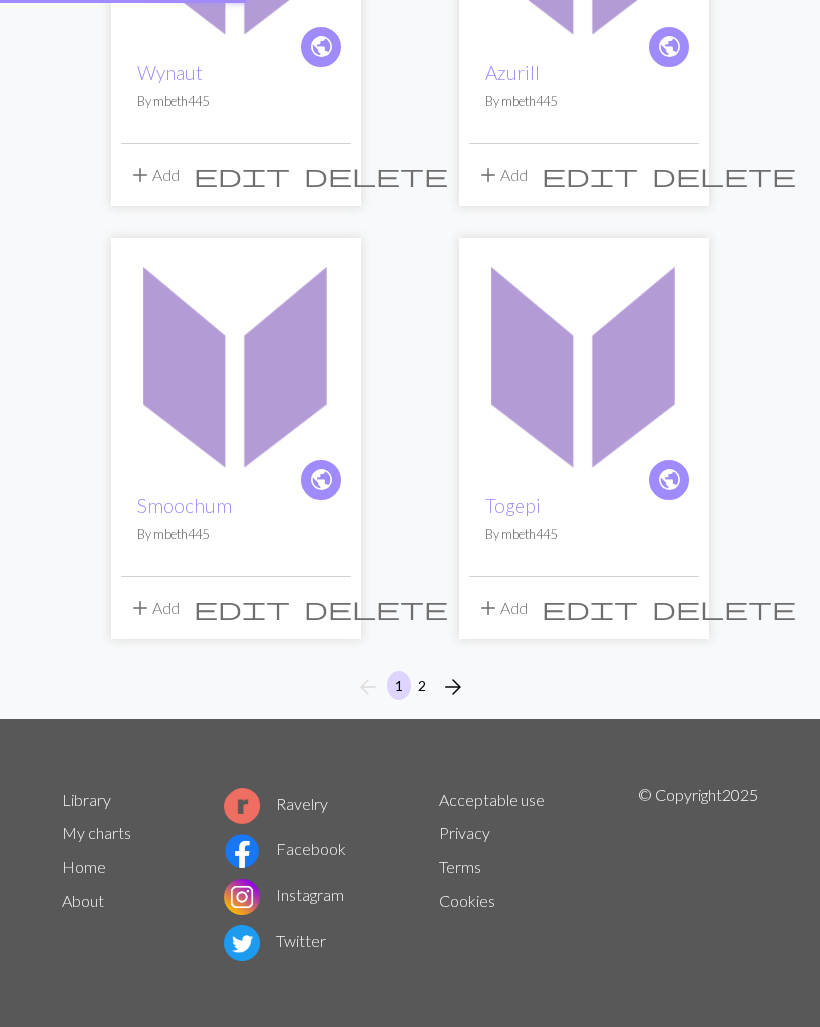 scroll, scrollTop: 0, scrollLeft: 0, axis: both 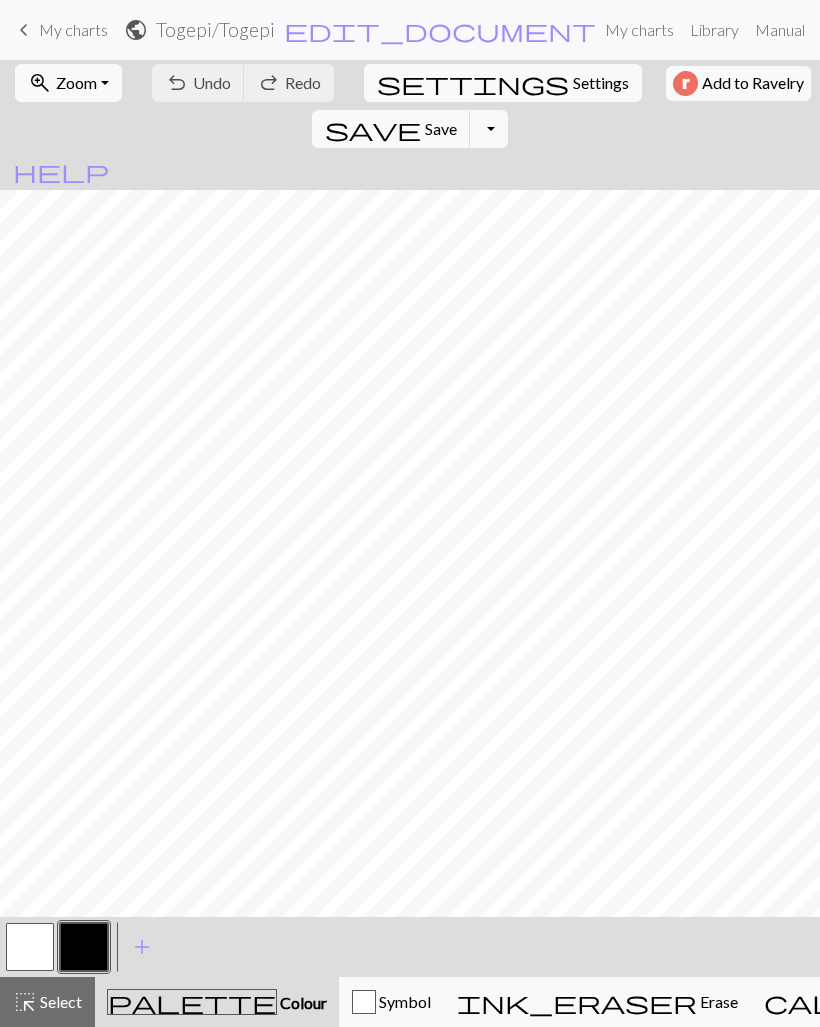 click on "Toggle Dropdown" at bounding box center [489, 129] 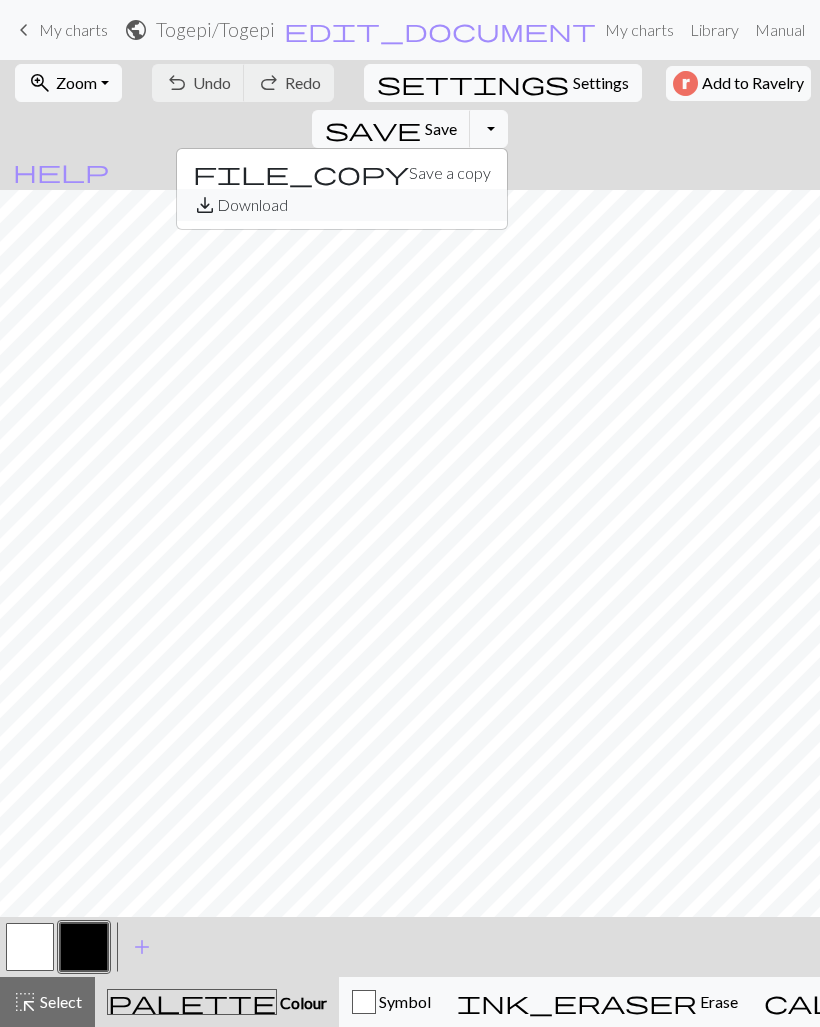 click on "save_alt  Download" at bounding box center (342, 205) 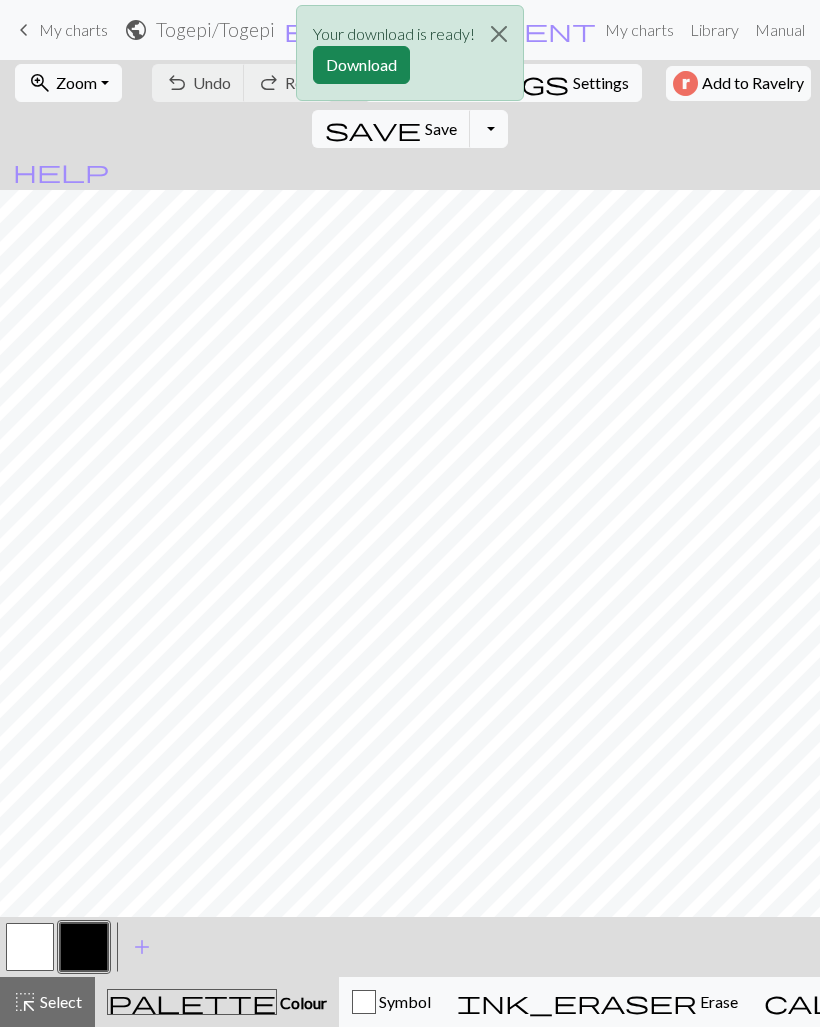click on "Download" at bounding box center [361, 65] 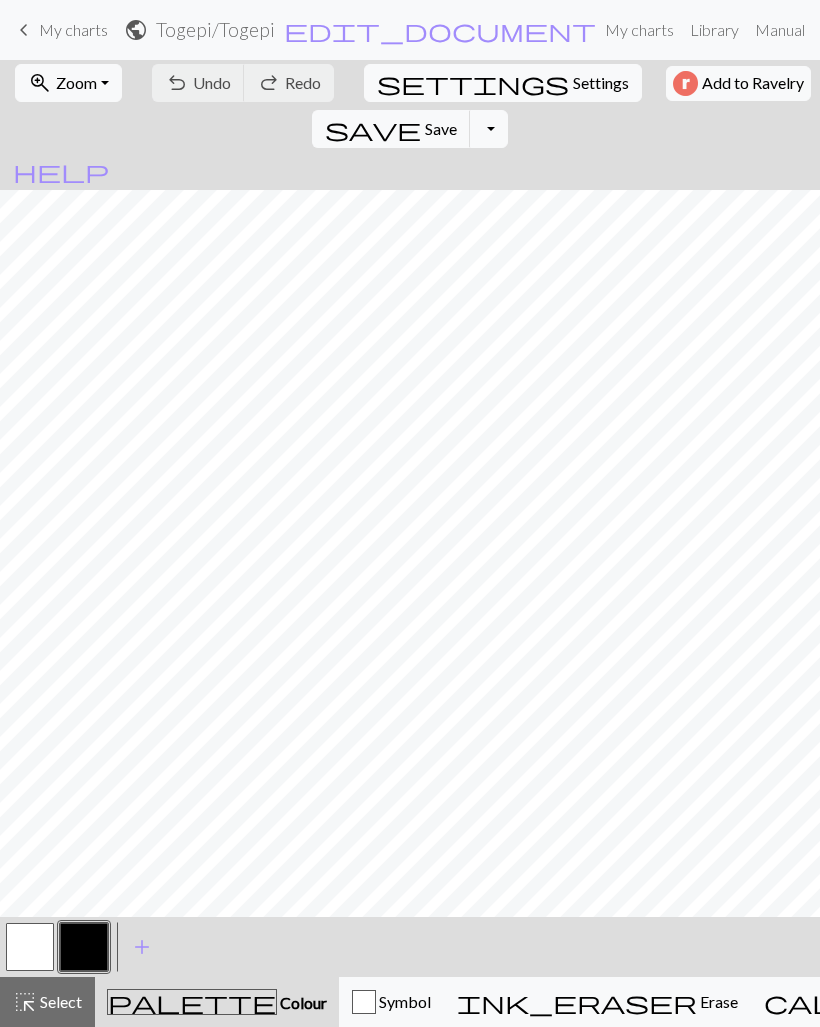 click on "My charts" at bounding box center [73, 29] 